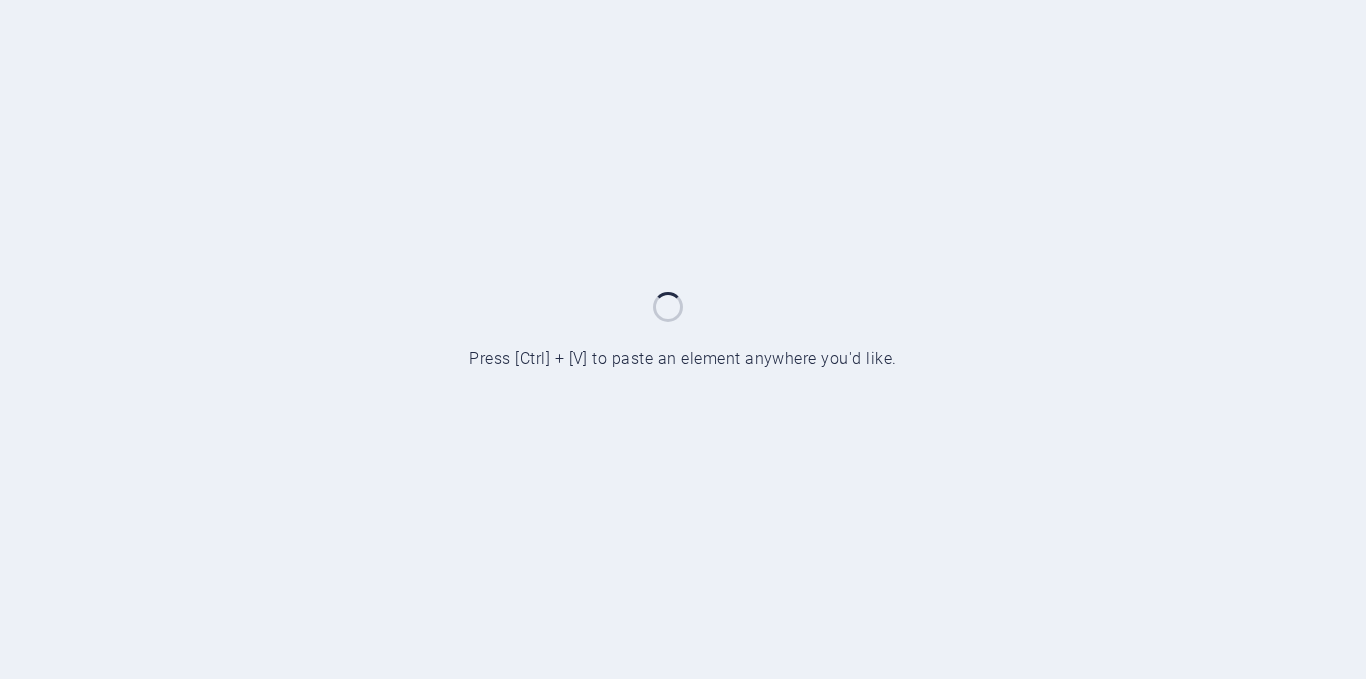 scroll, scrollTop: 0, scrollLeft: 0, axis: both 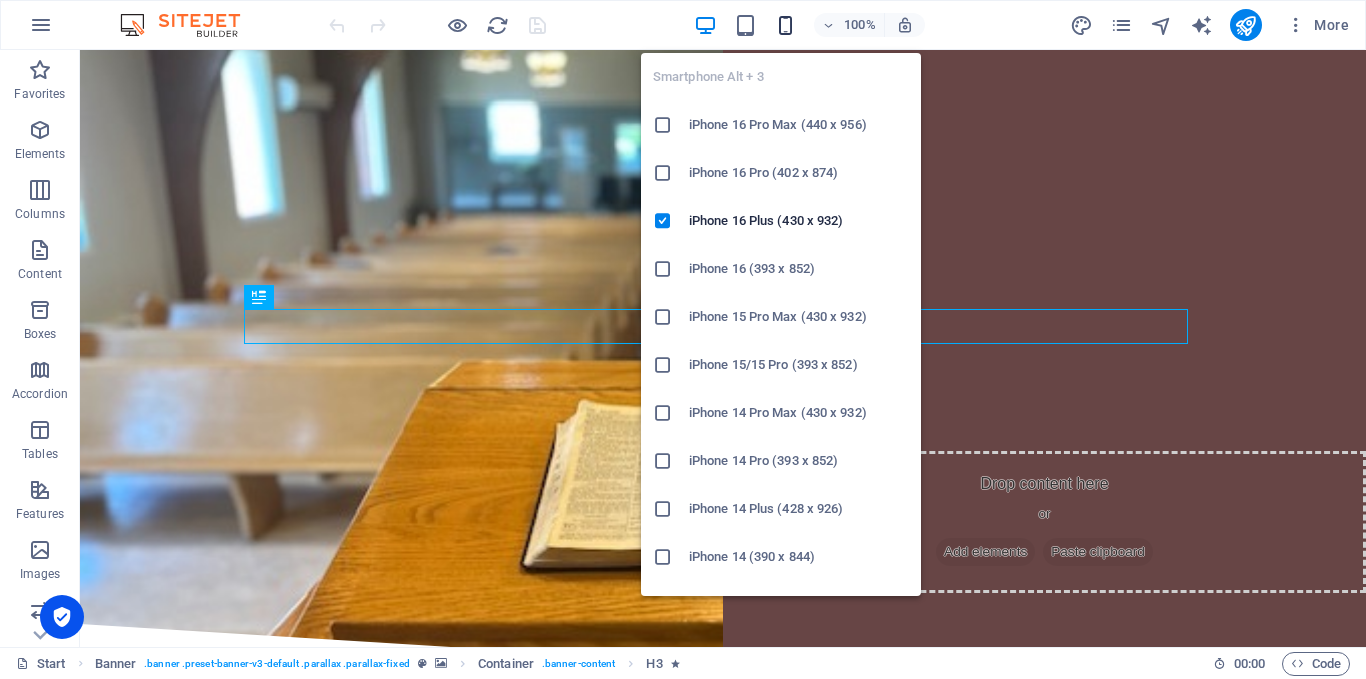 click at bounding box center [785, 25] 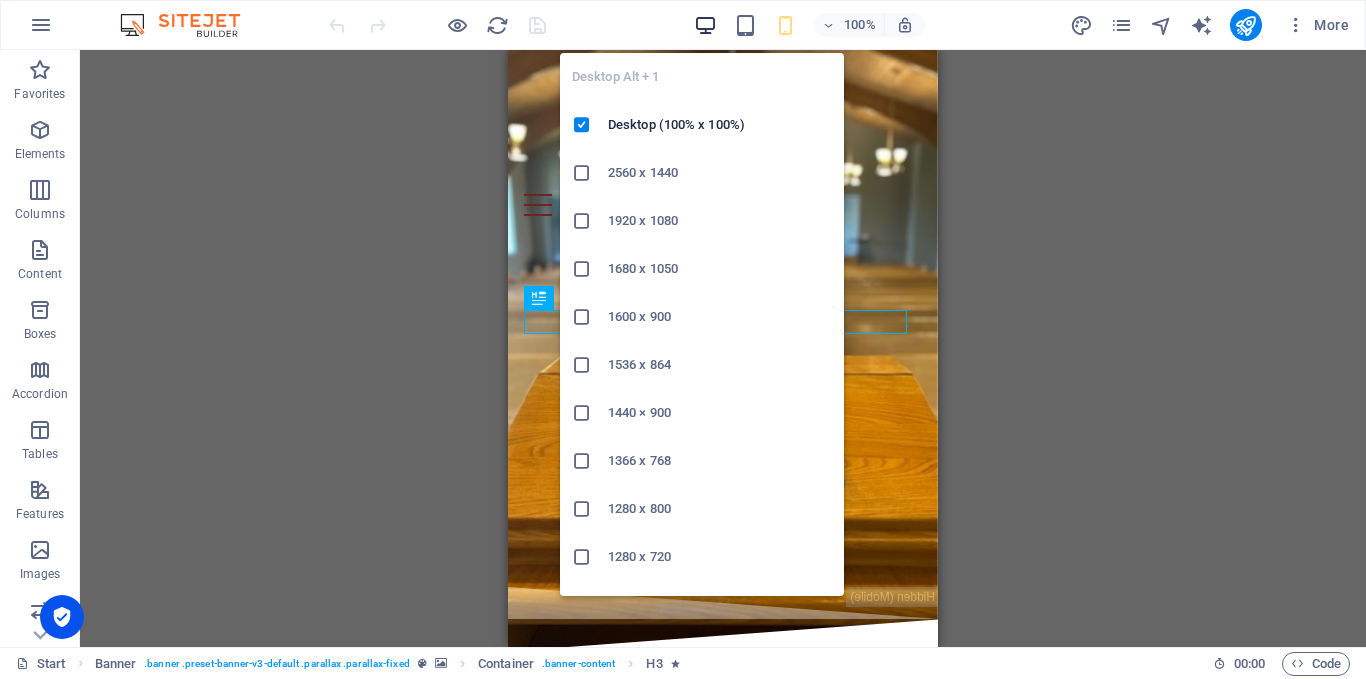 click at bounding box center [705, 25] 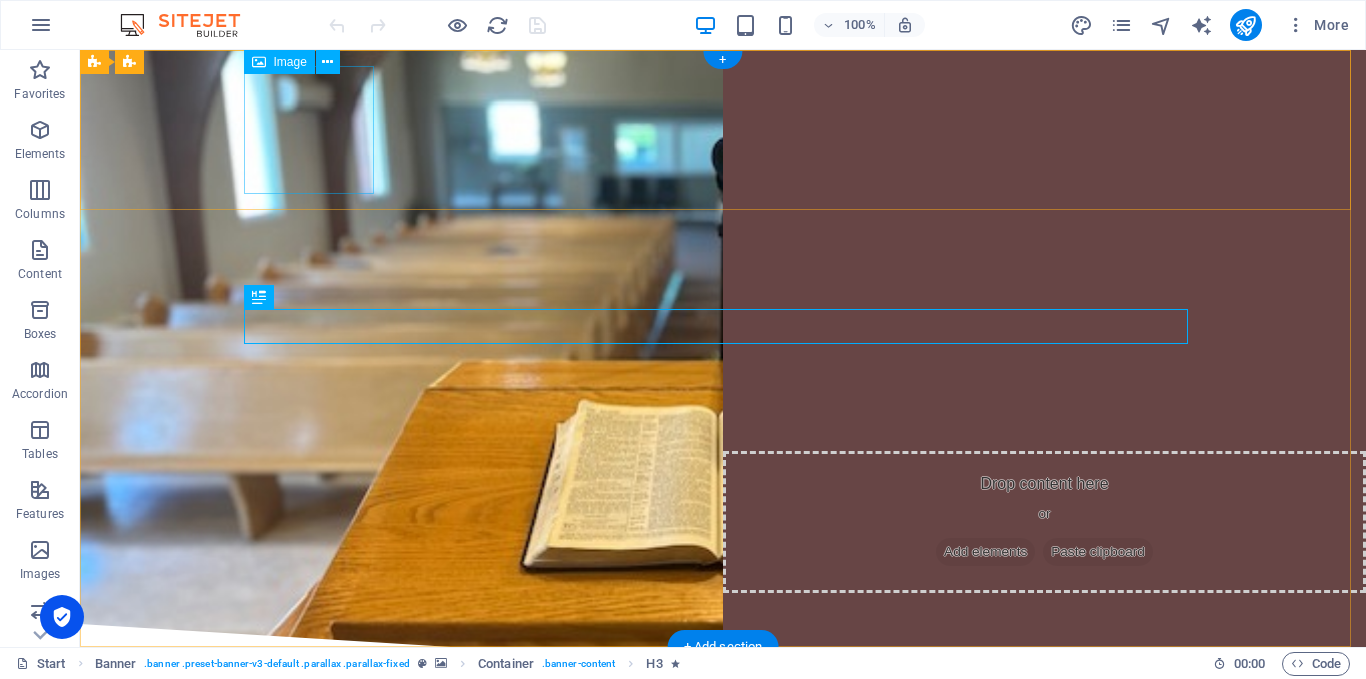click at bounding box center (723, 130) 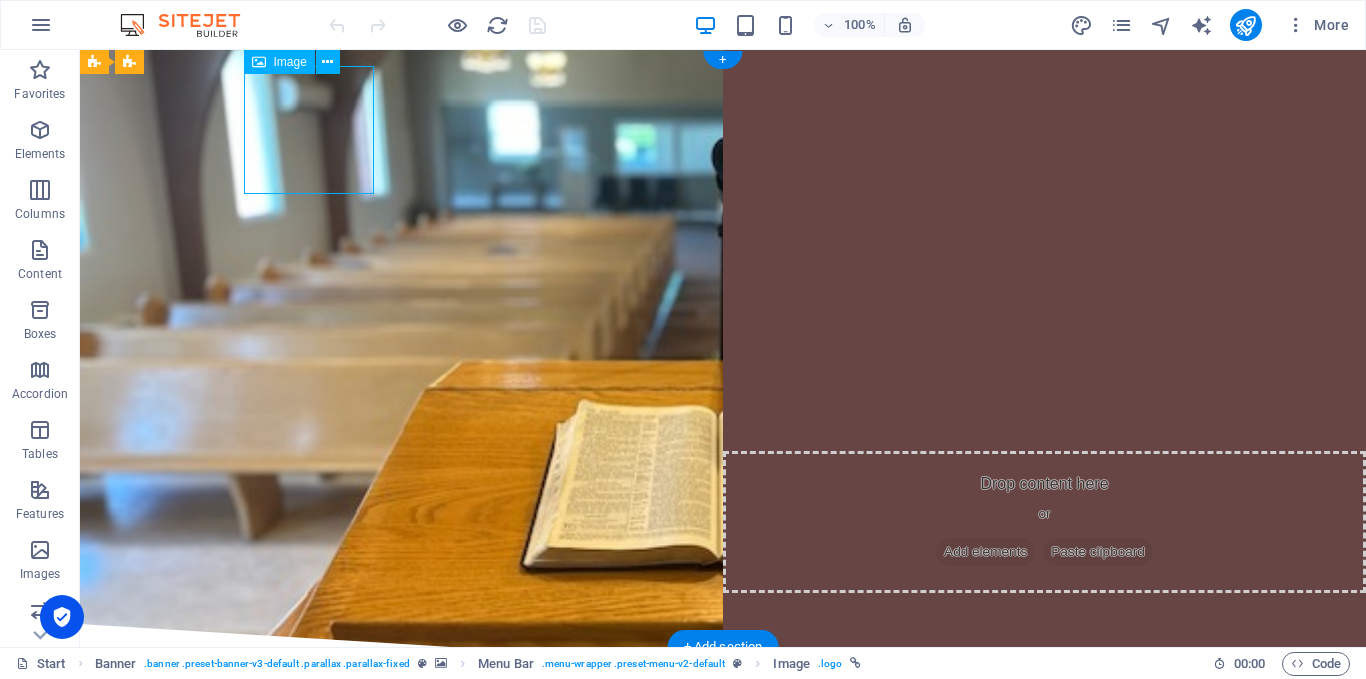 click at bounding box center [723, 130] 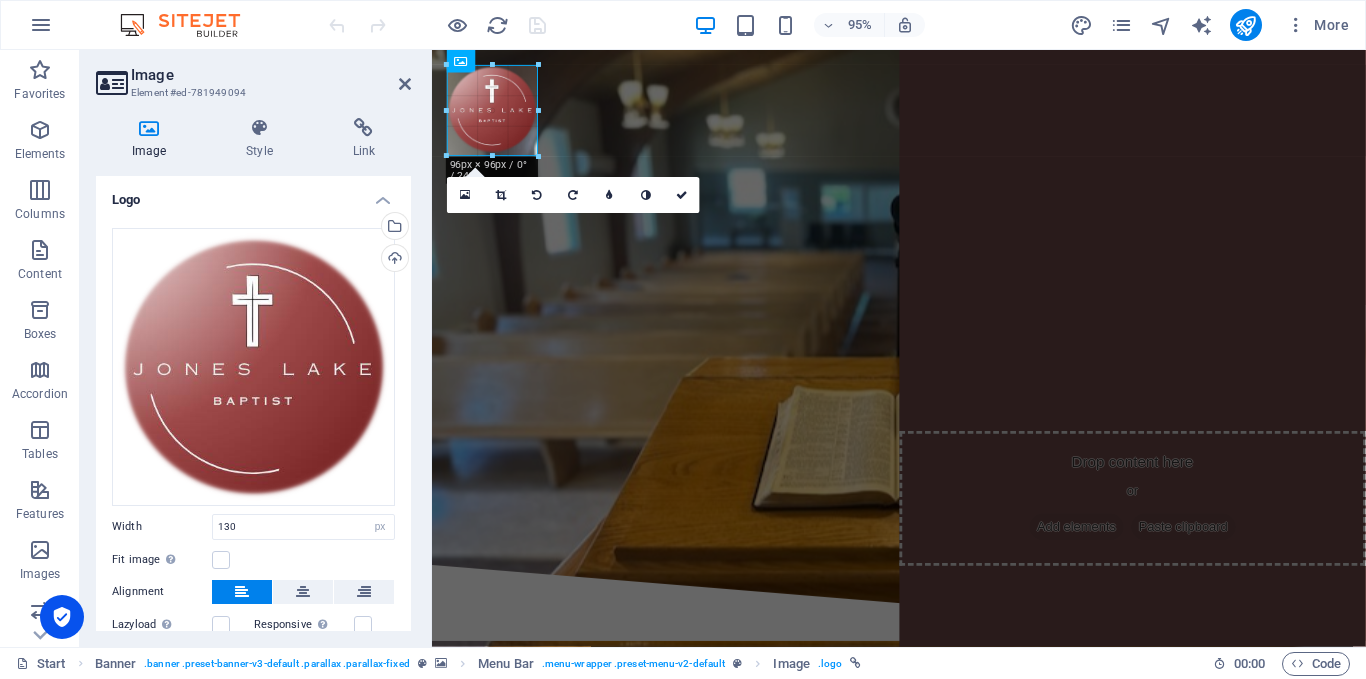 drag, startPoint x: 445, startPoint y: 184, endPoint x: 50, endPoint y: 88, distance: 406.49847 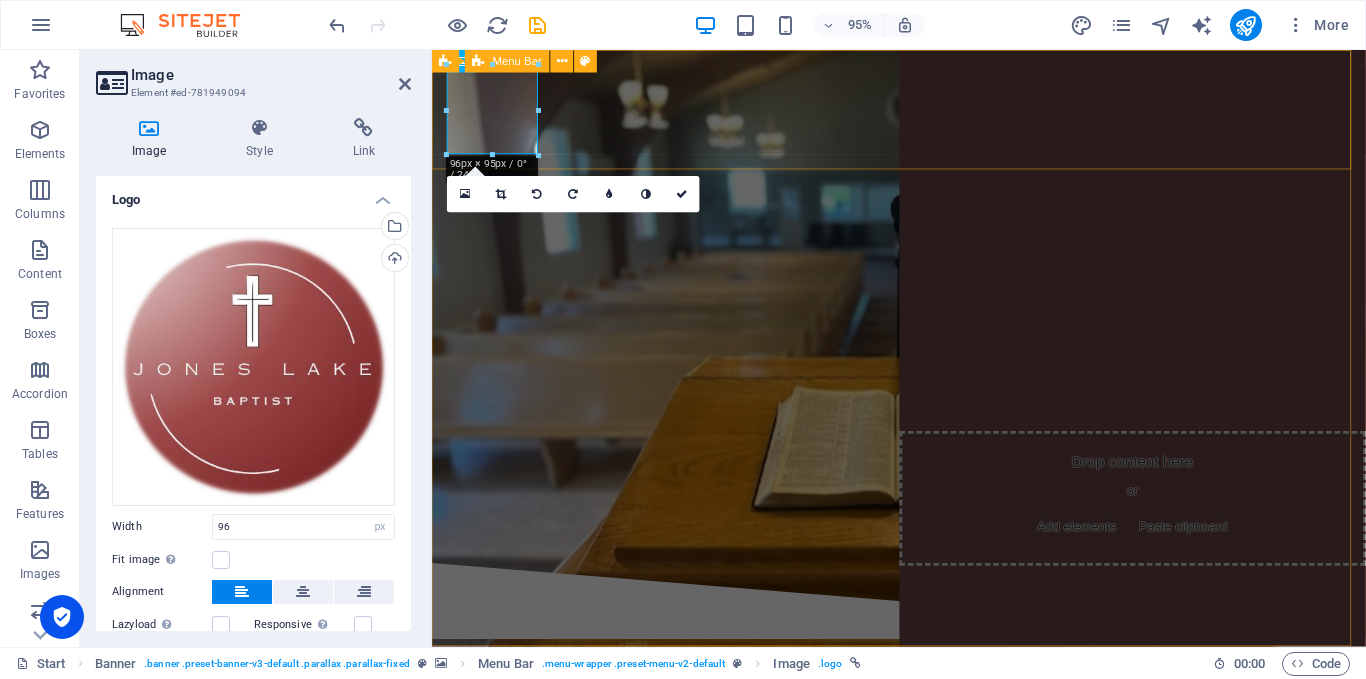 click at bounding box center [923, 113] 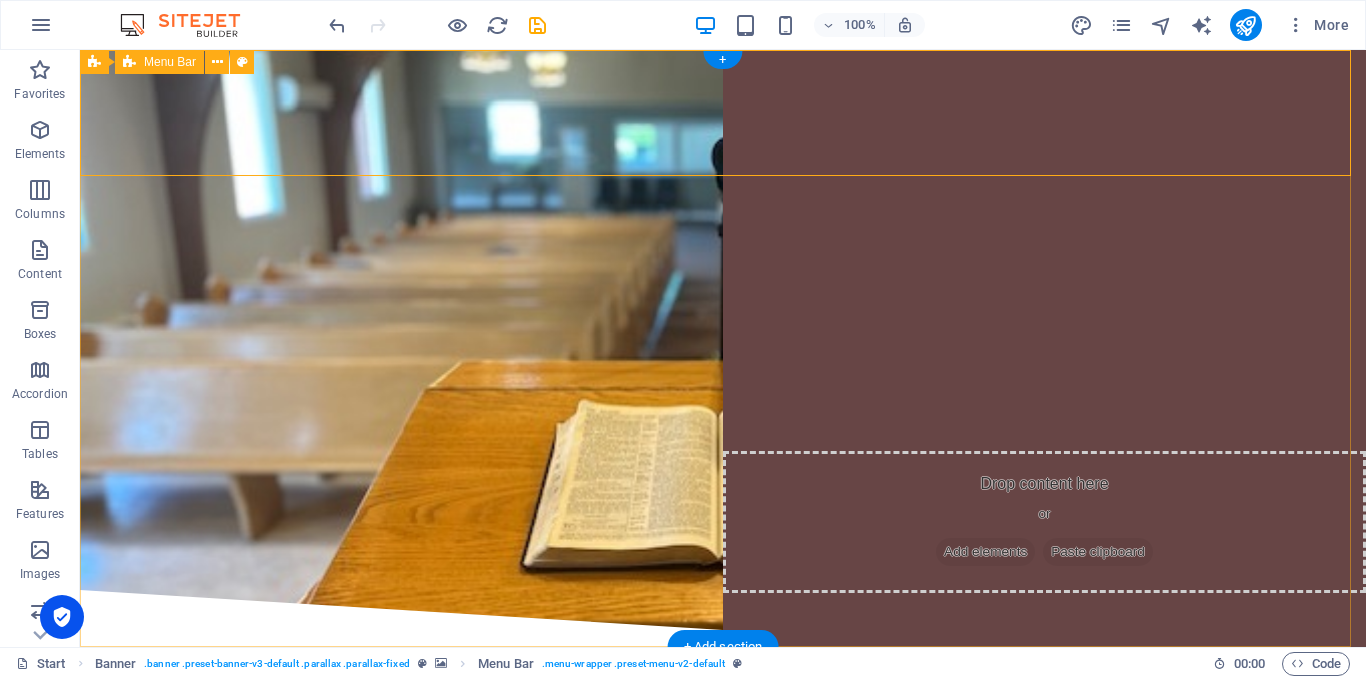 click at bounding box center [723, 113] 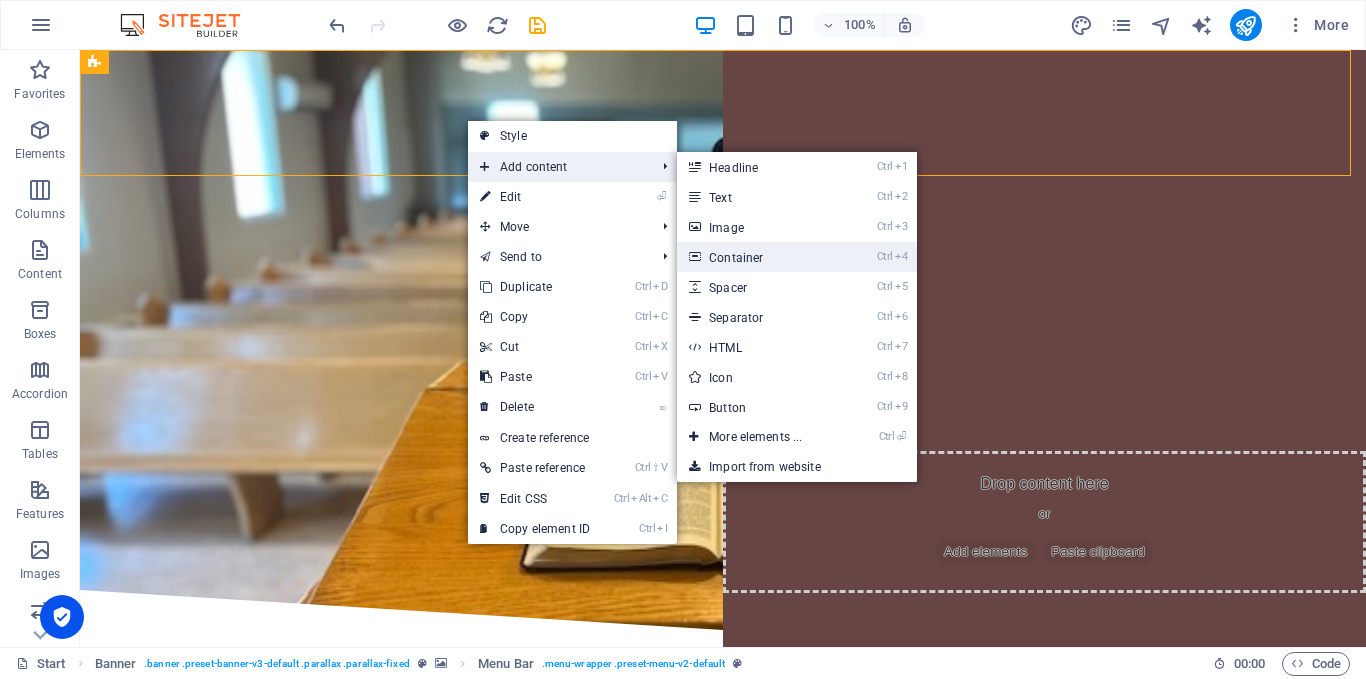 click on "Ctrl 4  Container" at bounding box center [759, 257] 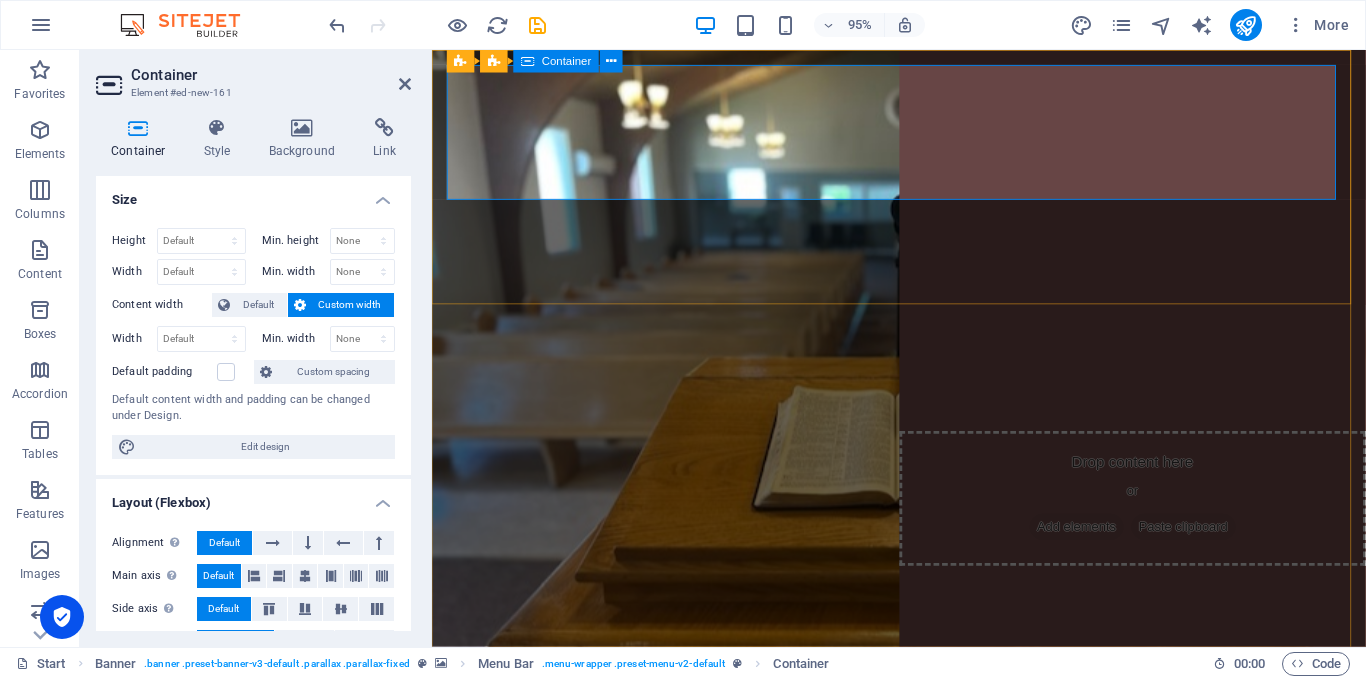 click on "Drop content here or  Add elements  Paste clipboard" at bounding box center (924, 137) 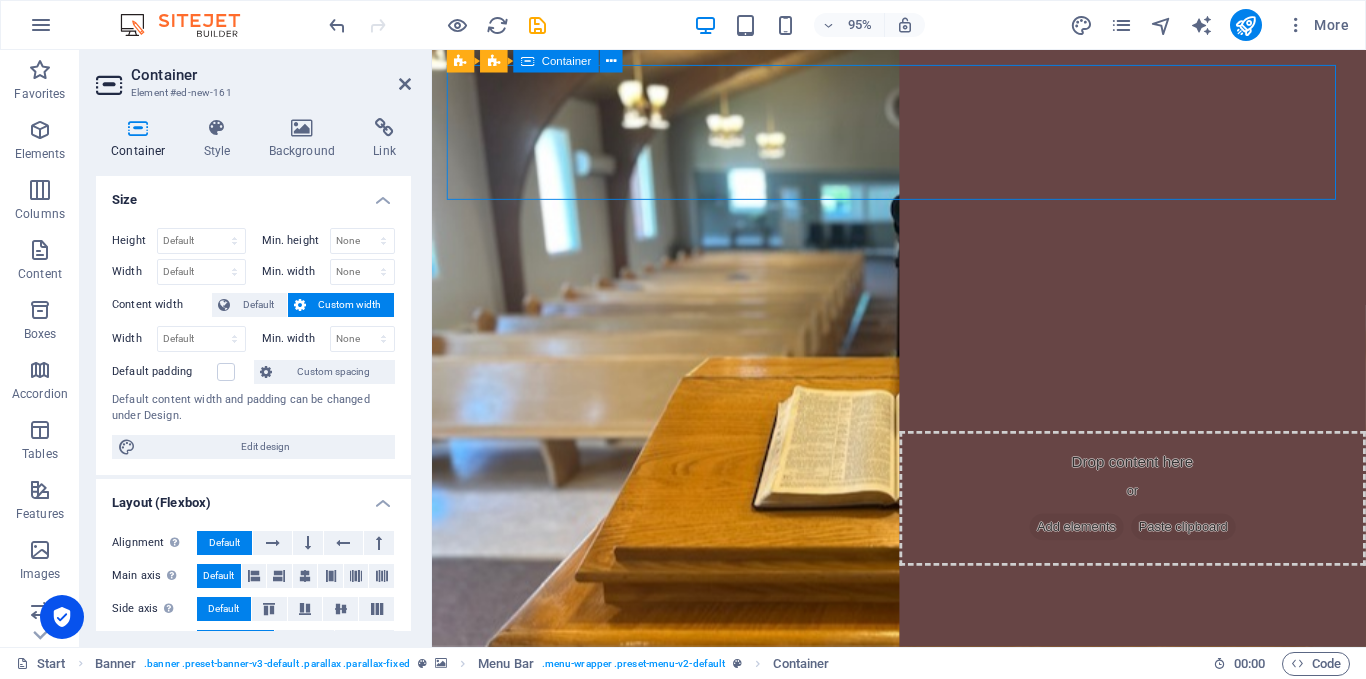 drag, startPoint x: 723, startPoint y: 147, endPoint x: 727, endPoint y: 196, distance: 49.162994 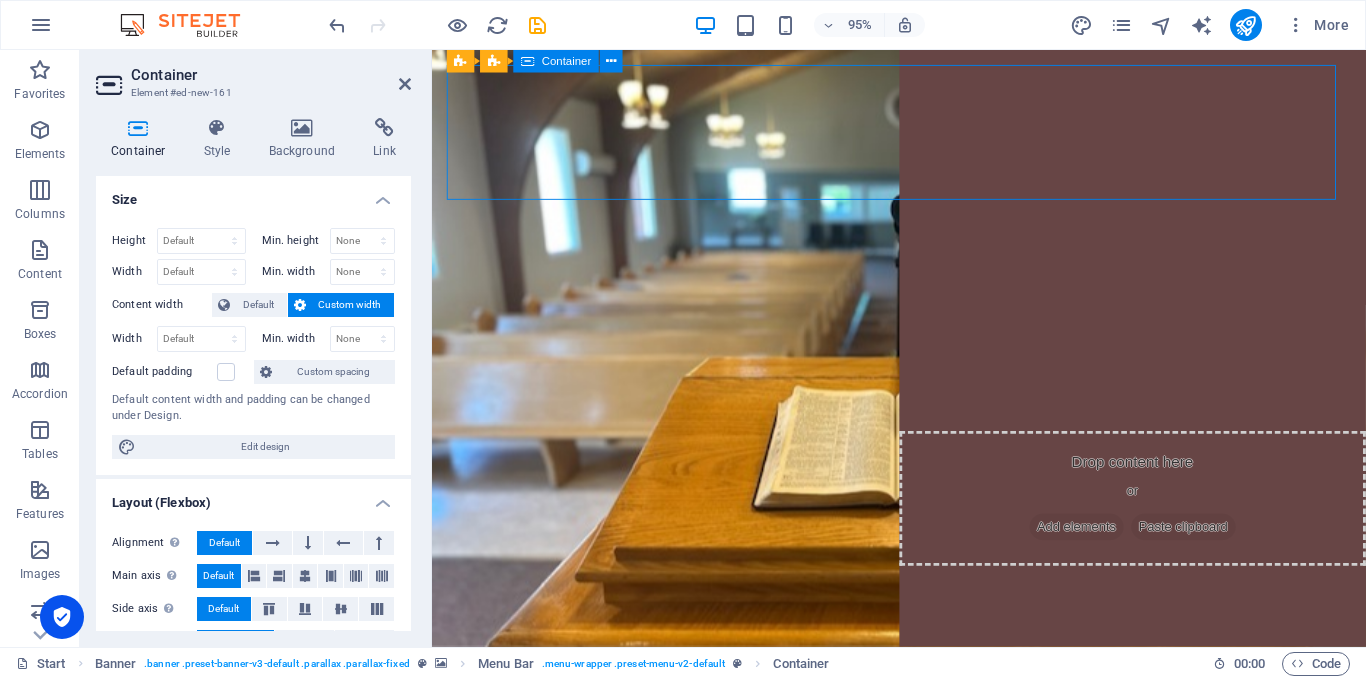 click on "Drop content here or  Add elements  Paste clipboard" at bounding box center (924, 137) 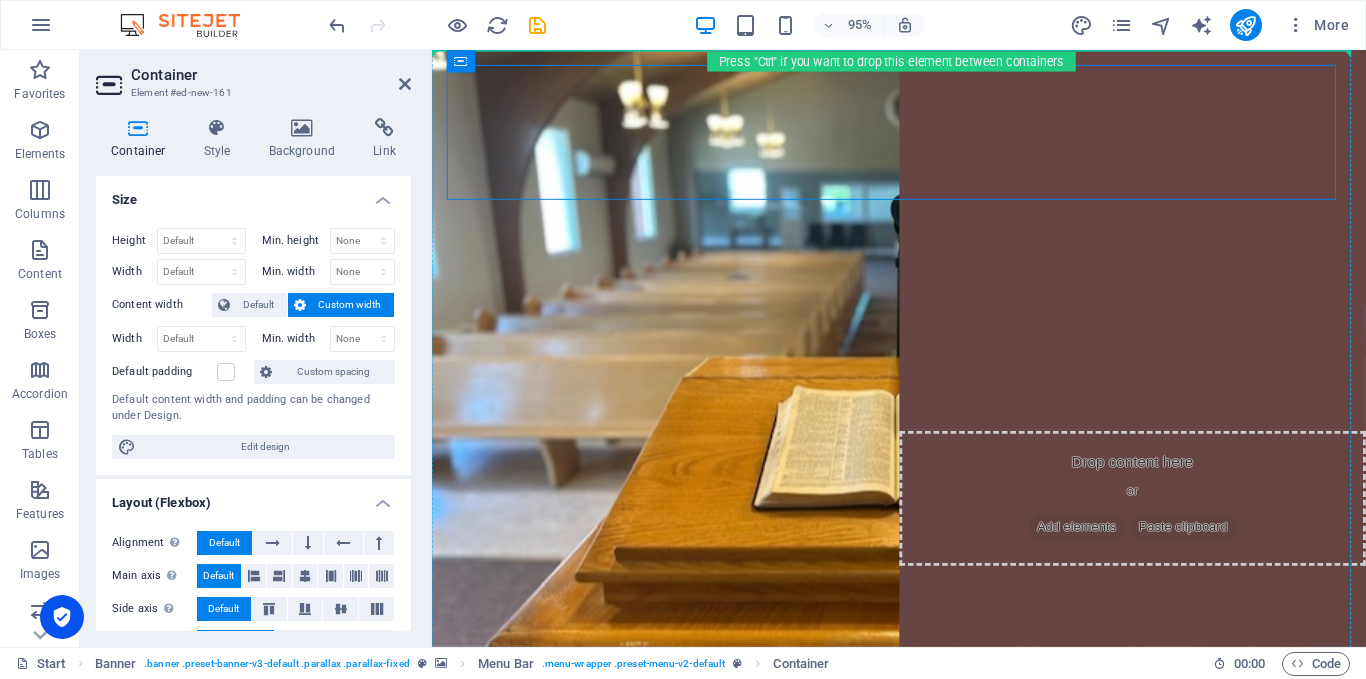 drag, startPoint x: 1080, startPoint y: 125, endPoint x: 1065, endPoint y: 236, distance: 112.00893 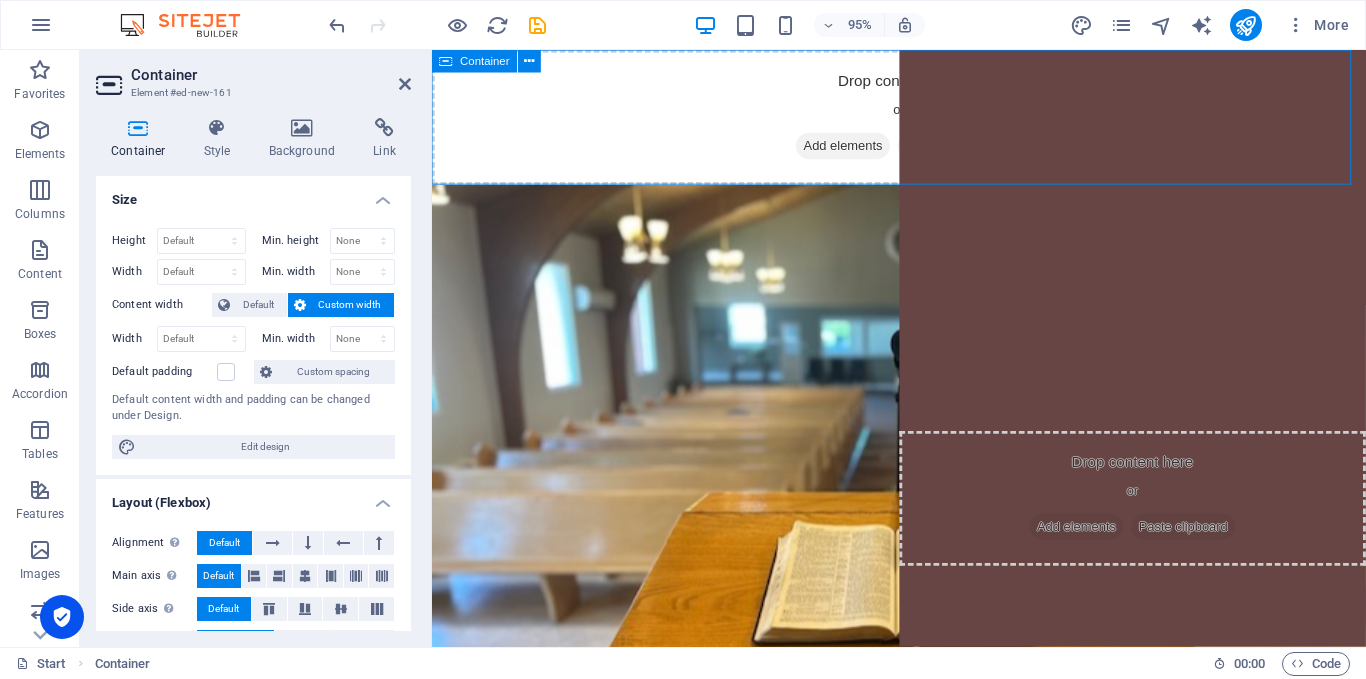 click on "Drop content here or  Add elements  Paste clipboard" at bounding box center [923, 121] 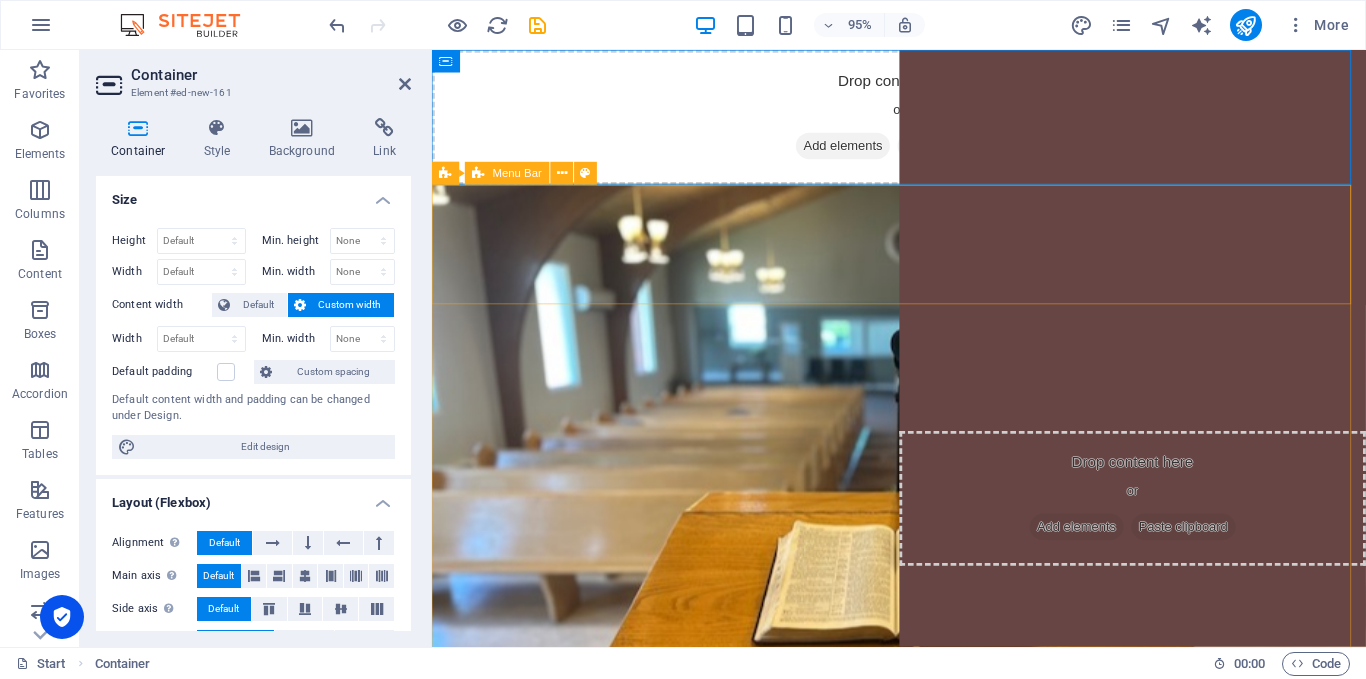 click at bounding box center (923, 255) 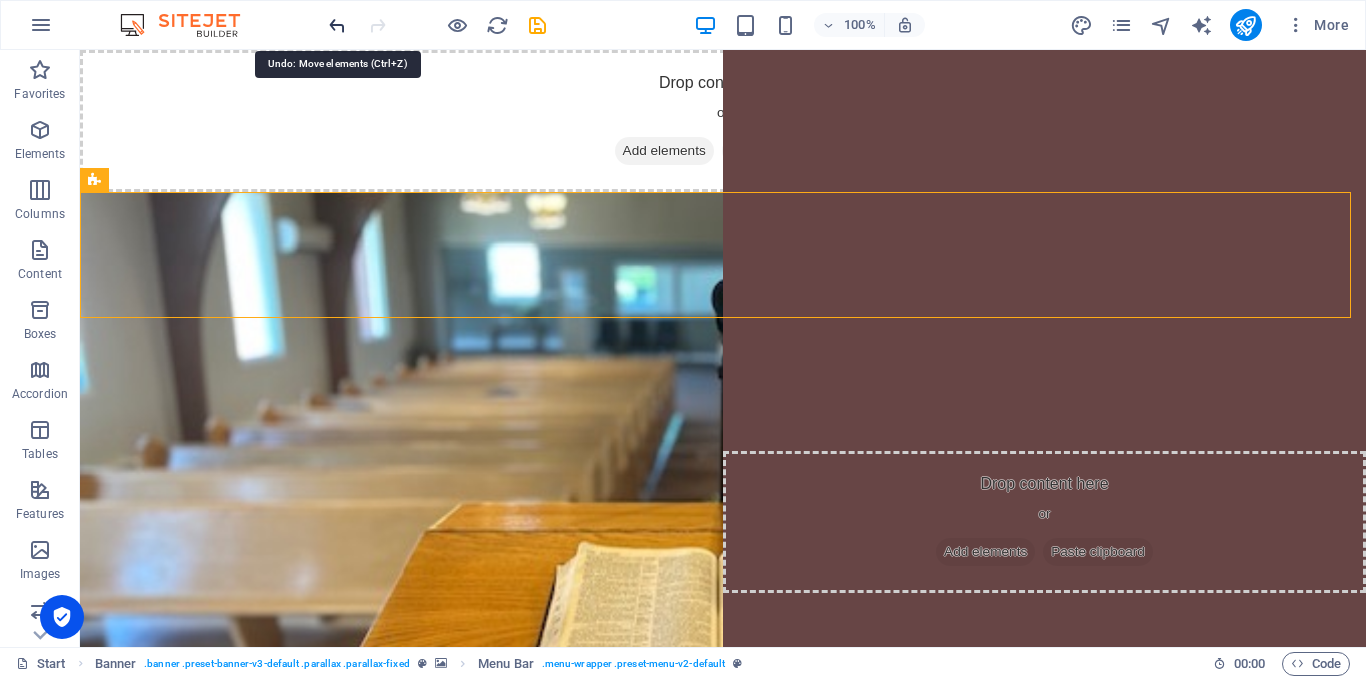click at bounding box center (337, 25) 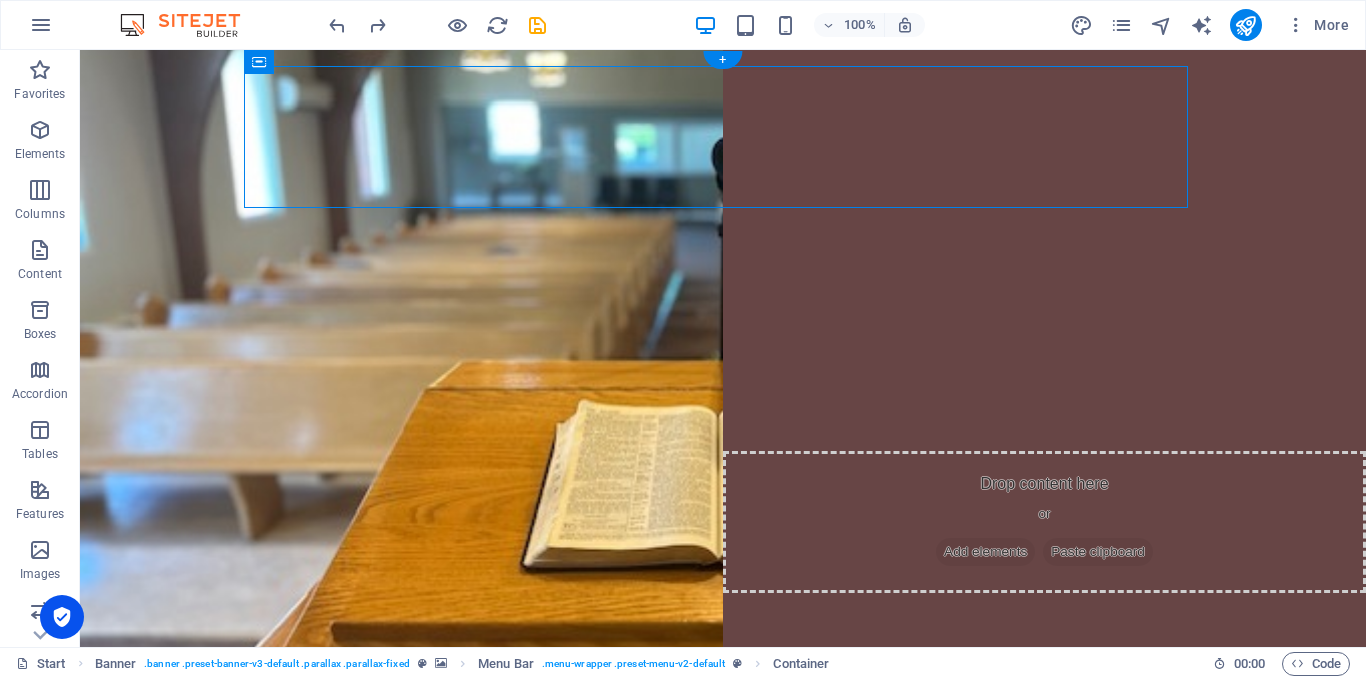 drag, startPoint x: 386, startPoint y: 110, endPoint x: 391, endPoint y: 173, distance: 63.1981 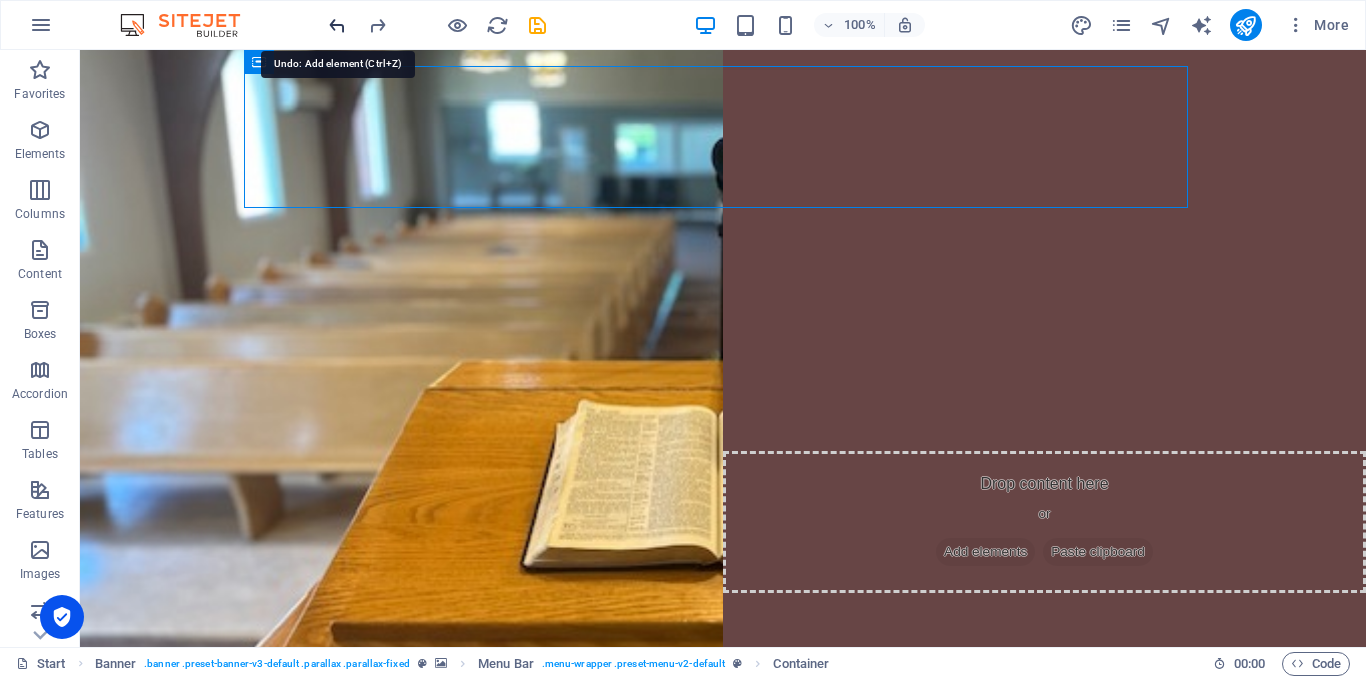 click at bounding box center [337, 25] 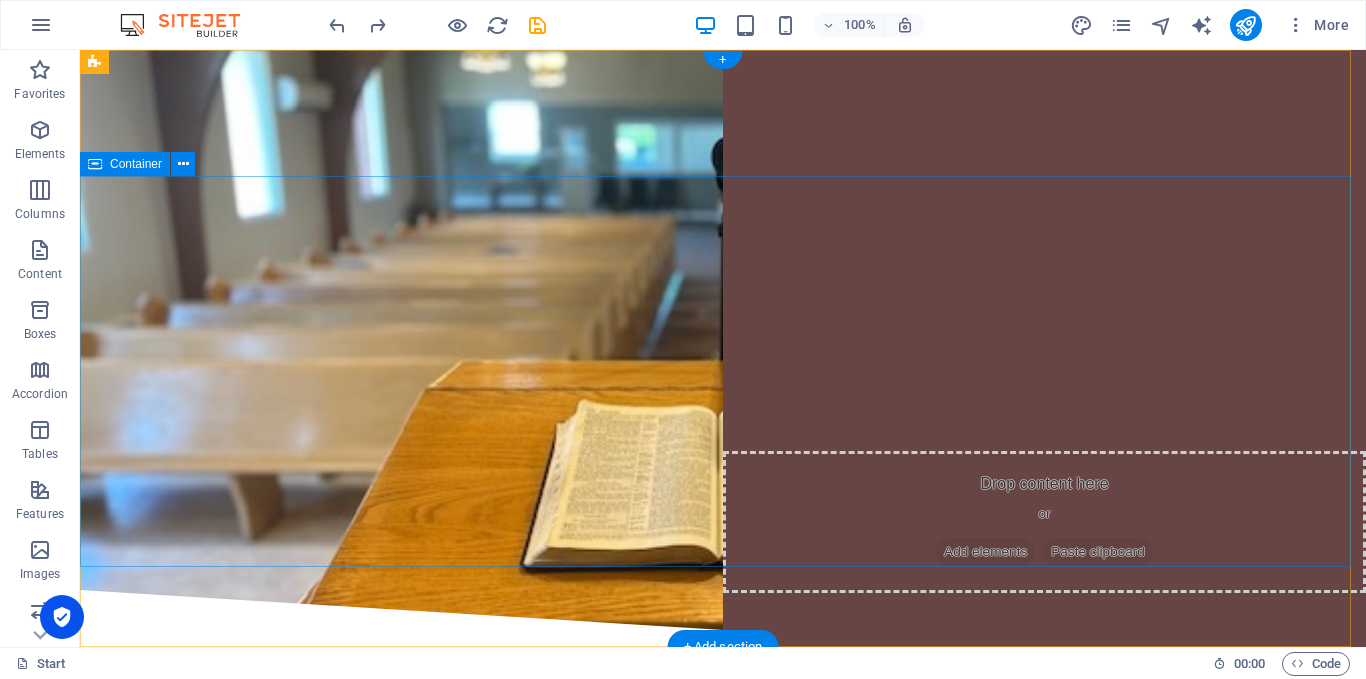 click on "WELCOME TO [PERSON_NAME][GEOGRAPHIC_DATA][DEMOGRAPHIC_DATA] Our Courses Sign up now" at bounding box center [723, 383] 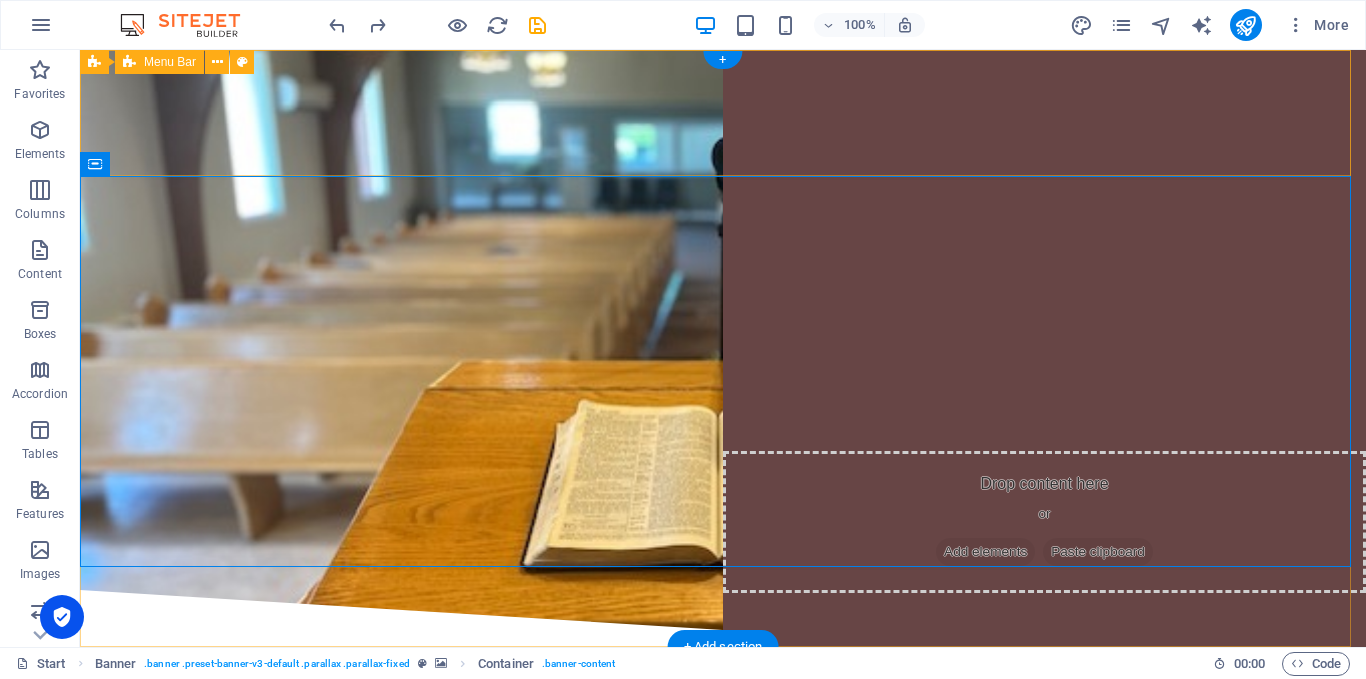 click at bounding box center [723, 113] 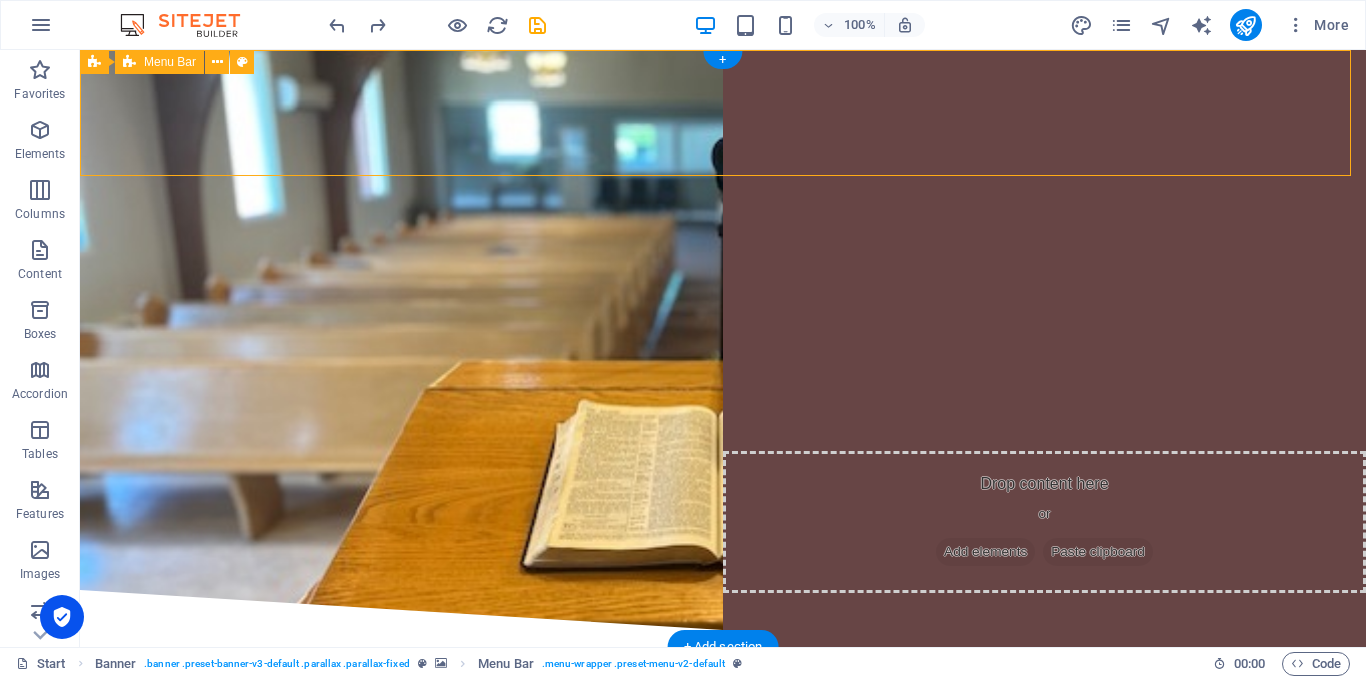 click at bounding box center (723, 113) 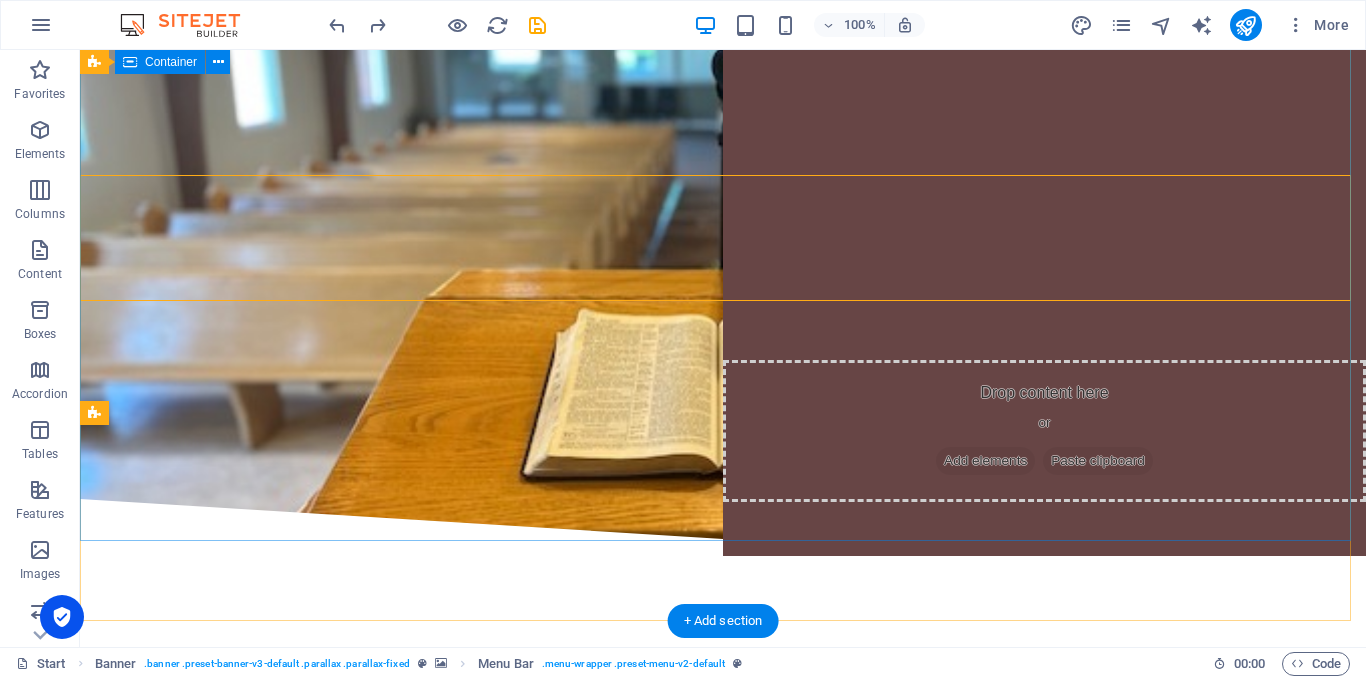 scroll, scrollTop: 0, scrollLeft: 0, axis: both 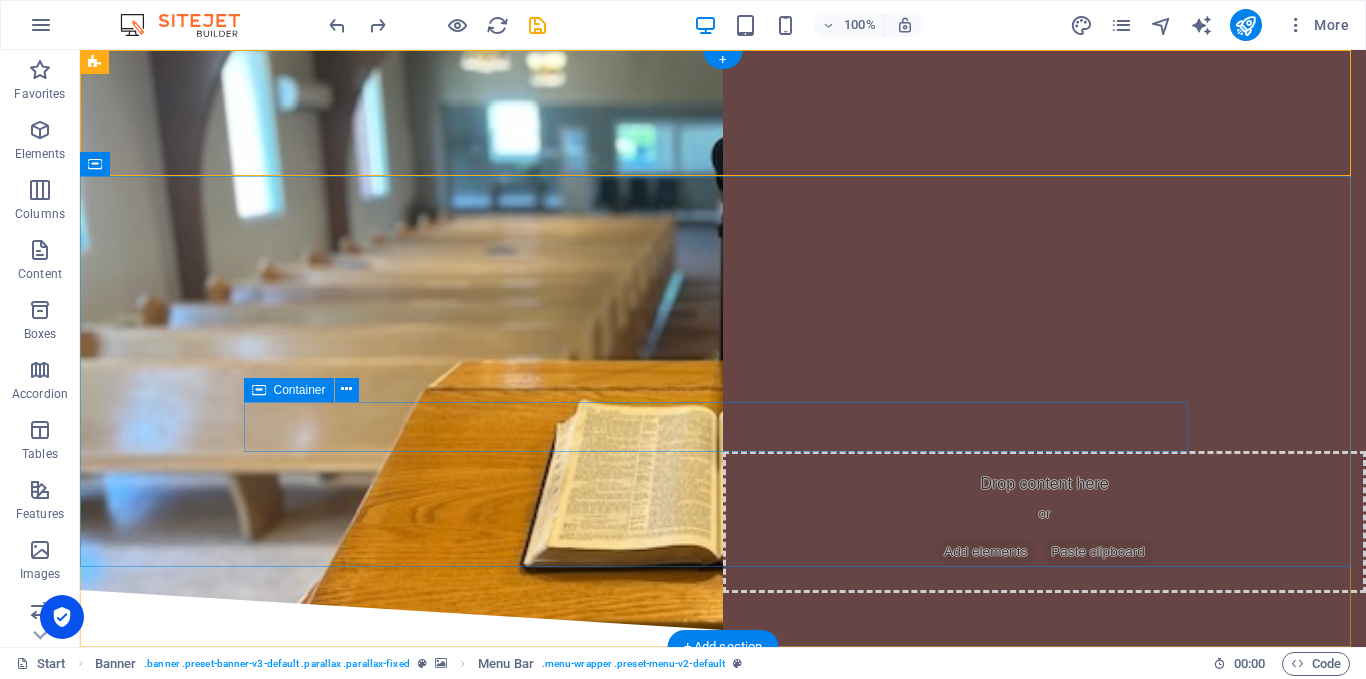 click on "Our Courses Sign up now" at bounding box center (723, 438) 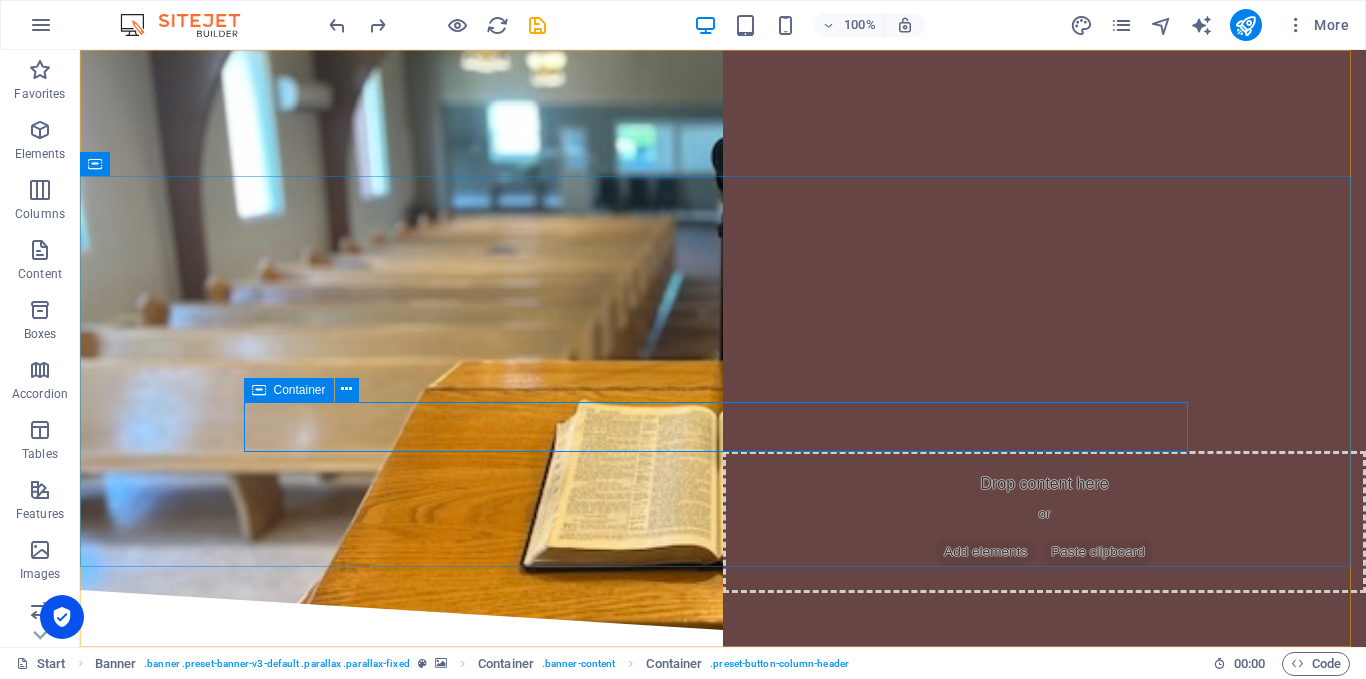 click on "Container" at bounding box center (300, 390) 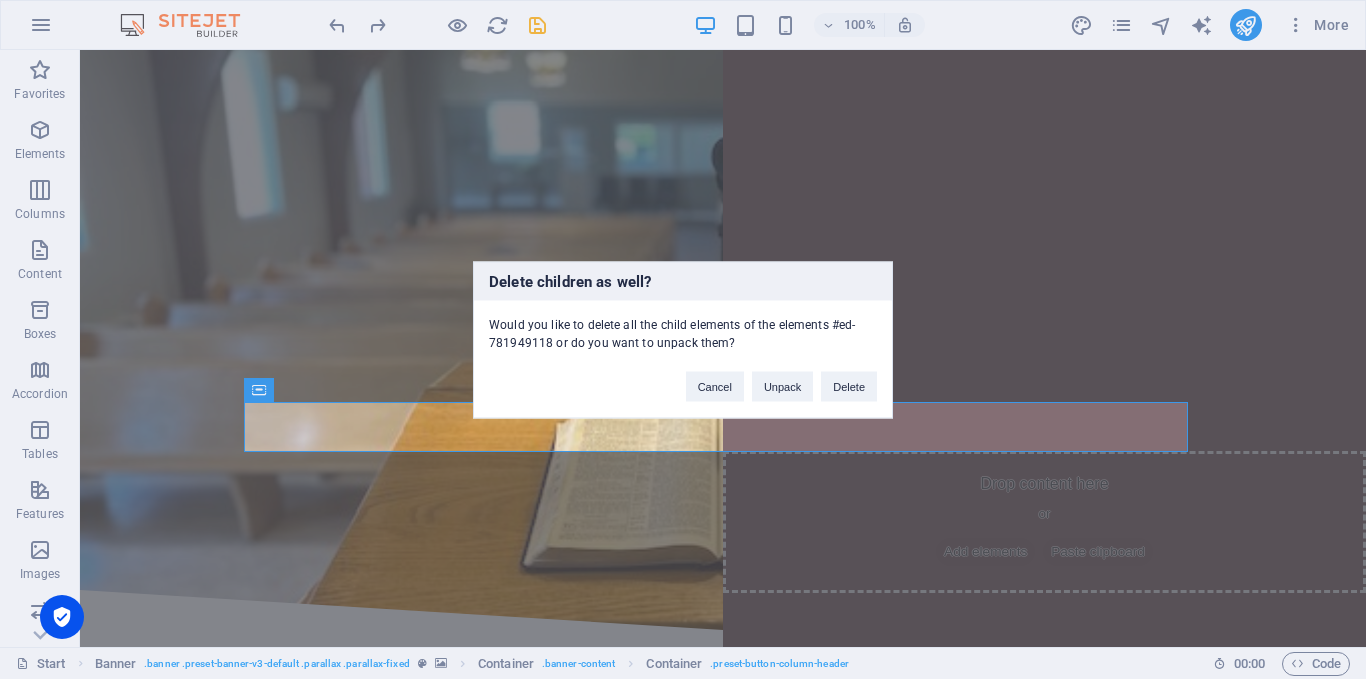 type 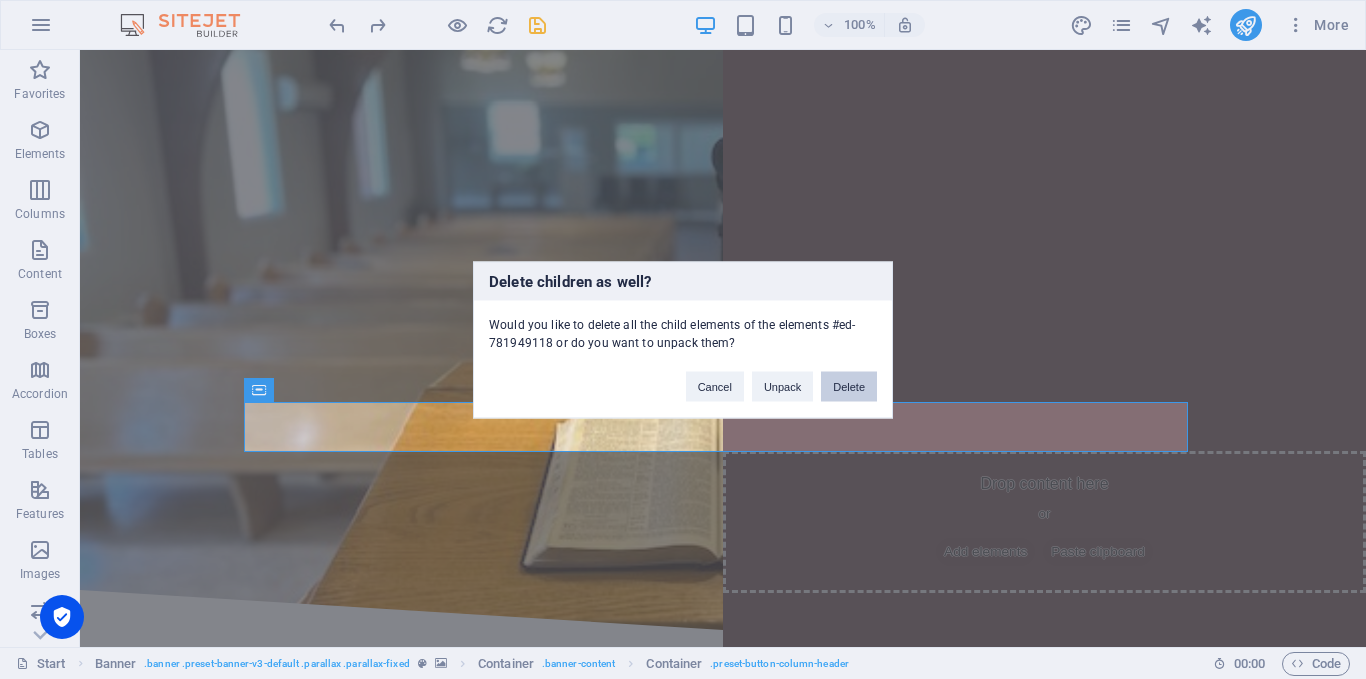 click on "Delete" at bounding box center [849, 386] 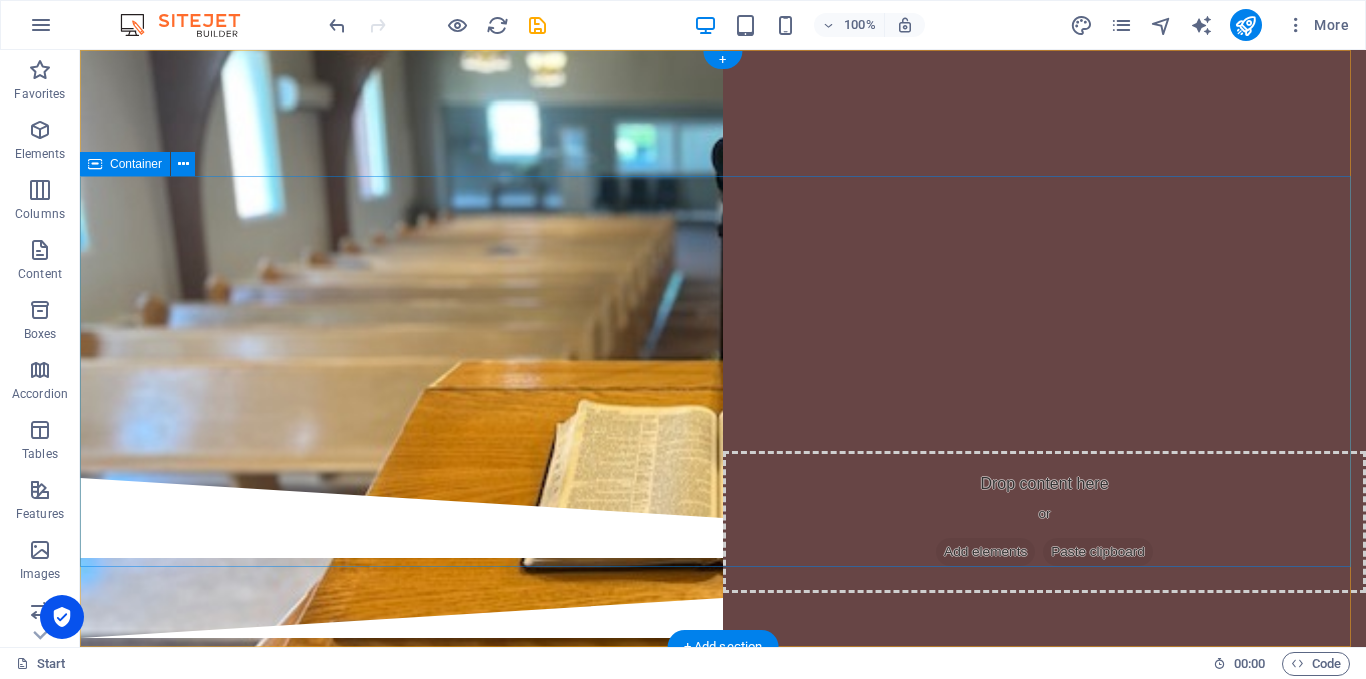 click on "WELCOME TO [PERSON_NAME][DEMOGRAPHIC_DATA]" at bounding box center [723, 327] 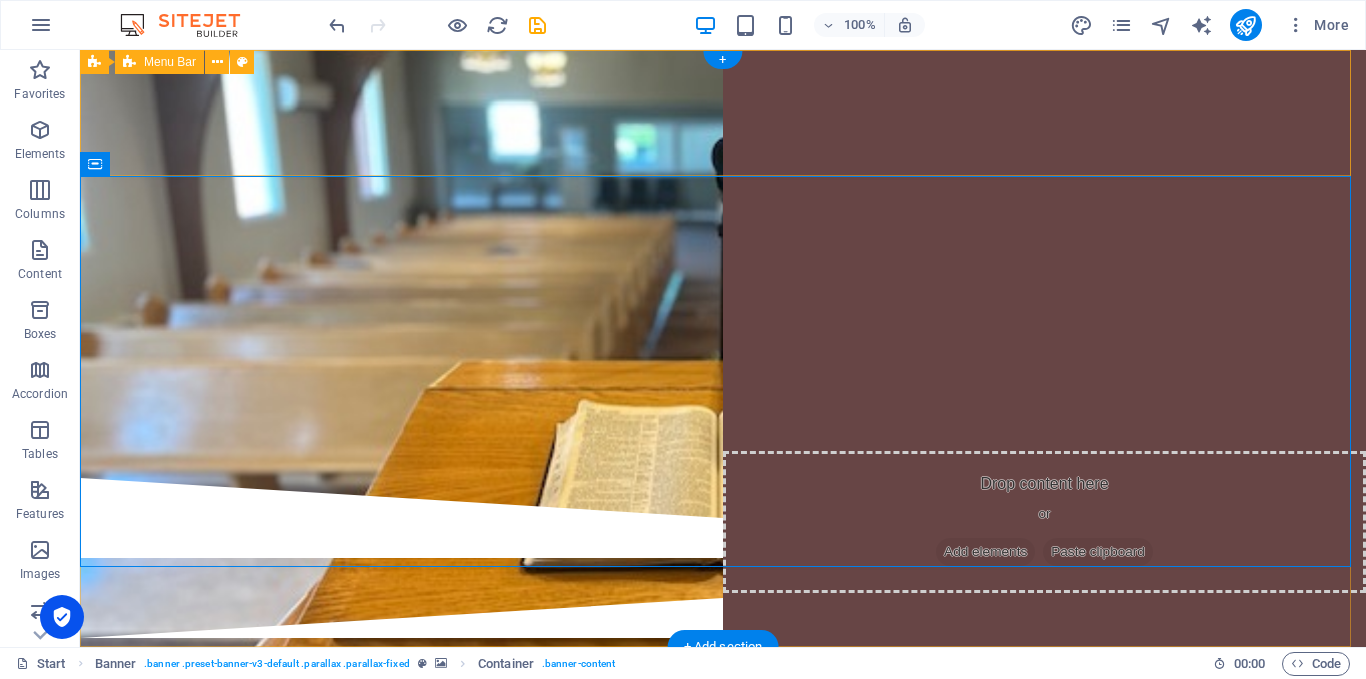 click at bounding box center (723, 113) 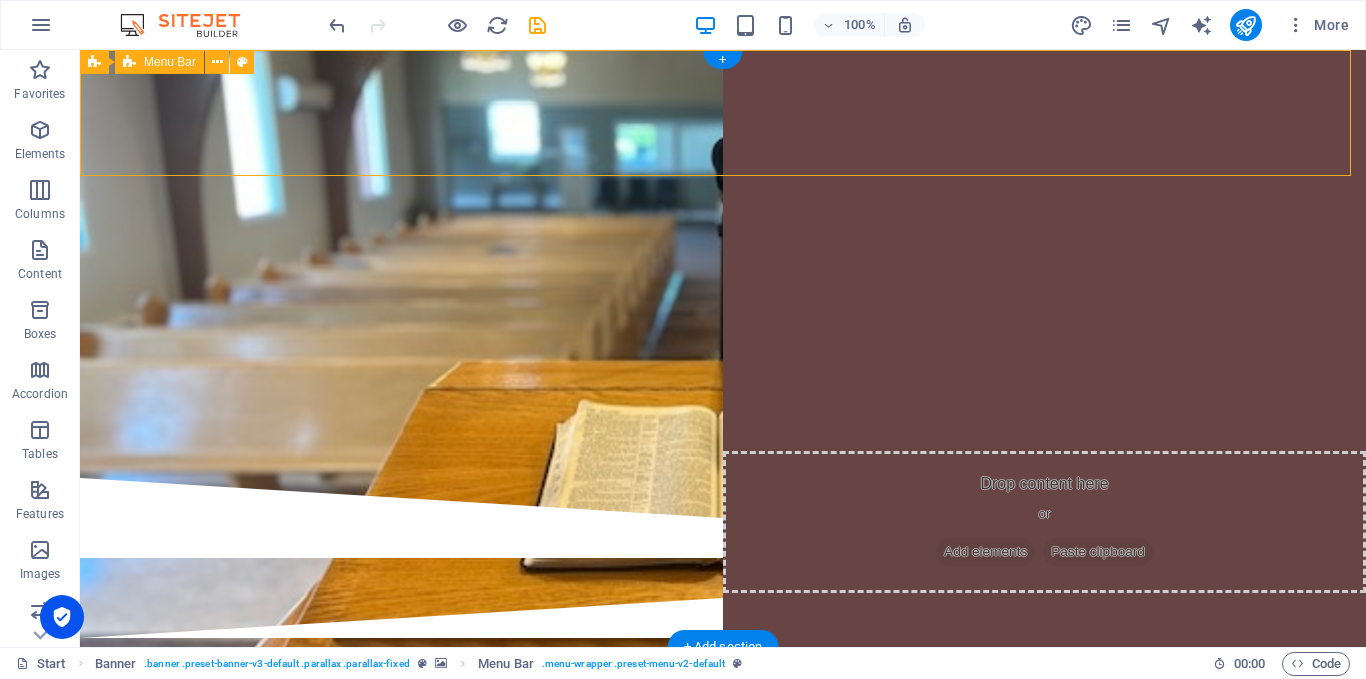 click at bounding box center (723, 113) 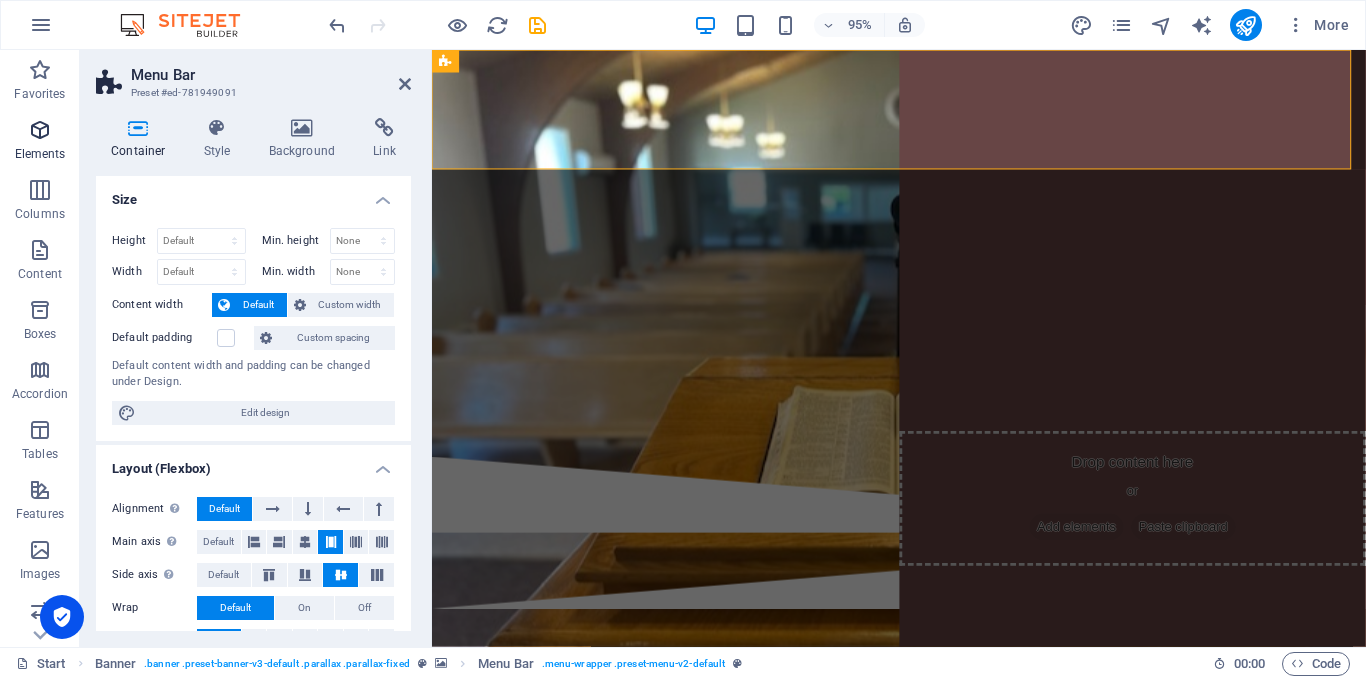 click at bounding box center (40, 130) 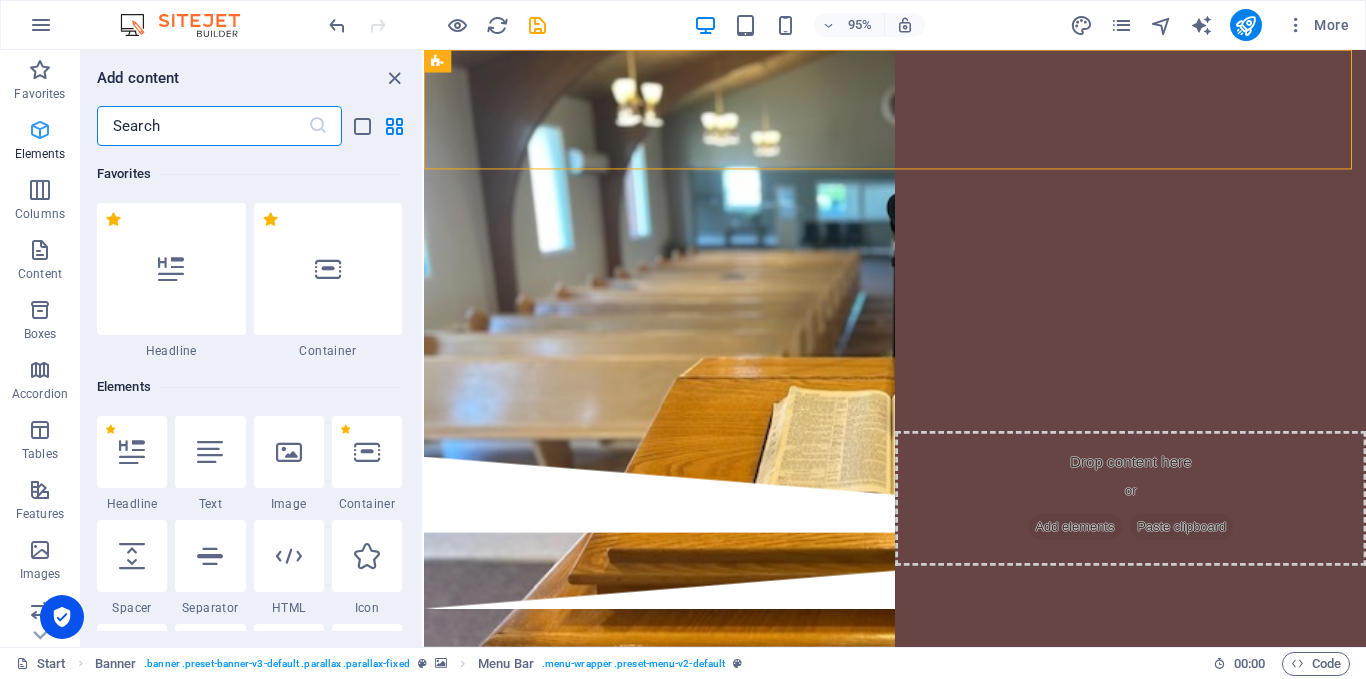 scroll, scrollTop: 213, scrollLeft: 0, axis: vertical 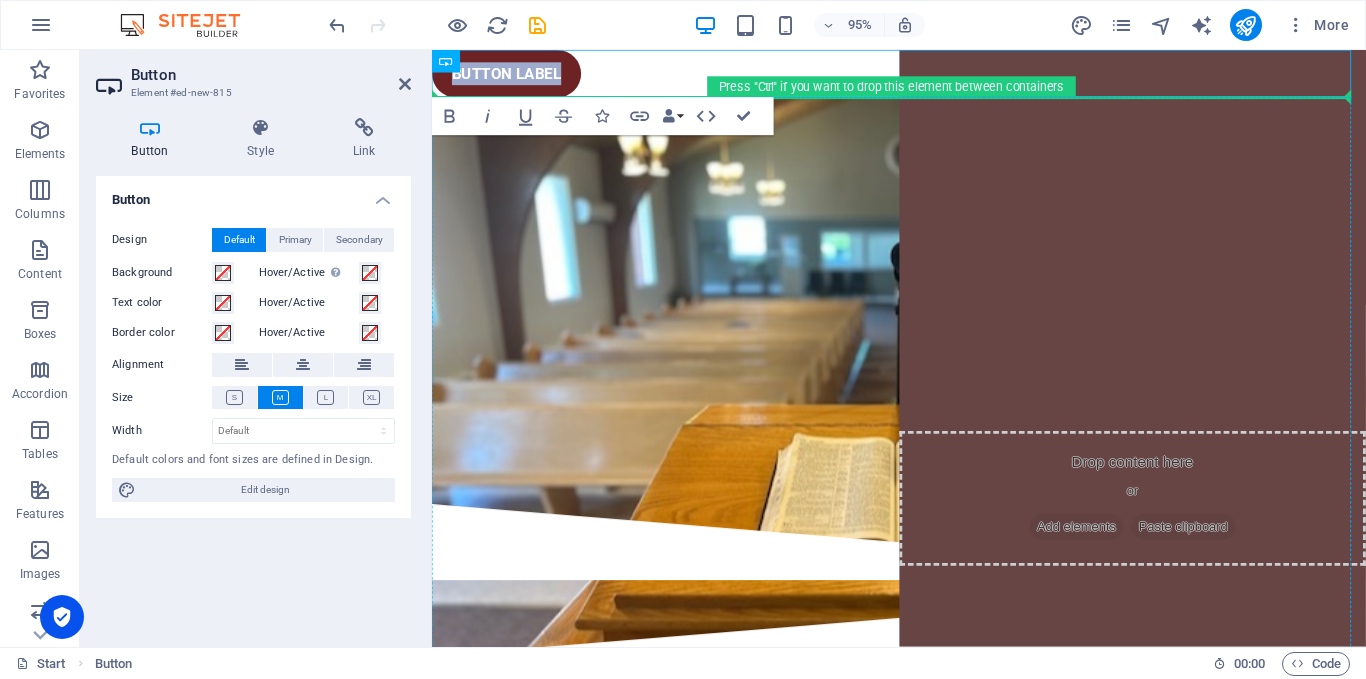 drag, startPoint x: 898, startPoint y: 111, endPoint x: 739, endPoint y: 169, distance: 169.24834 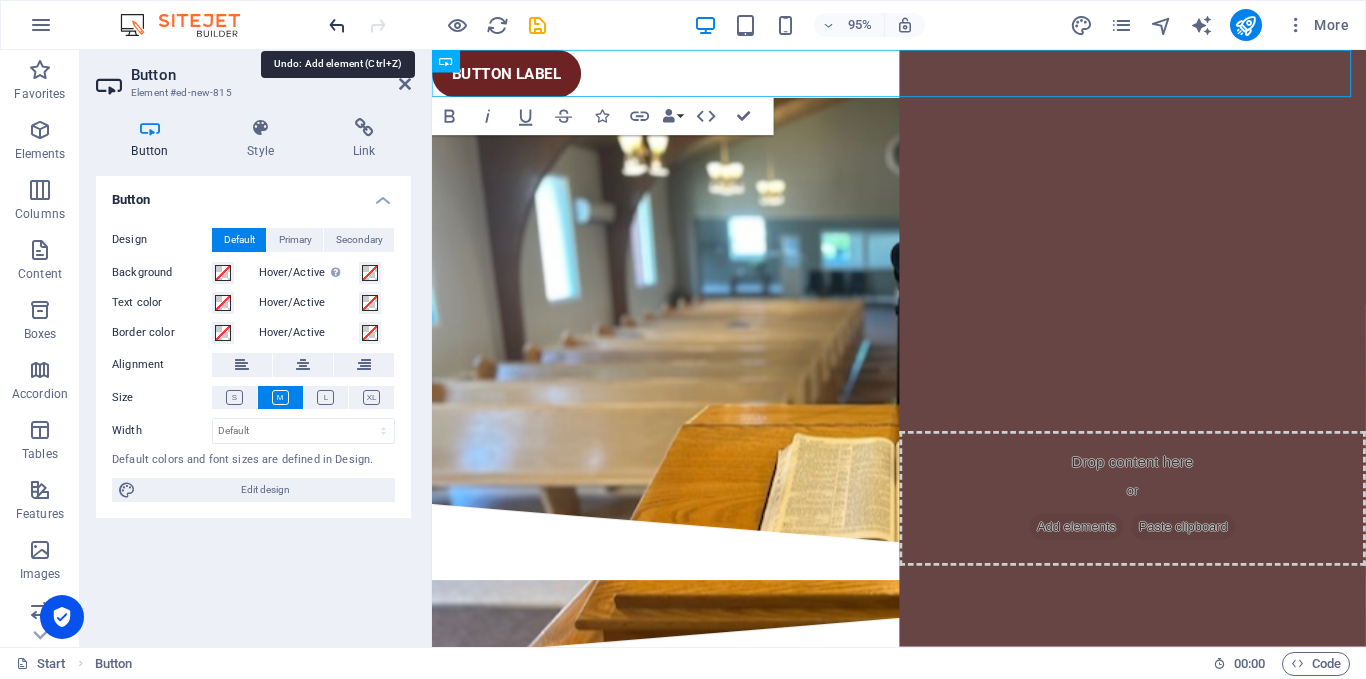 click at bounding box center [337, 25] 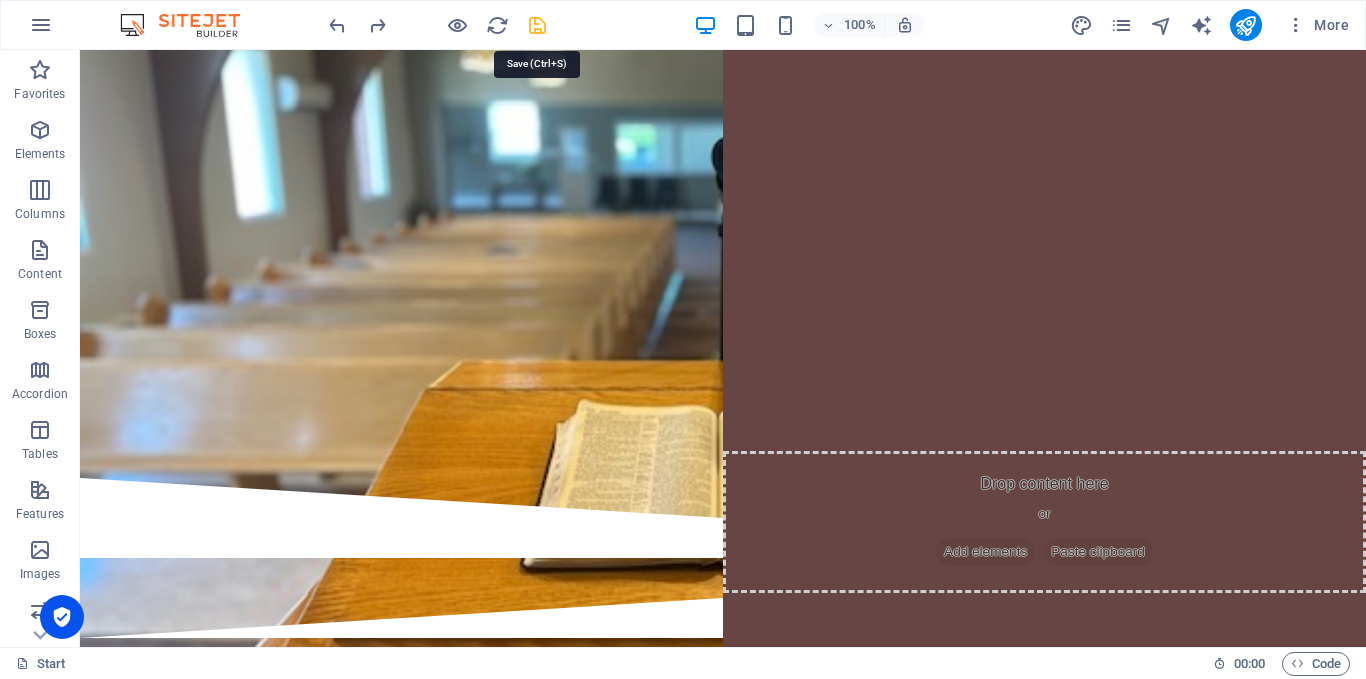 click at bounding box center [537, 25] 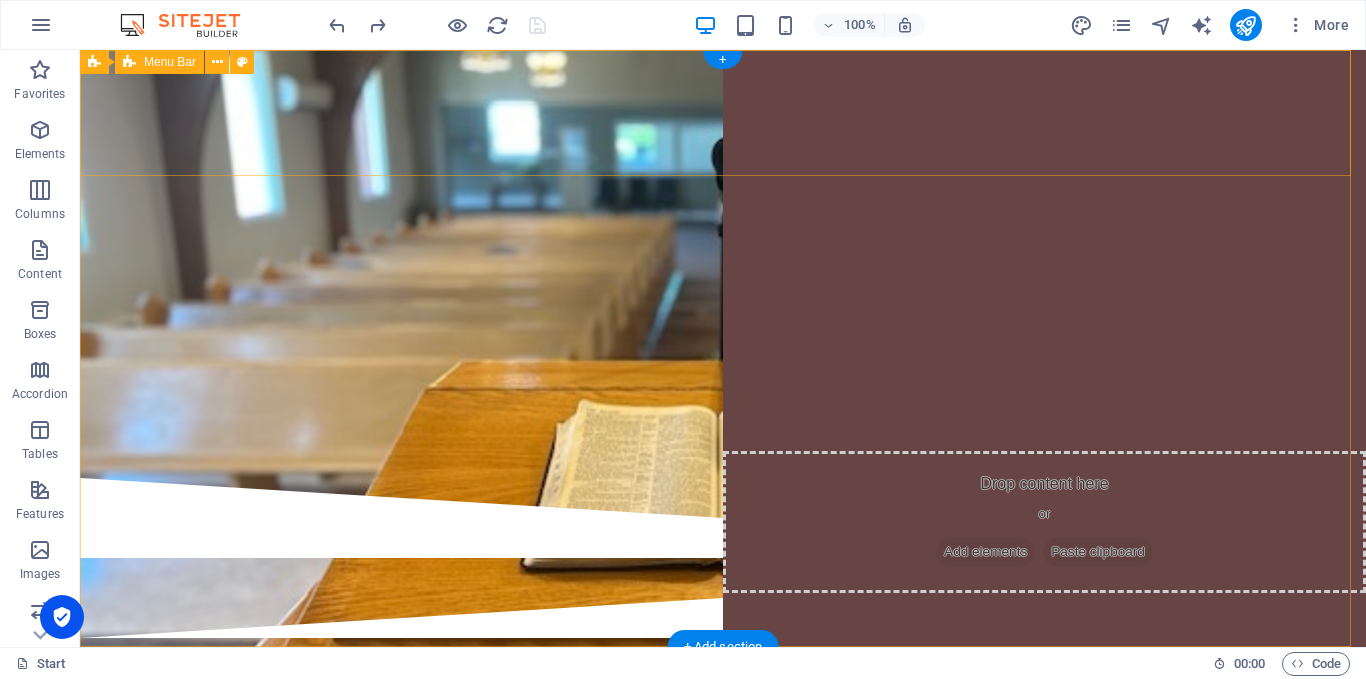 click at bounding box center [723, 113] 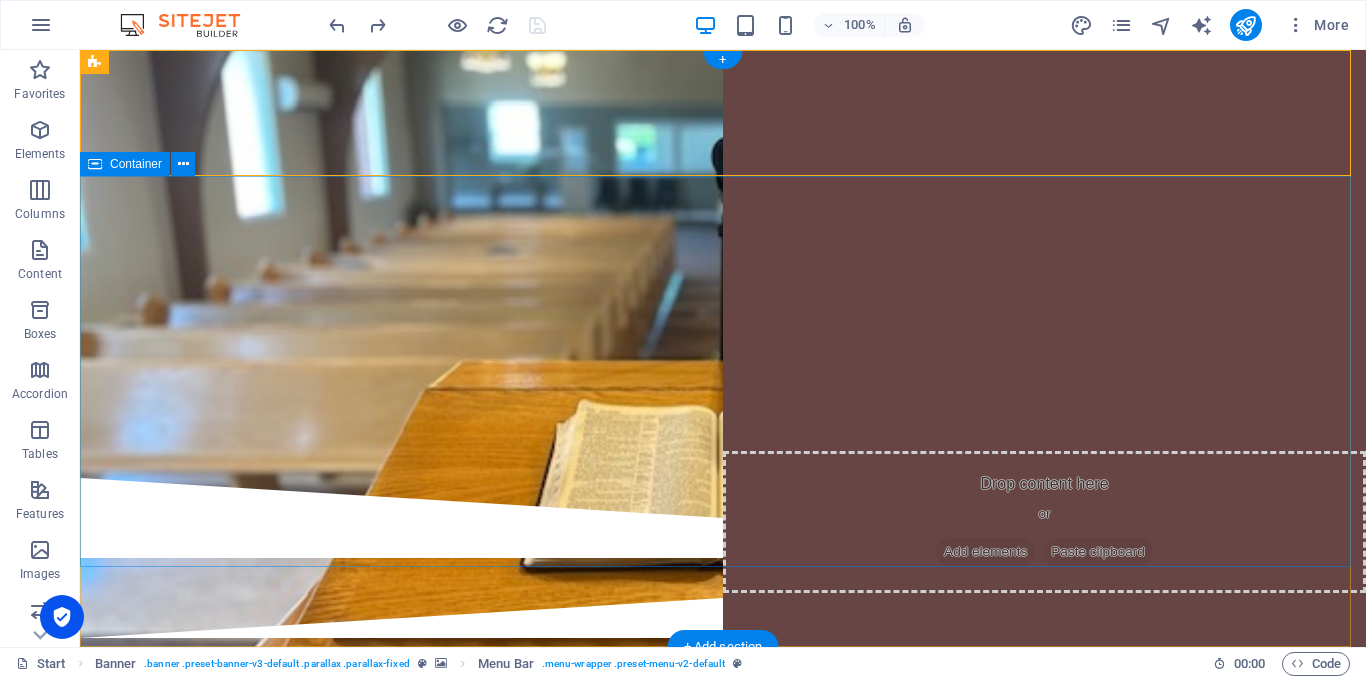 click on "WELCOME TO [PERSON_NAME][DEMOGRAPHIC_DATA]" at bounding box center [723, 327] 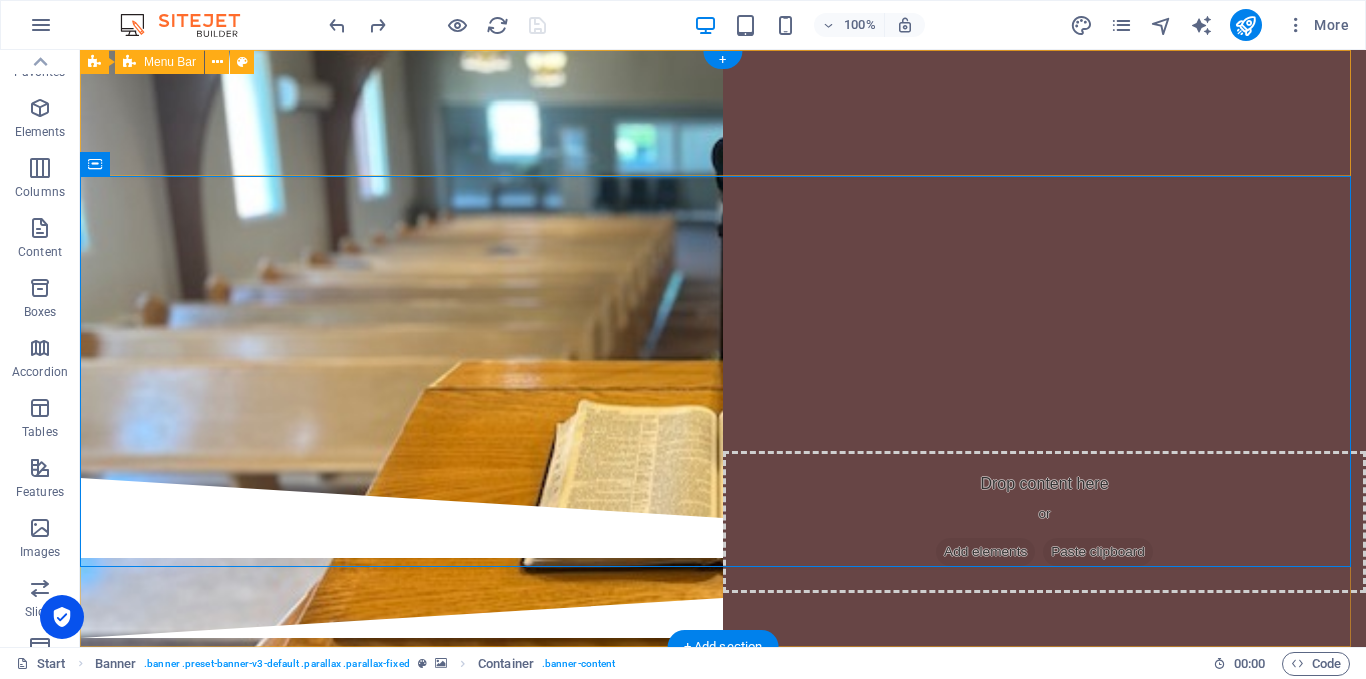 scroll, scrollTop: 0, scrollLeft: 0, axis: both 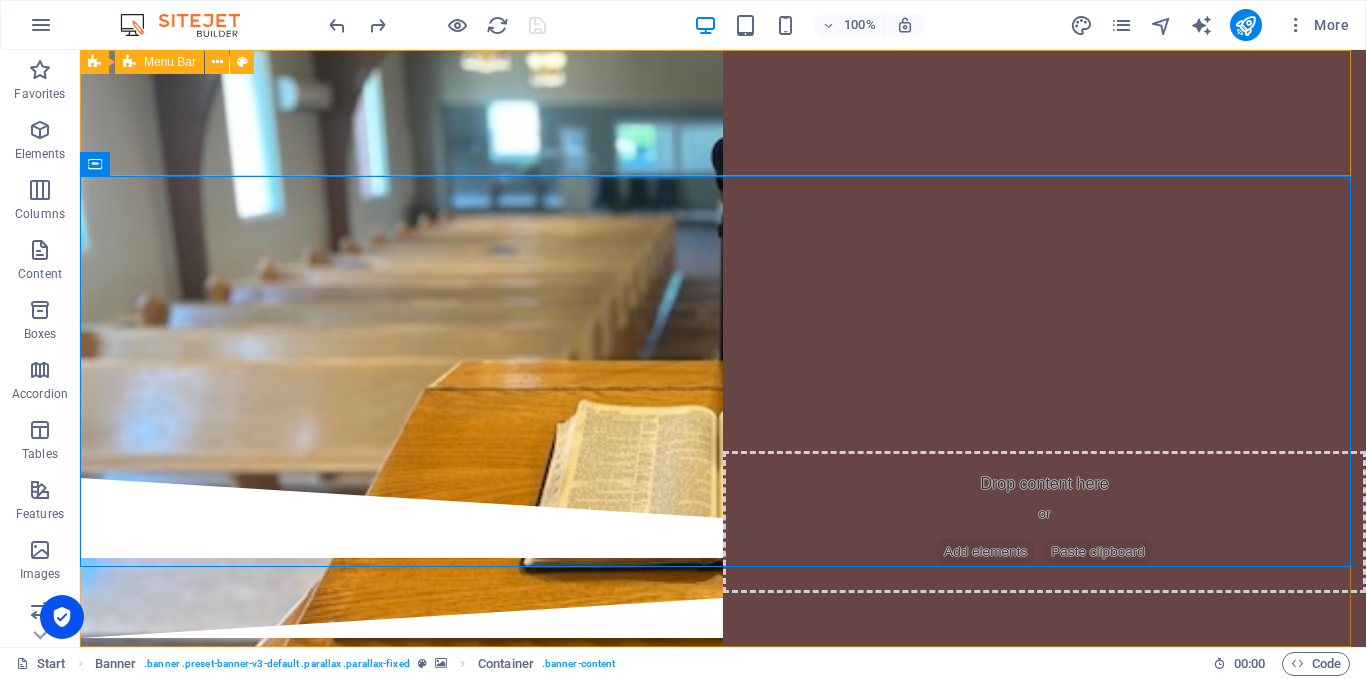 click on "Menu Bar" at bounding box center (170, 62) 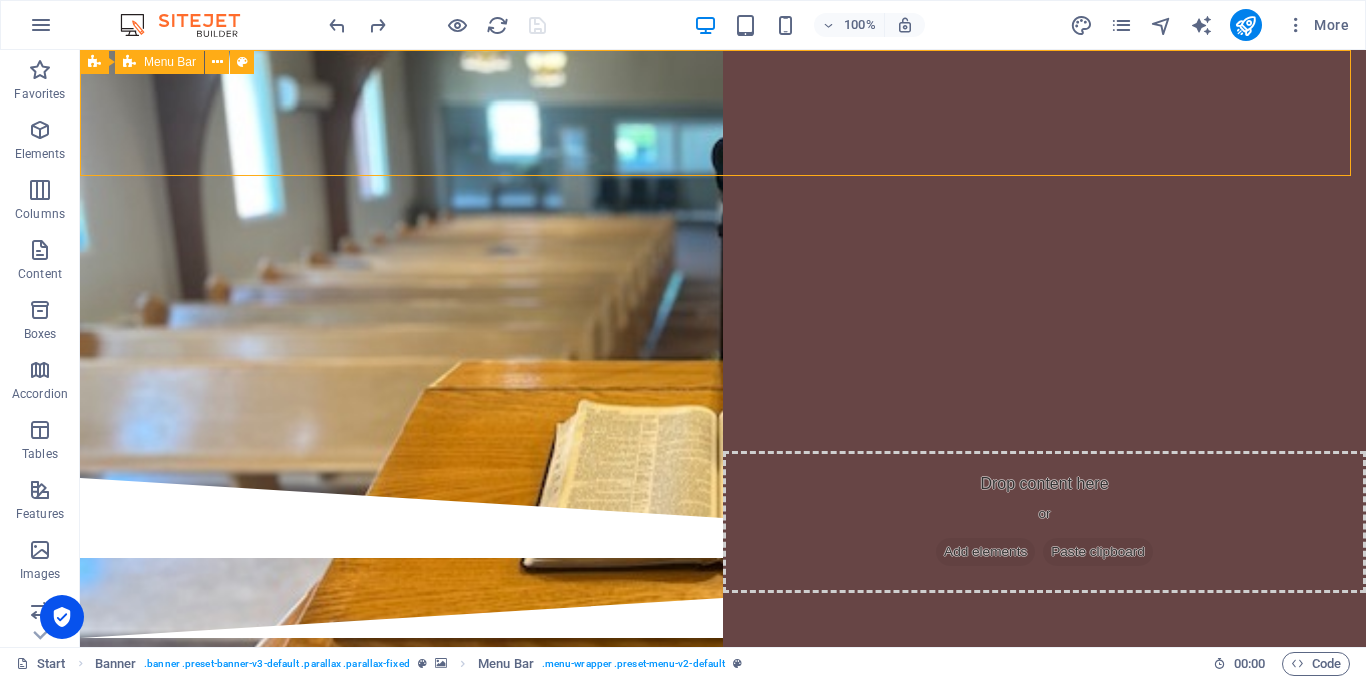click on "Menu Bar" at bounding box center (170, 62) 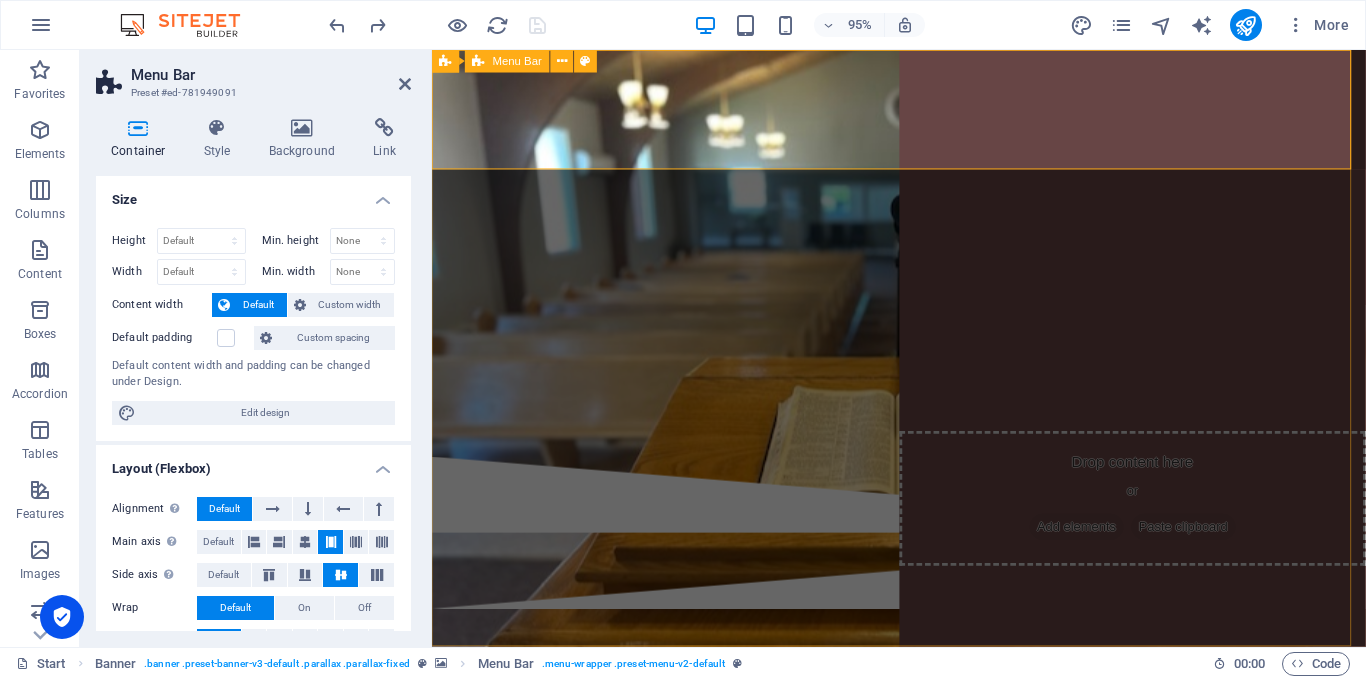 drag, startPoint x: 1596, startPoint y: 75, endPoint x: 675, endPoint y: 121, distance: 922.148 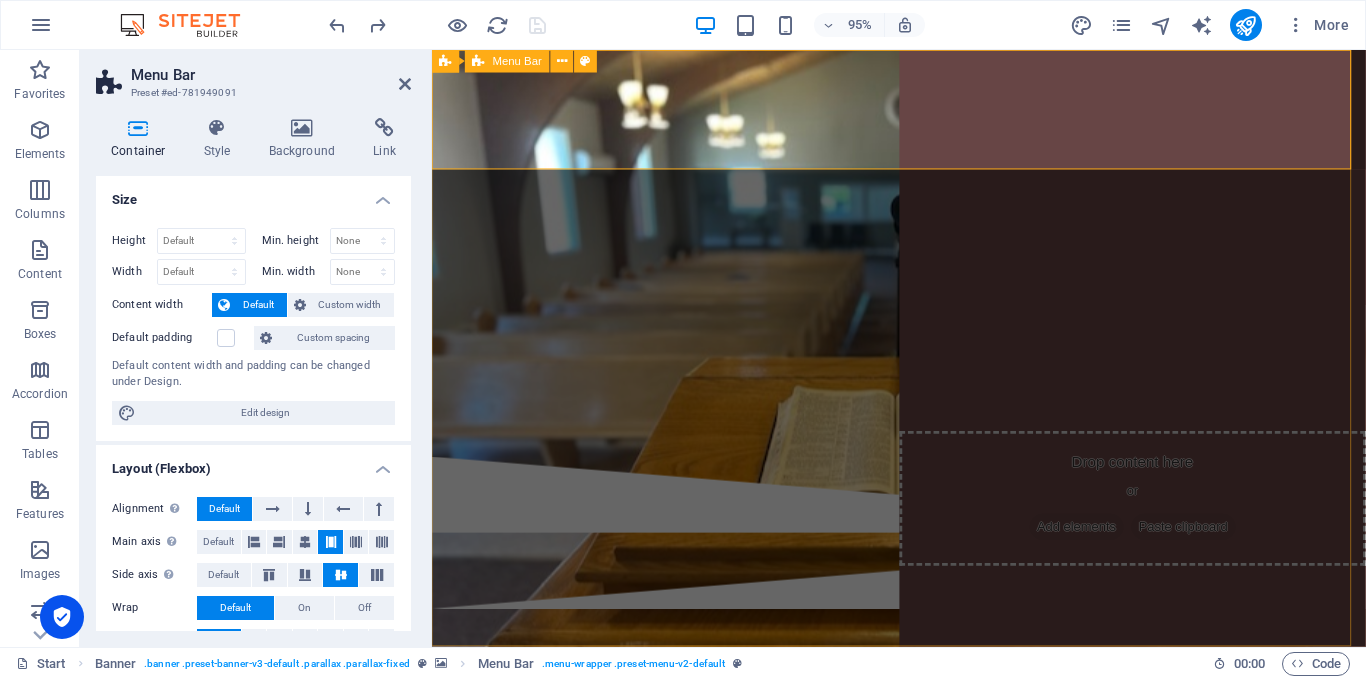 click at bounding box center (923, 113) 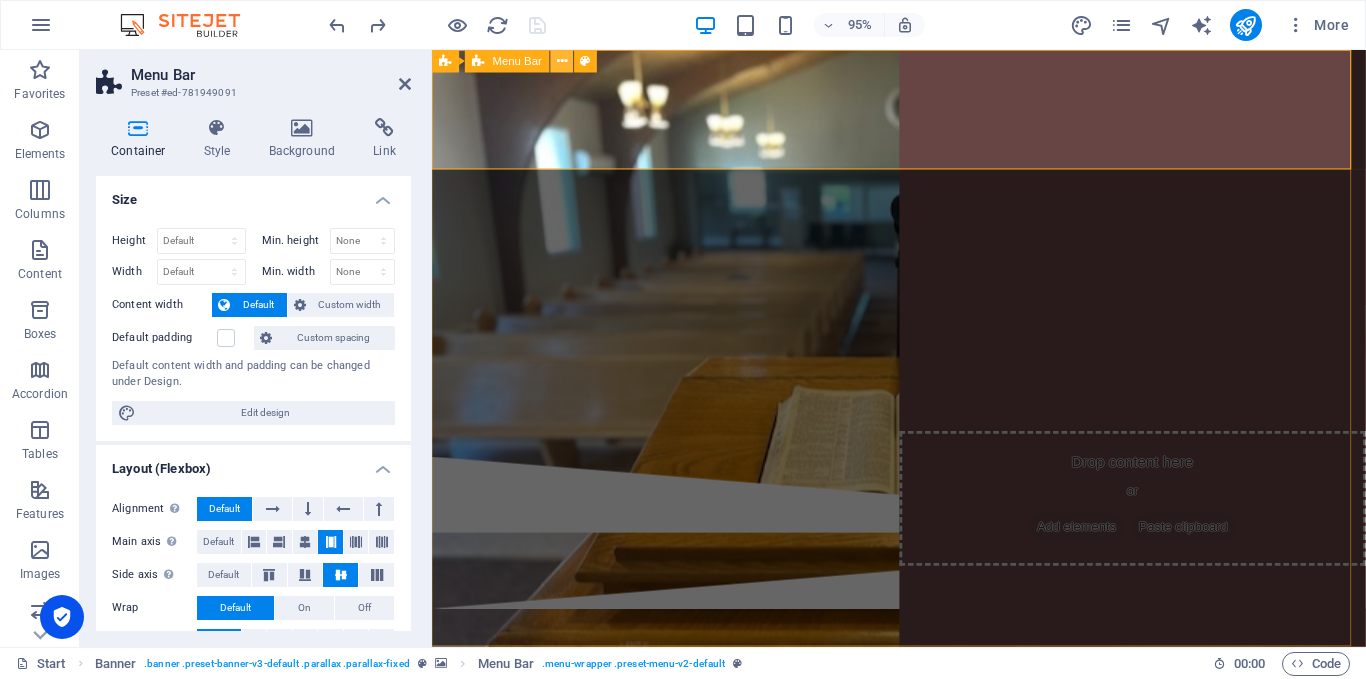 click at bounding box center [562, 61] 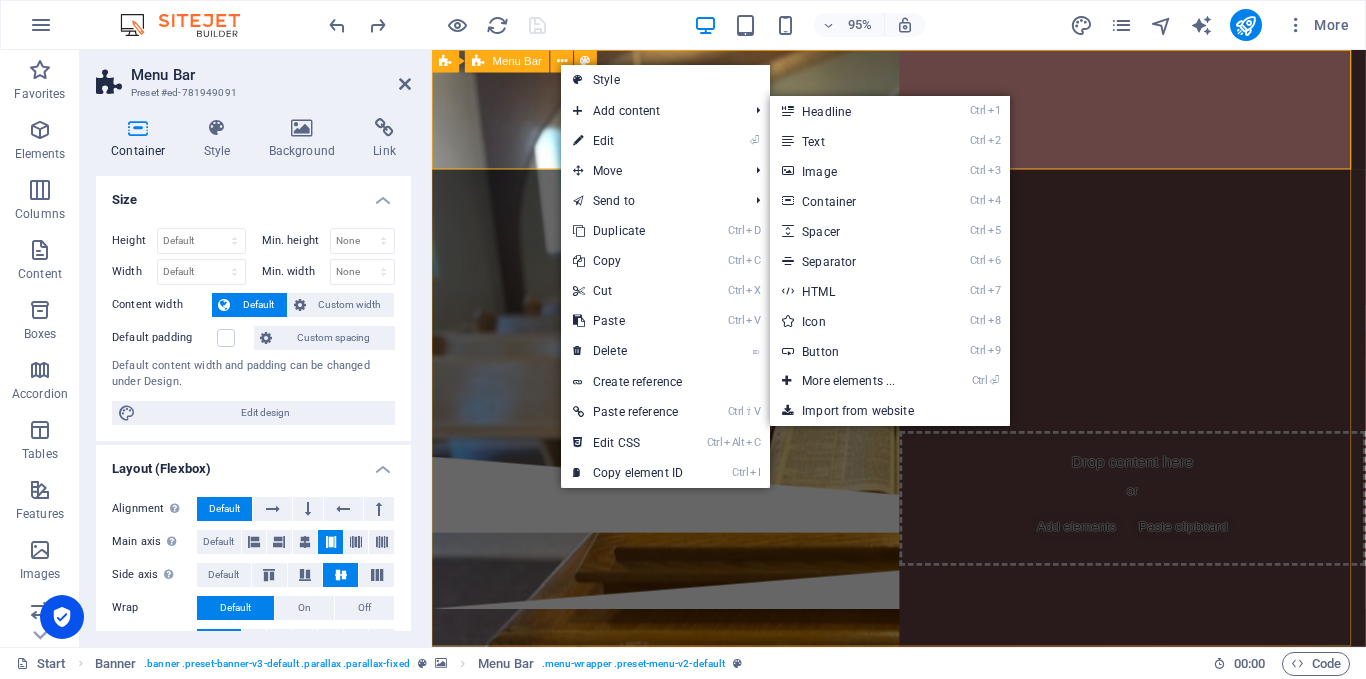 drag, startPoint x: 1263, startPoint y: 196, endPoint x: 831, endPoint y: 79, distance: 447.56342 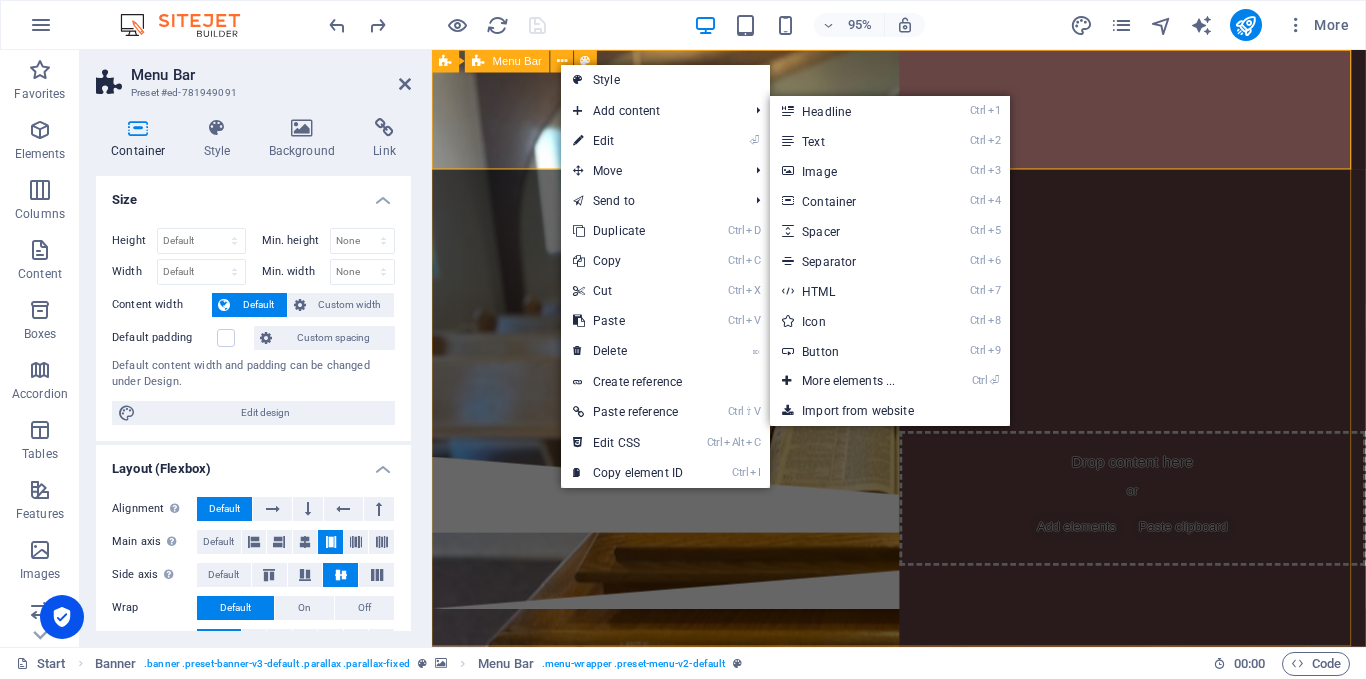click at bounding box center (923, 113) 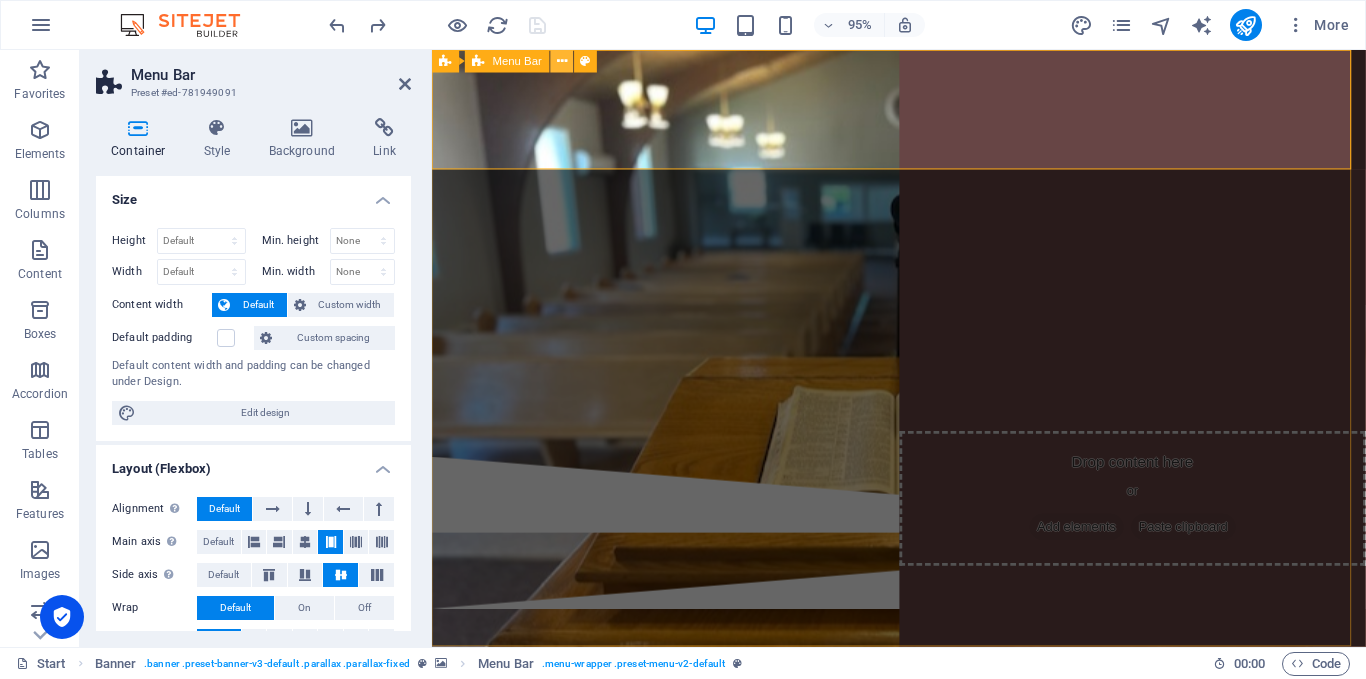 click at bounding box center [562, 61] 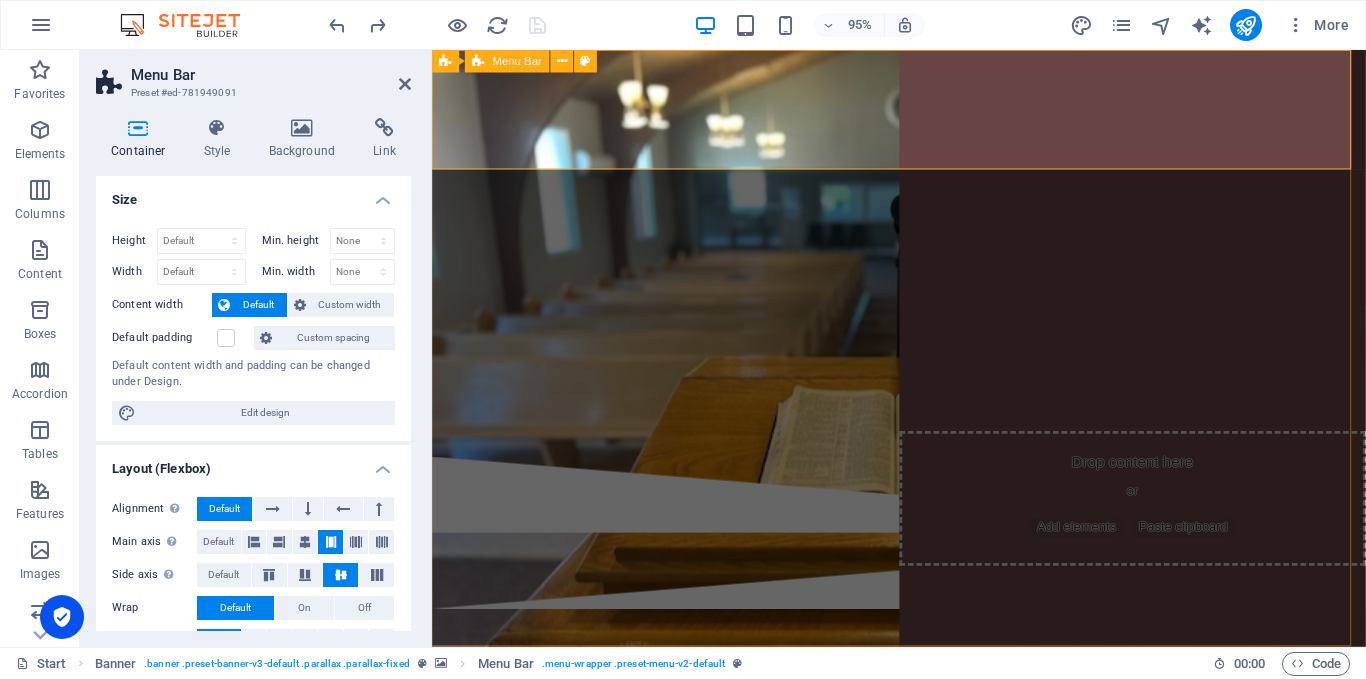 click at bounding box center (923, 113) 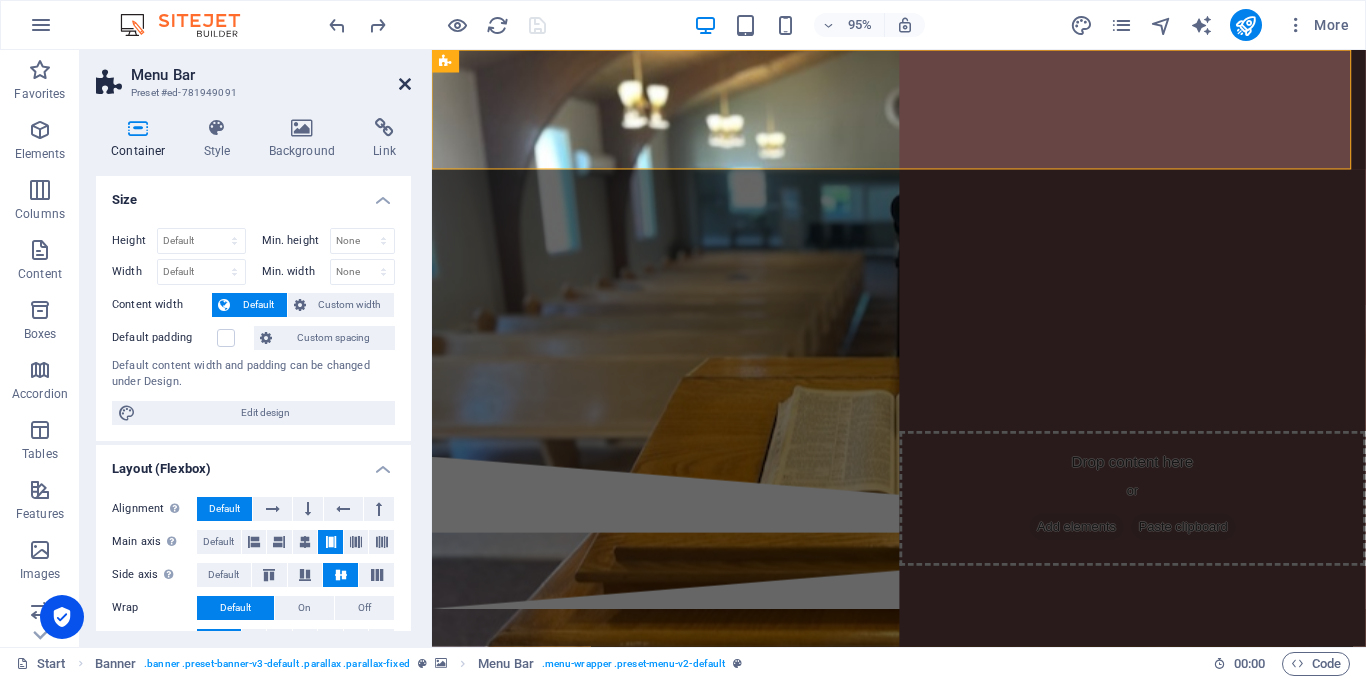 click at bounding box center [405, 84] 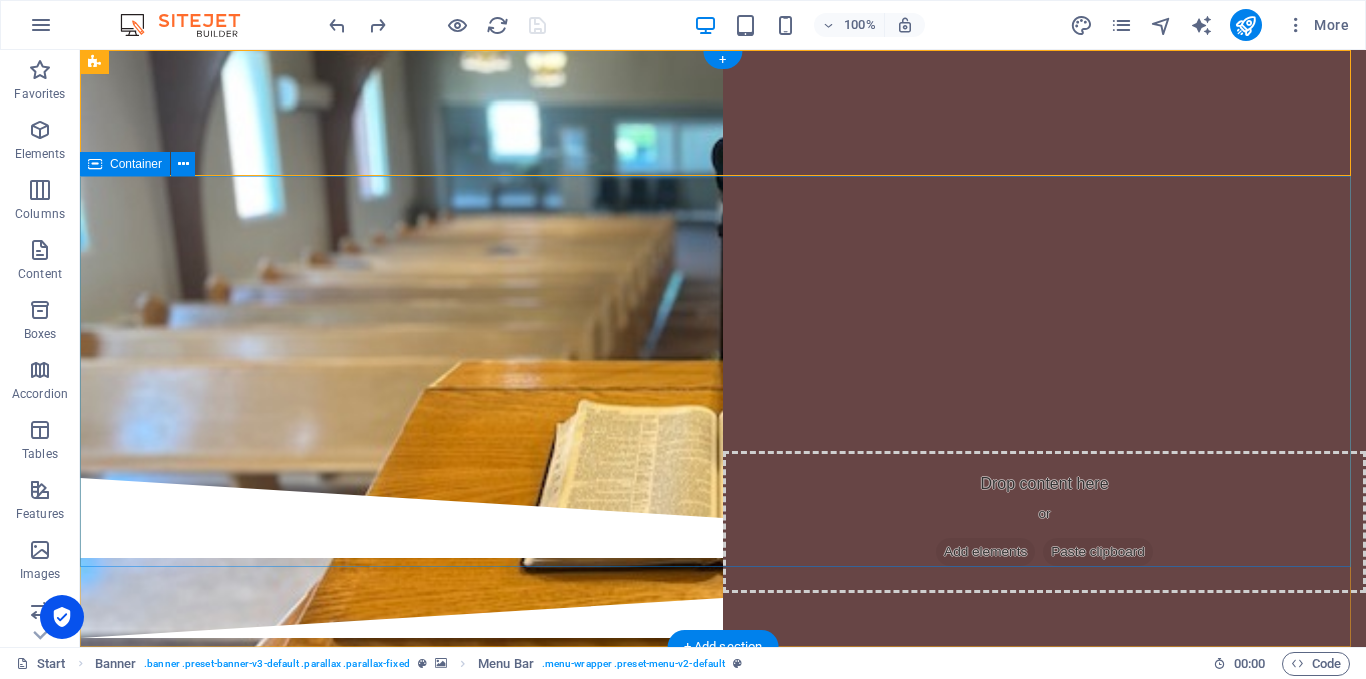 click on "WELCOME TO [PERSON_NAME][DEMOGRAPHIC_DATA]" at bounding box center (723, 327) 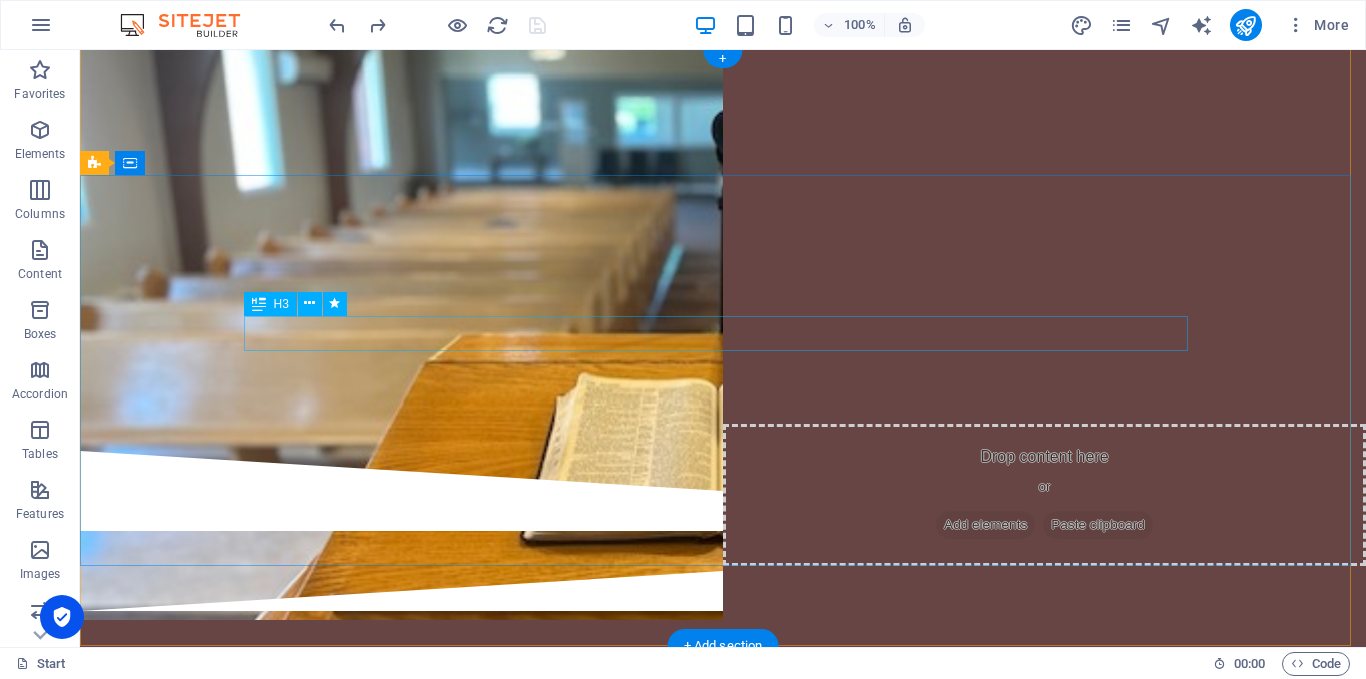 scroll, scrollTop: 0, scrollLeft: 0, axis: both 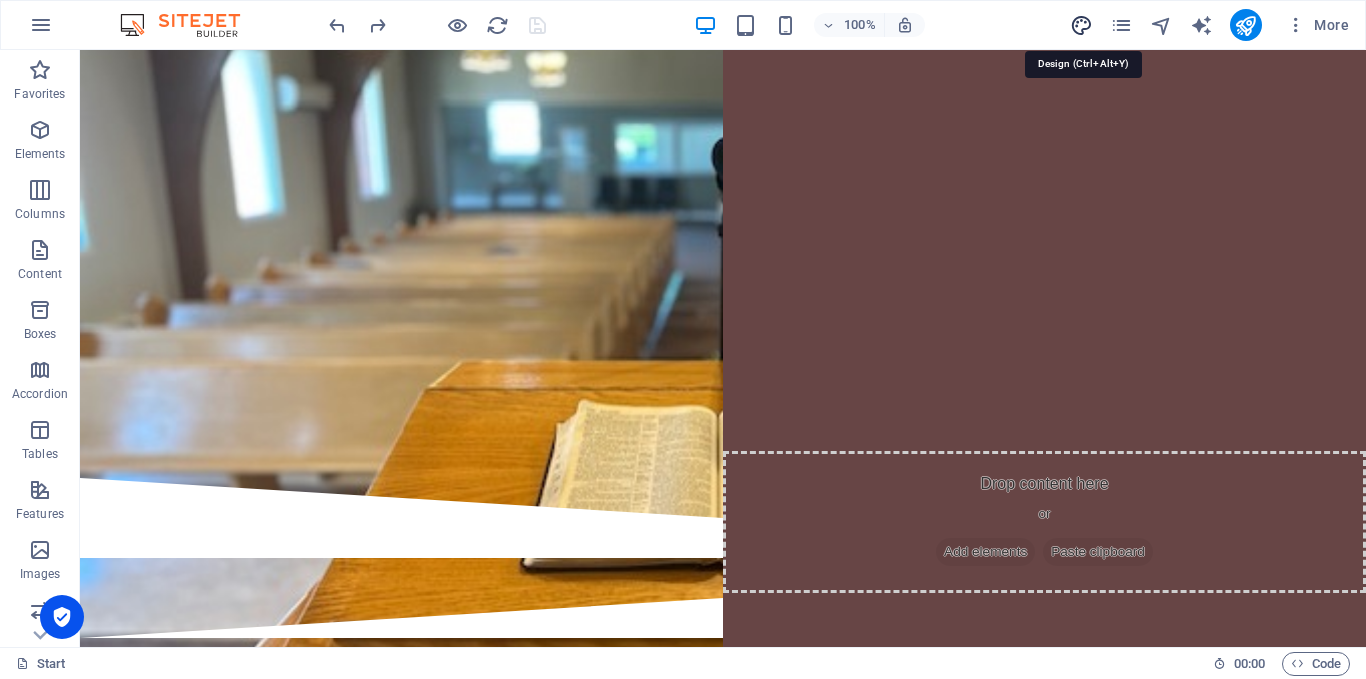 click at bounding box center [1081, 25] 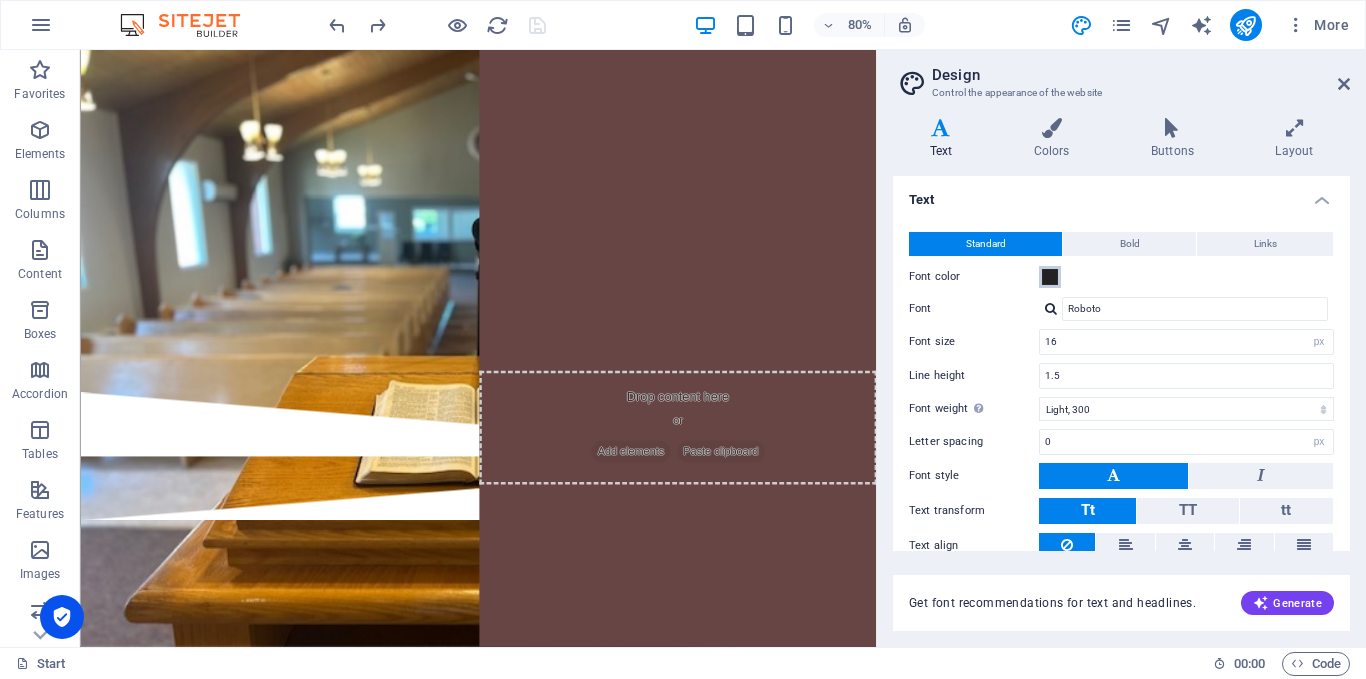 click at bounding box center (1050, 277) 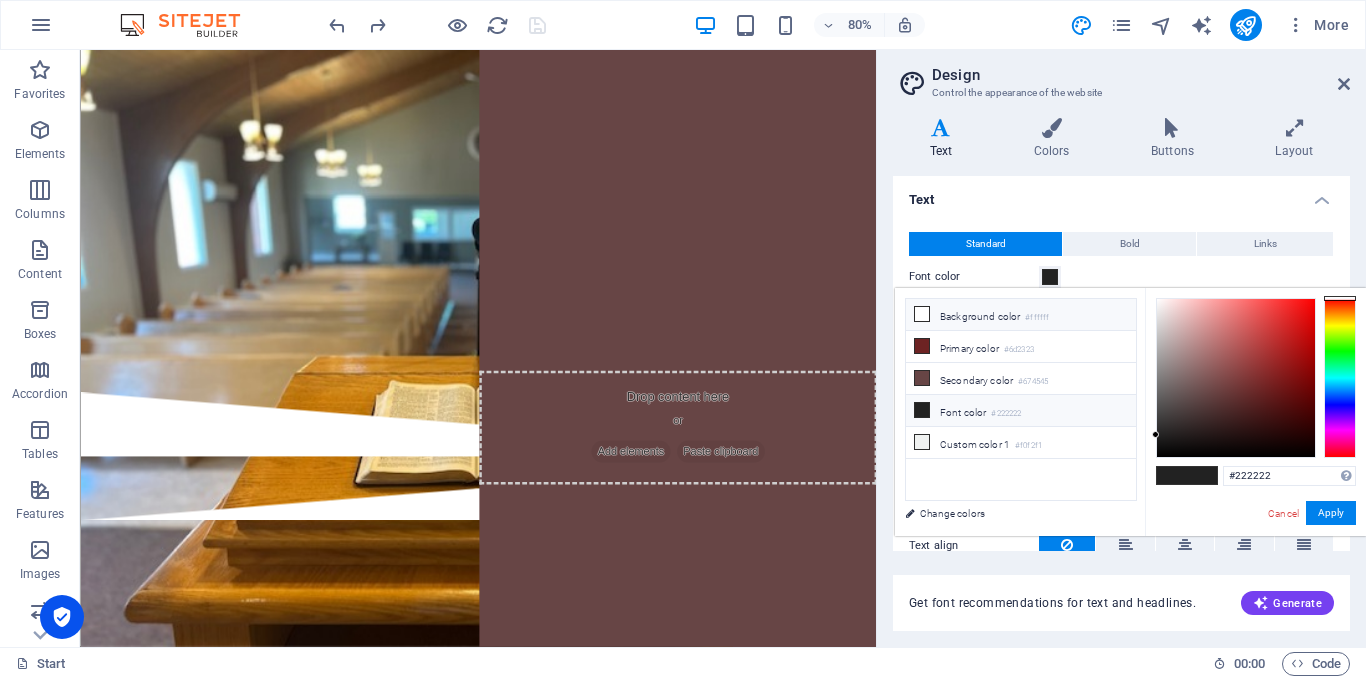 click at bounding box center [922, 314] 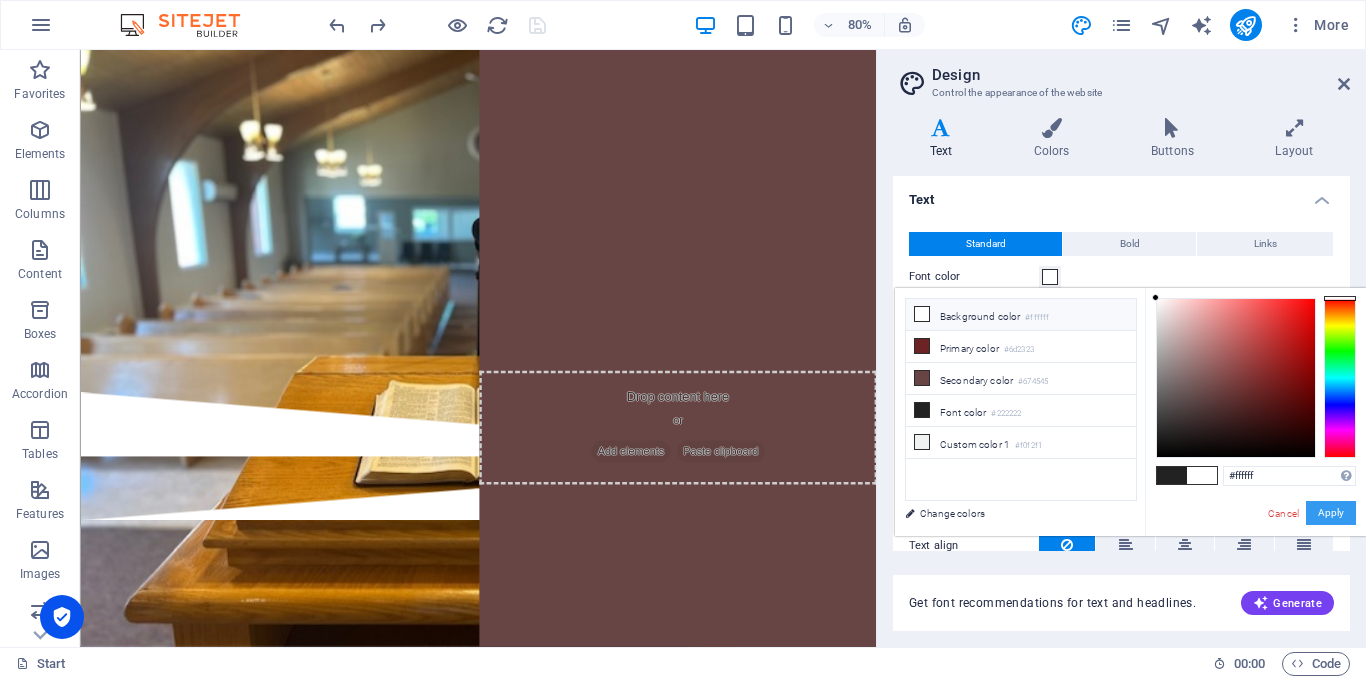 click on "Apply" at bounding box center (1331, 513) 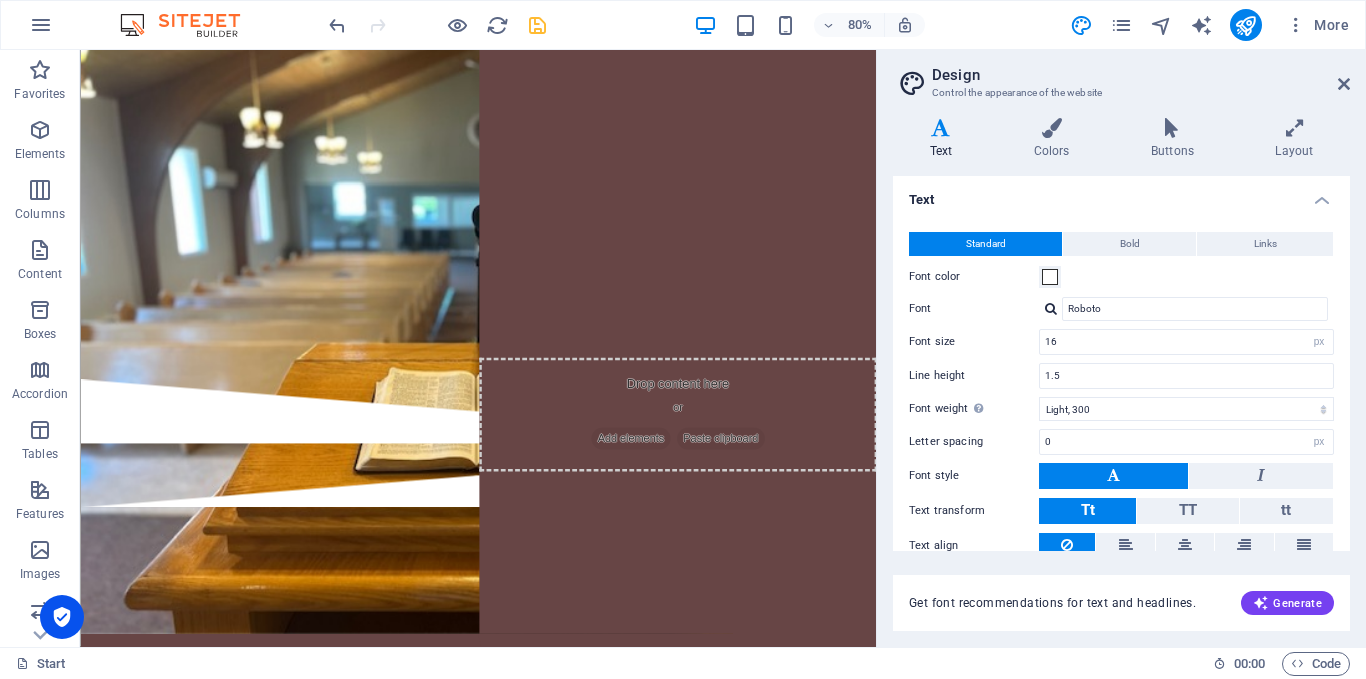 scroll, scrollTop: 0, scrollLeft: 0, axis: both 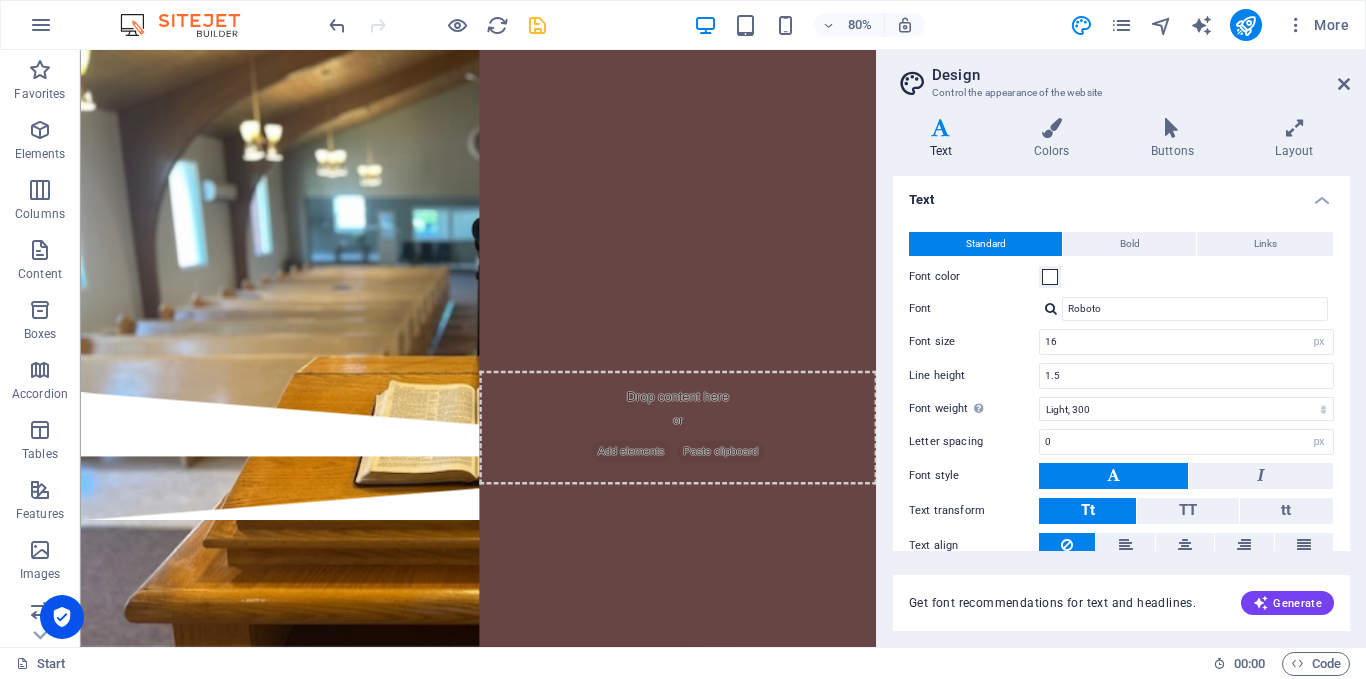 drag, startPoint x: 1068, startPoint y: 507, endPoint x: 957, endPoint y: 425, distance: 138.00362 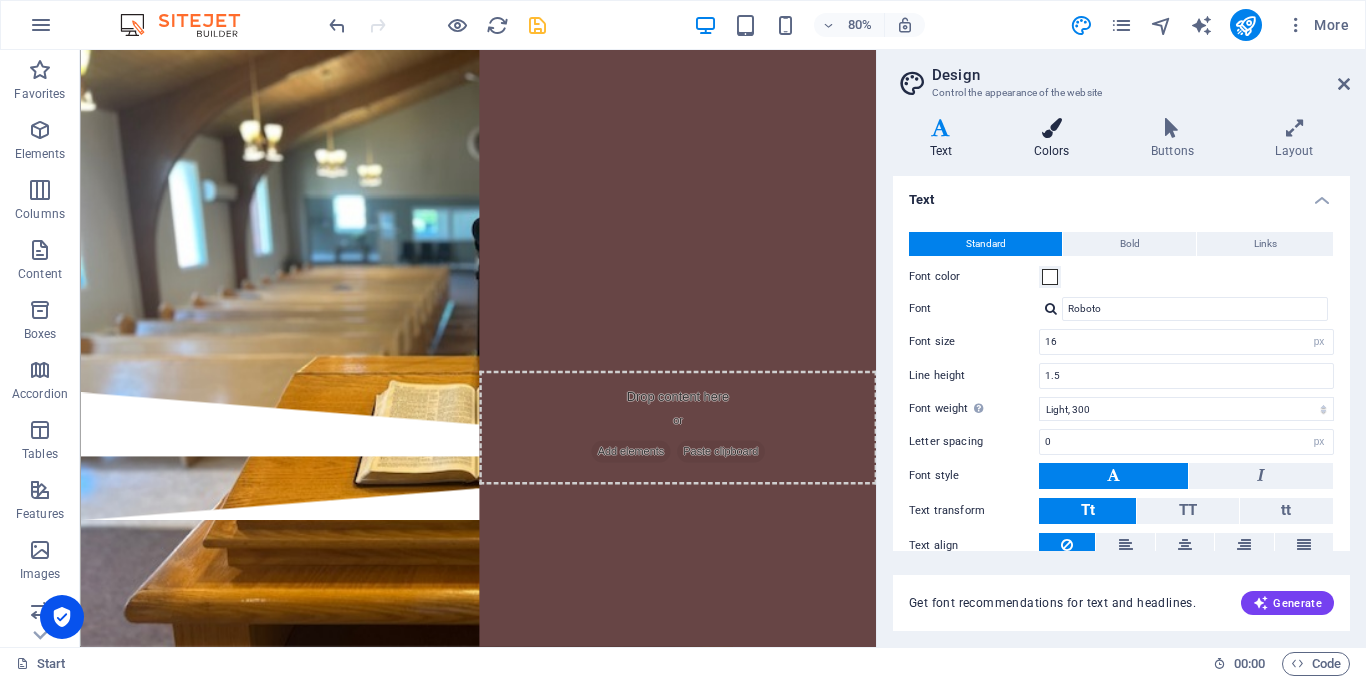 click at bounding box center (1051, 128) 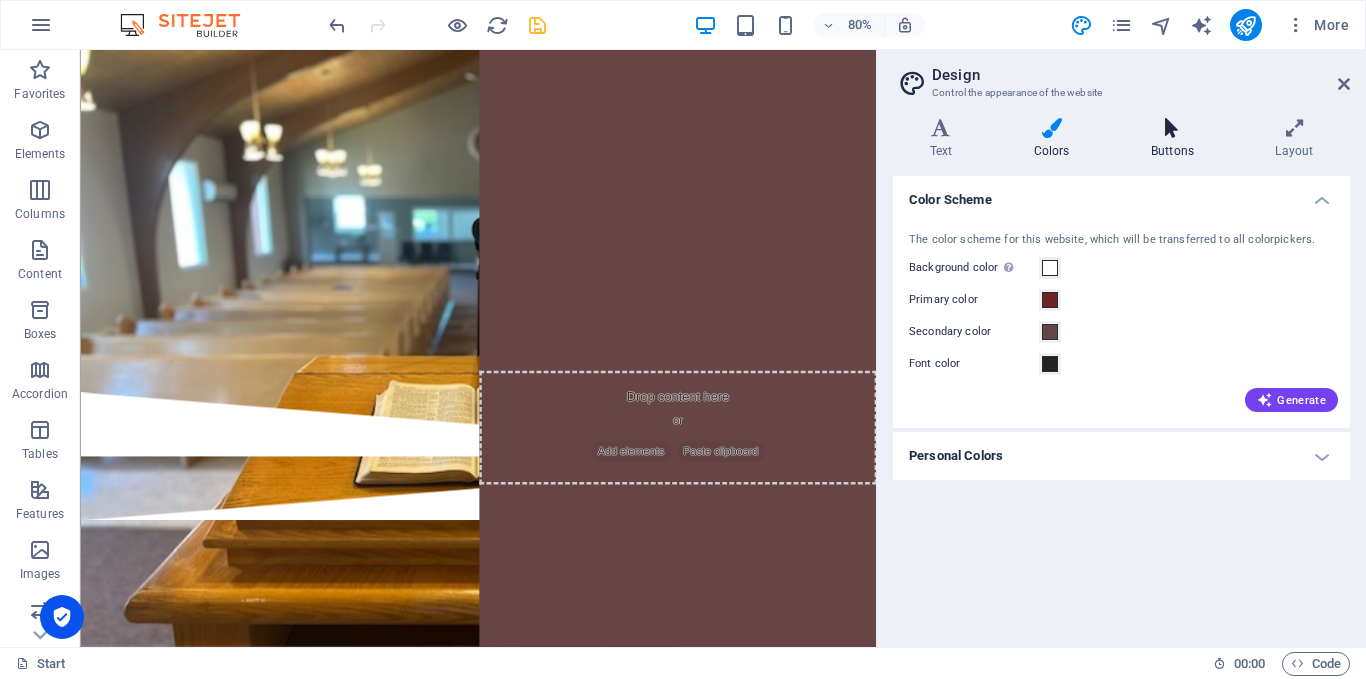 click at bounding box center (1172, 128) 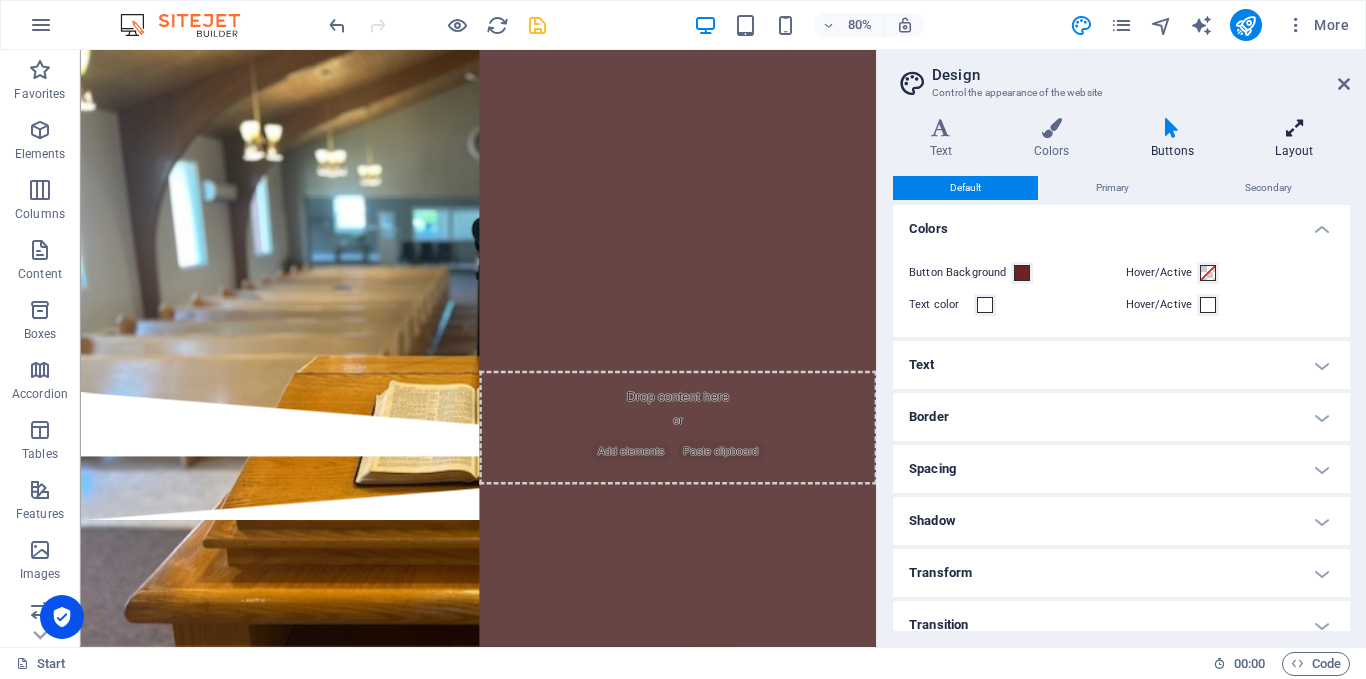 click at bounding box center [1294, 128] 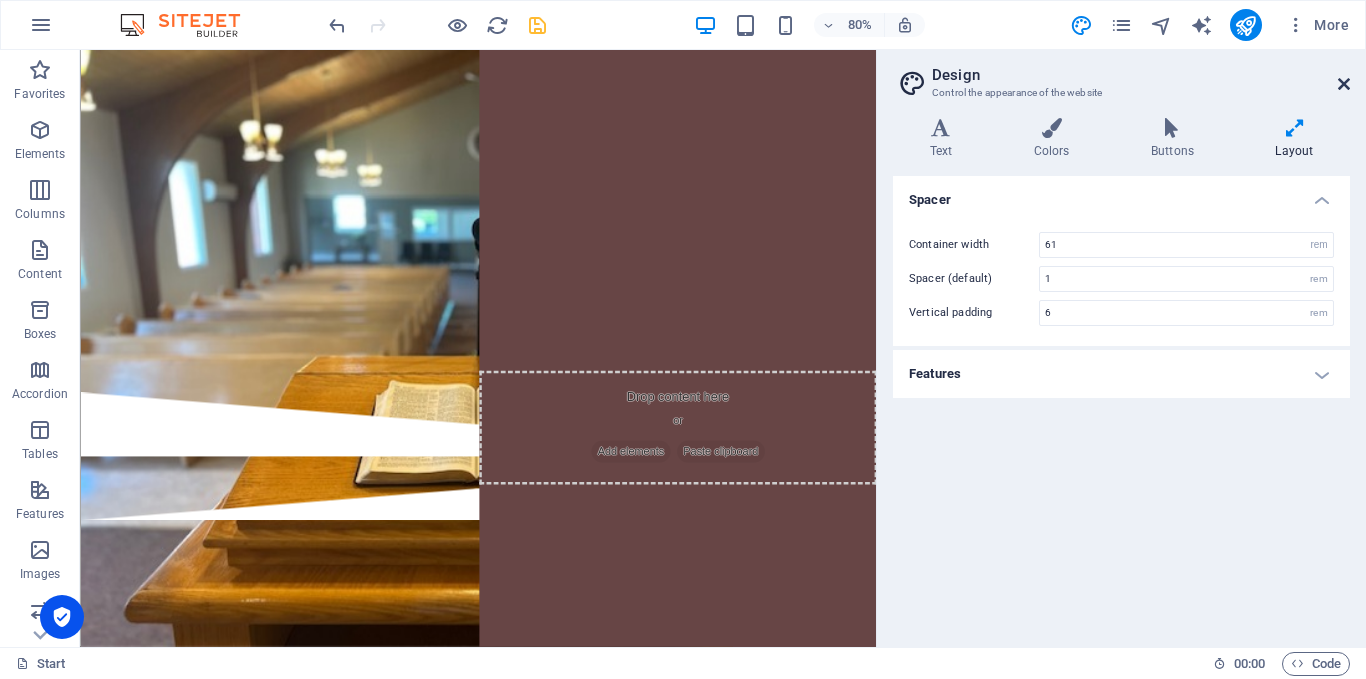 click at bounding box center (1344, 84) 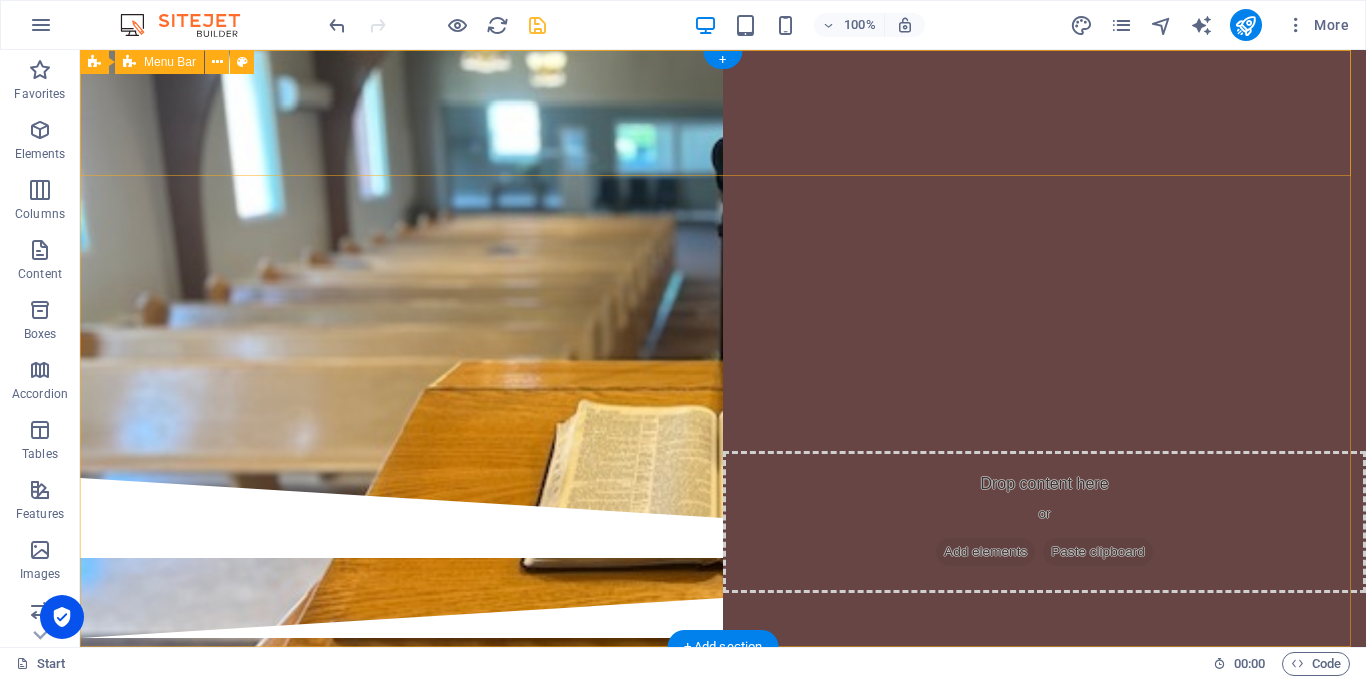 click at bounding box center [723, 113] 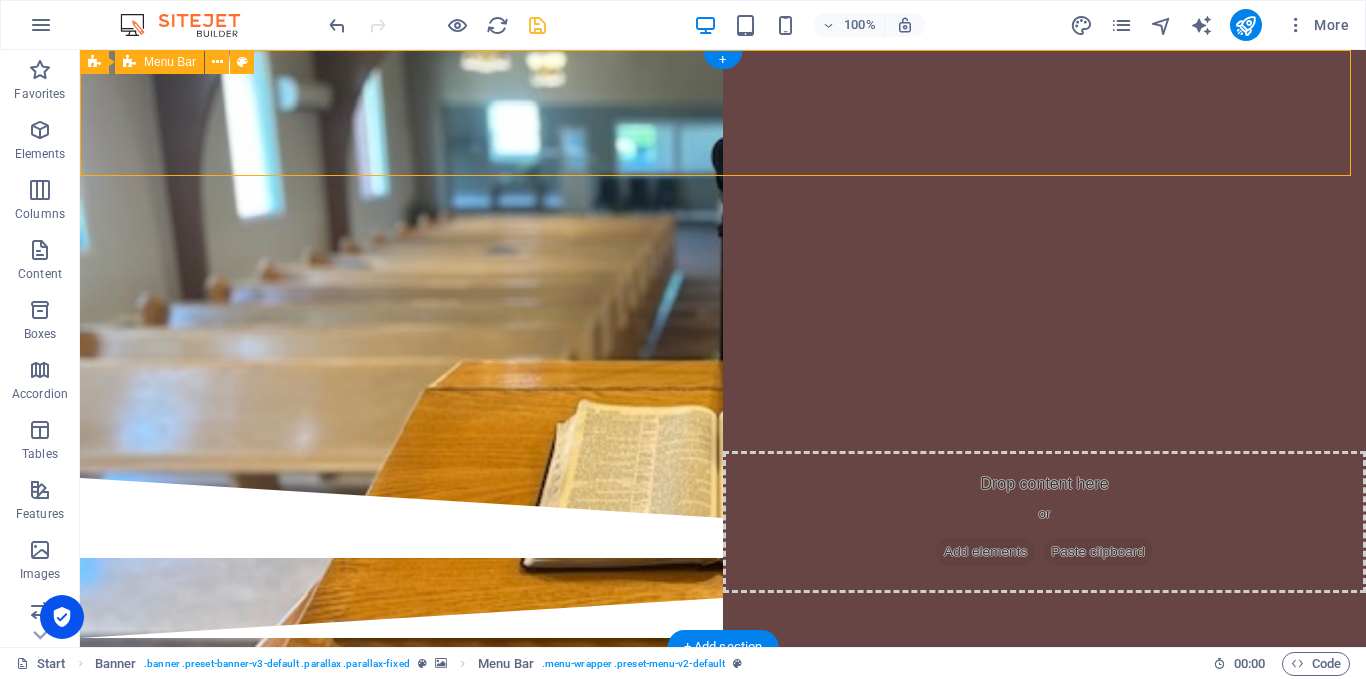 click at bounding box center [723, 113] 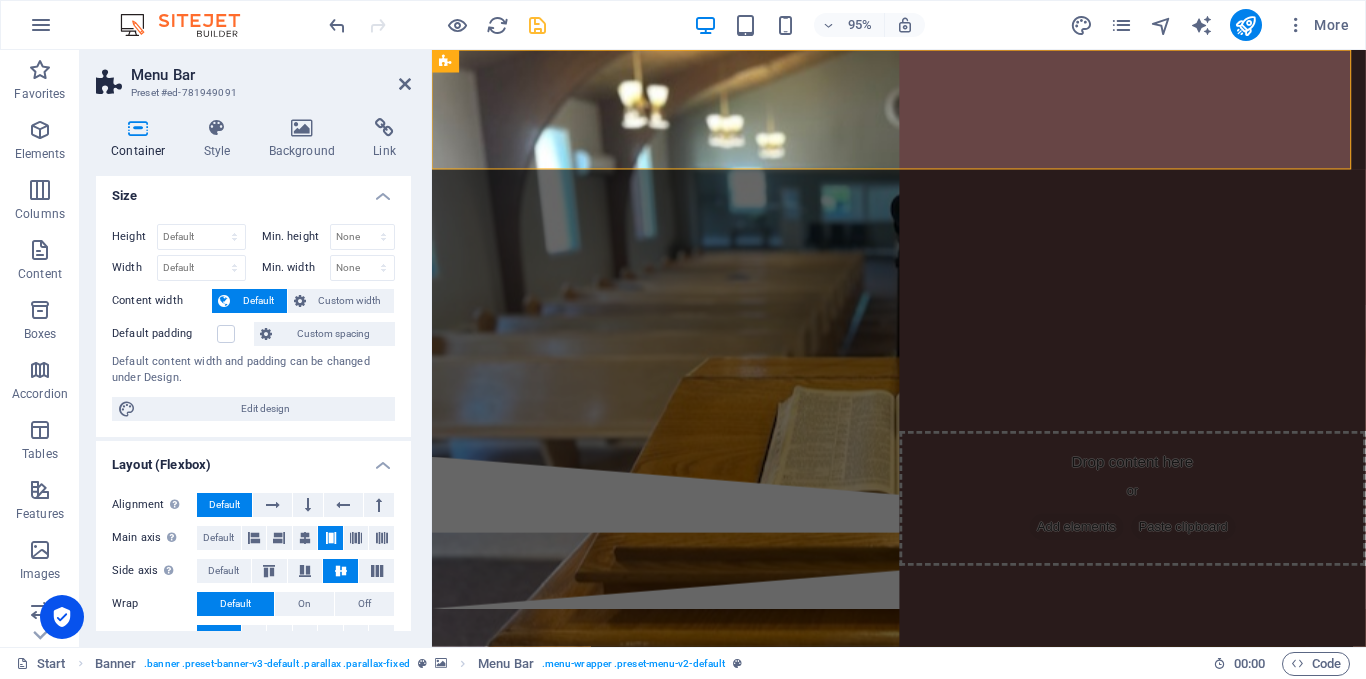 scroll, scrollTop: 0, scrollLeft: 0, axis: both 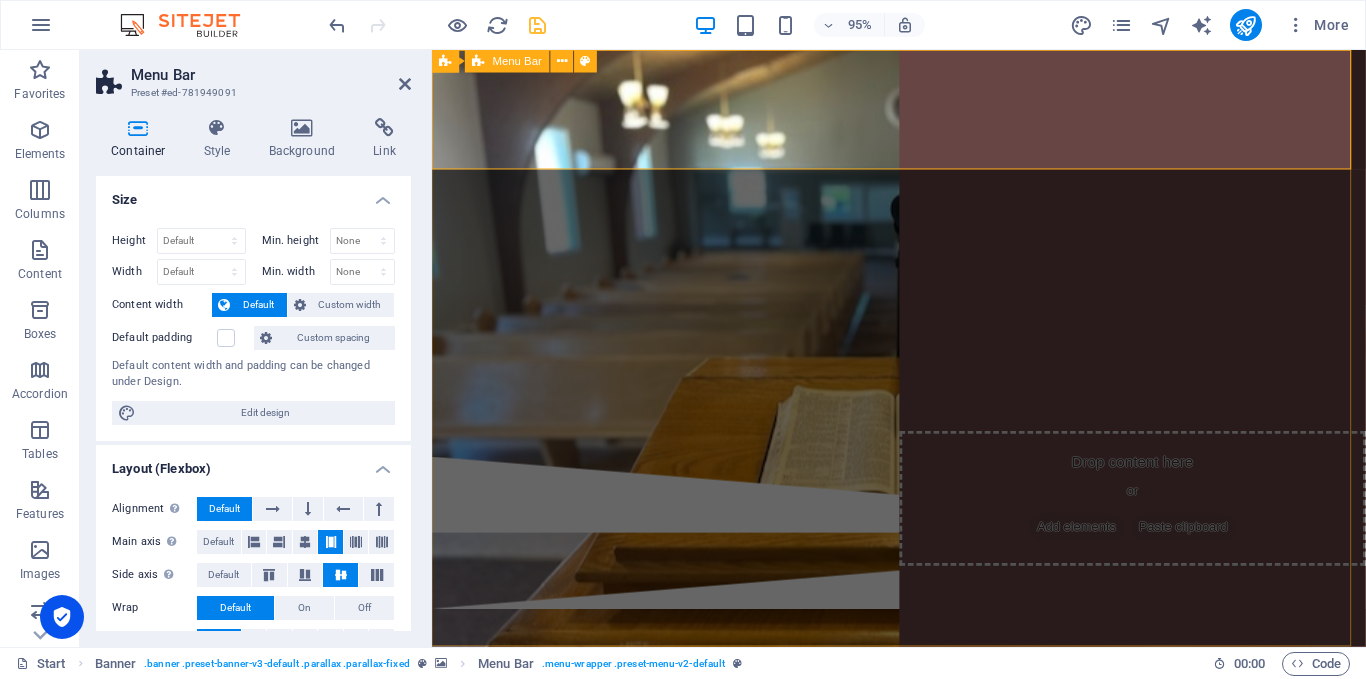 click at bounding box center [923, 113] 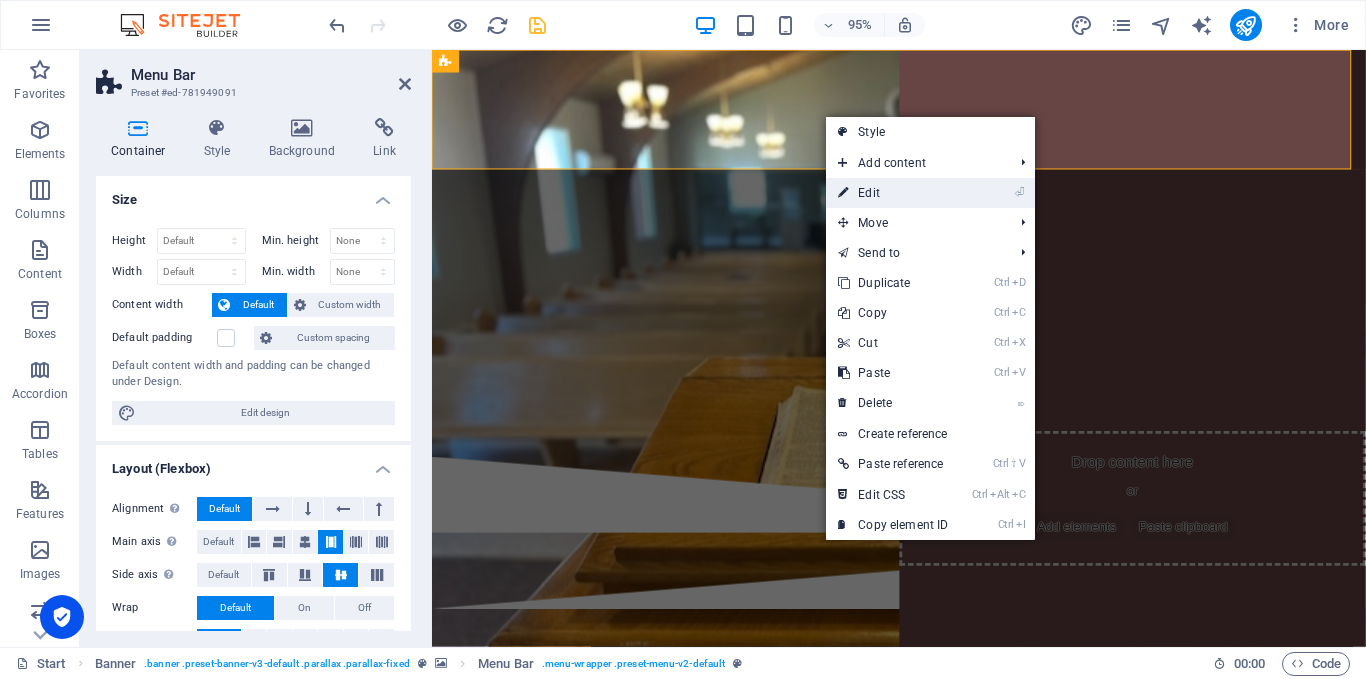 click on "⏎  Edit" at bounding box center [893, 193] 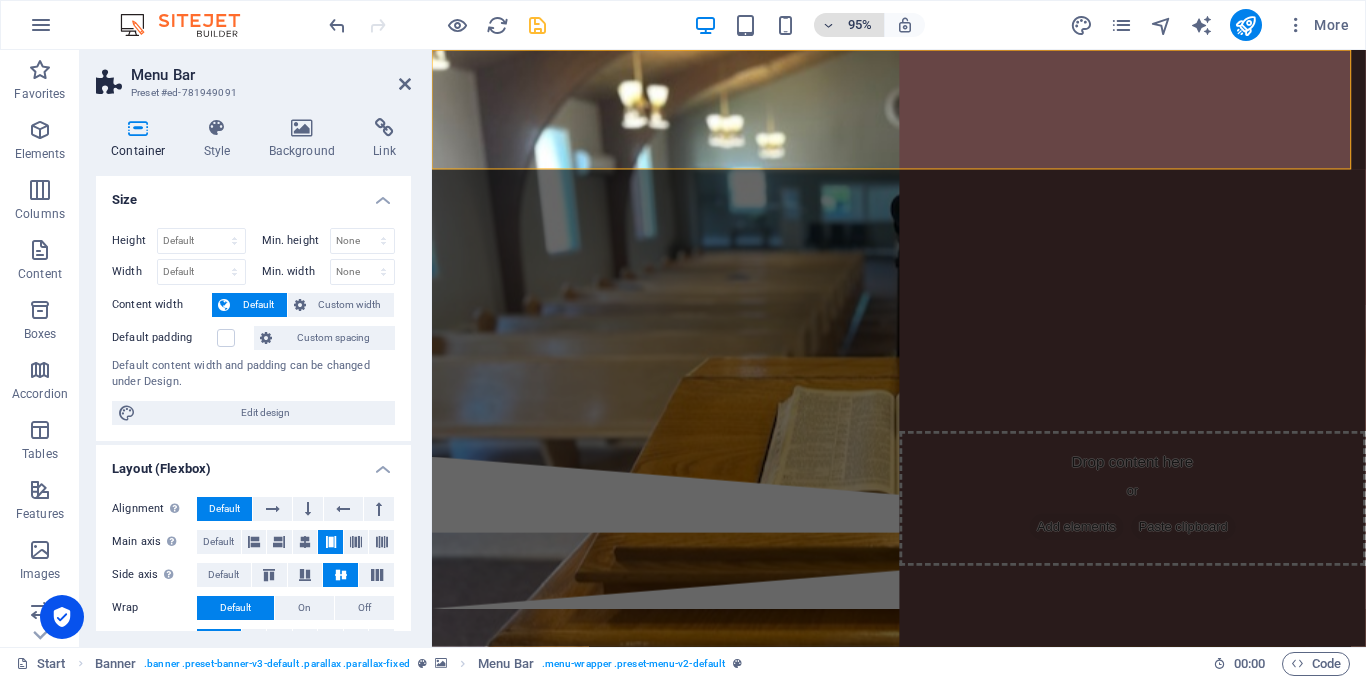 click on "95%" at bounding box center (849, 25) 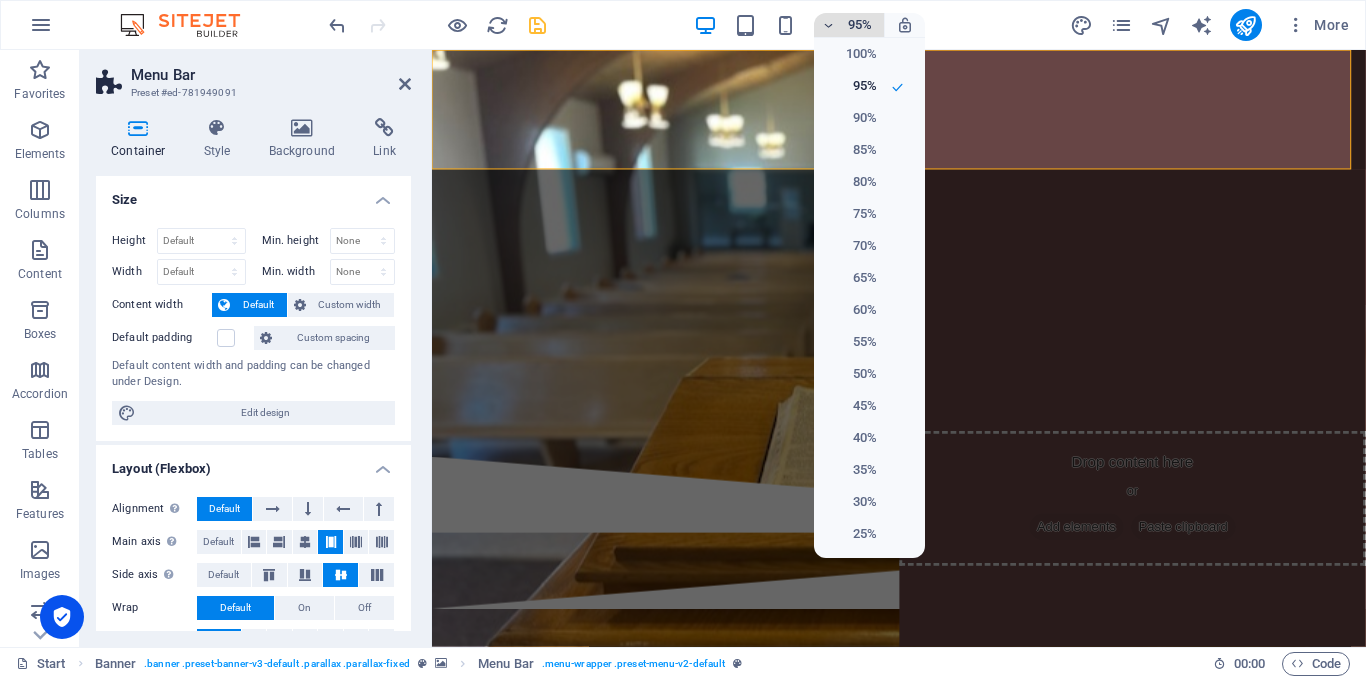 click at bounding box center (683, 339) 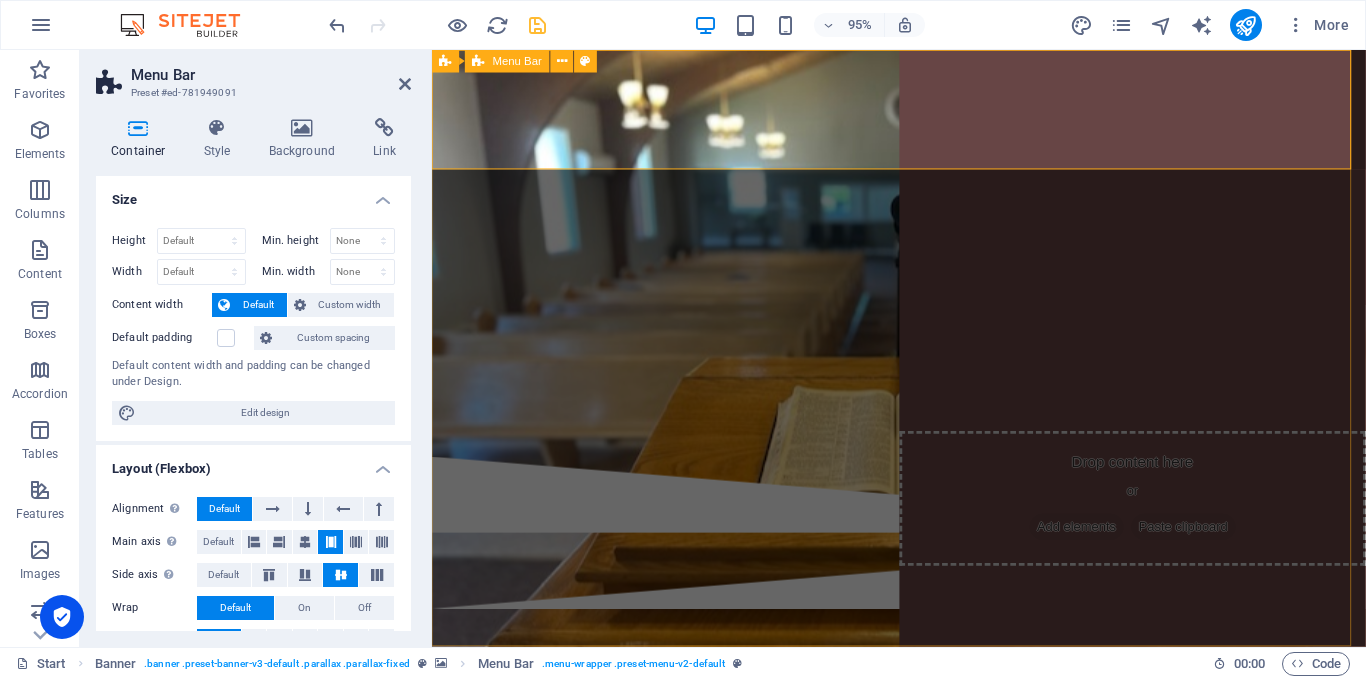 click at bounding box center [923, 113] 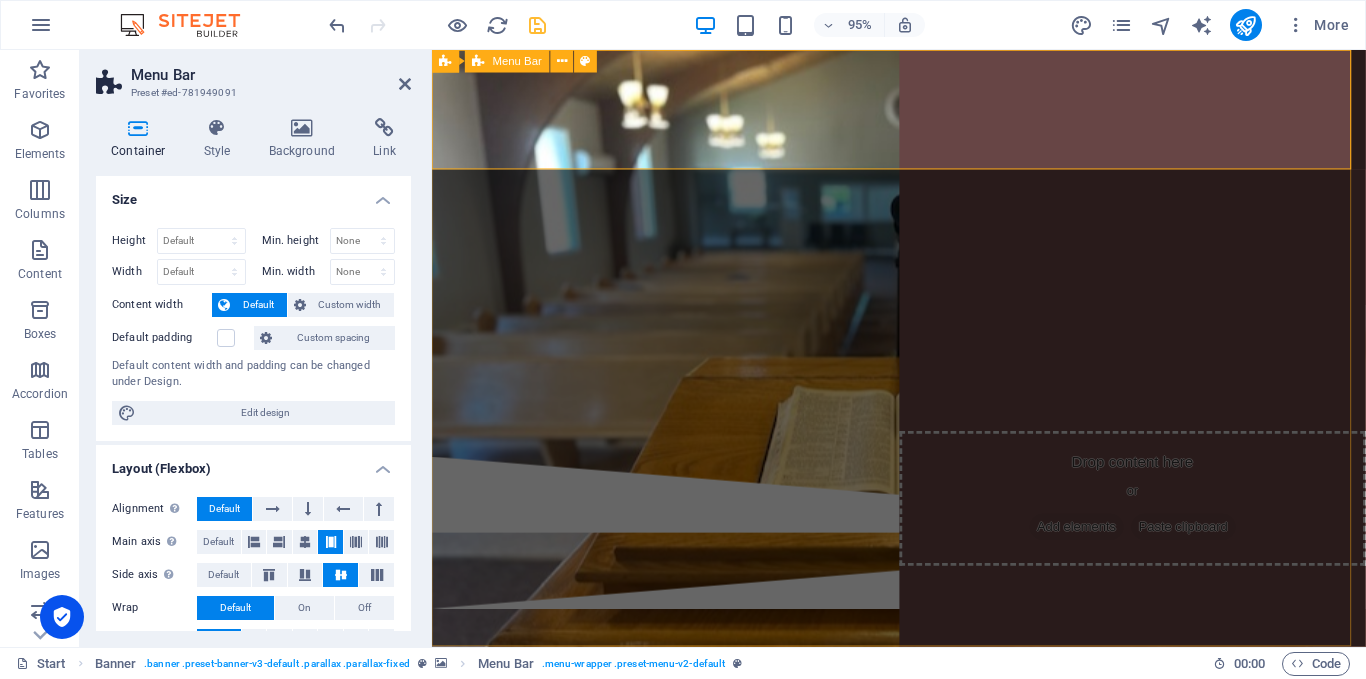click on "Menu Bar" at bounding box center (517, 61) 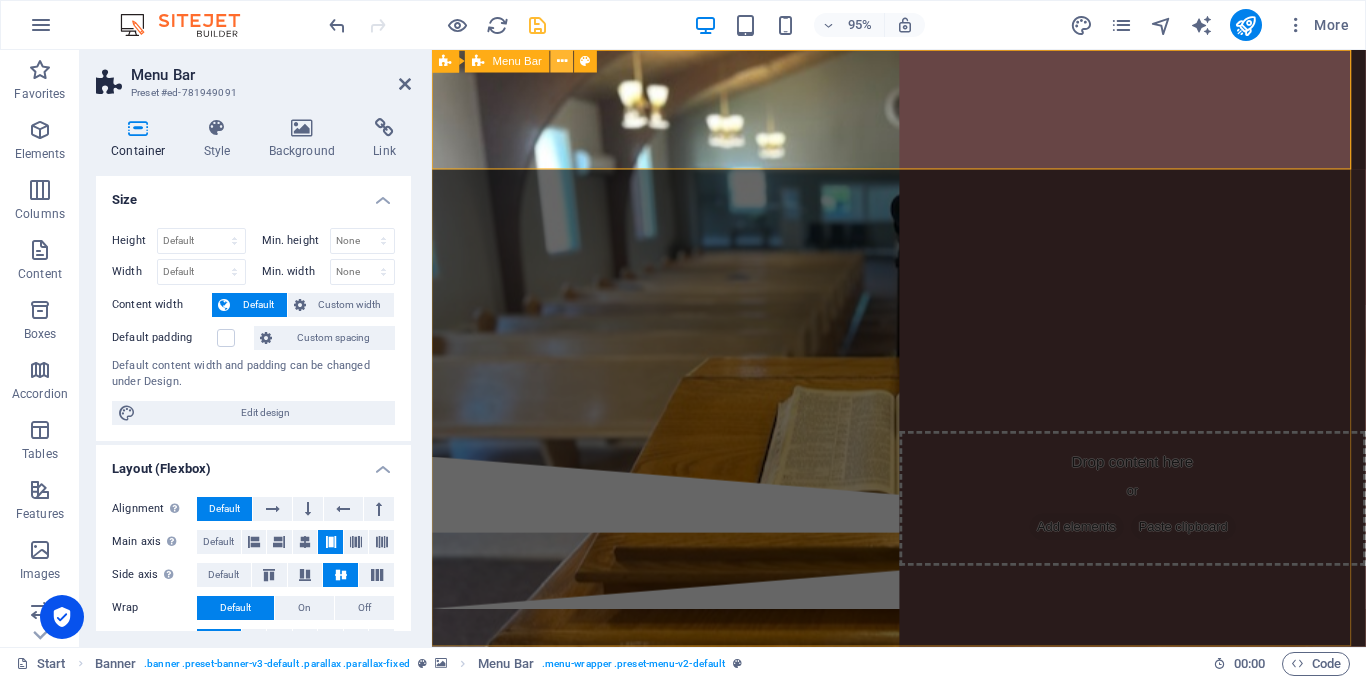 click at bounding box center (562, 61) 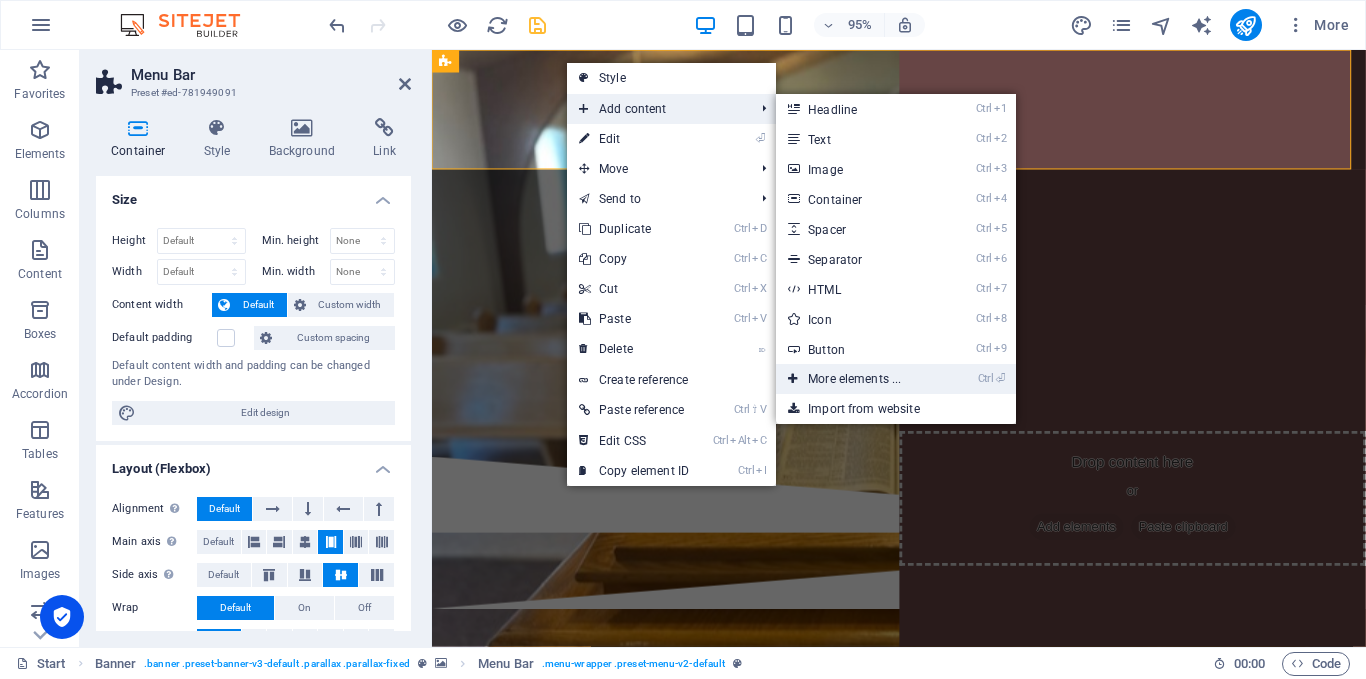 click on "Ctrl ⏎  More elements ..." at bounding box center (858, 379) 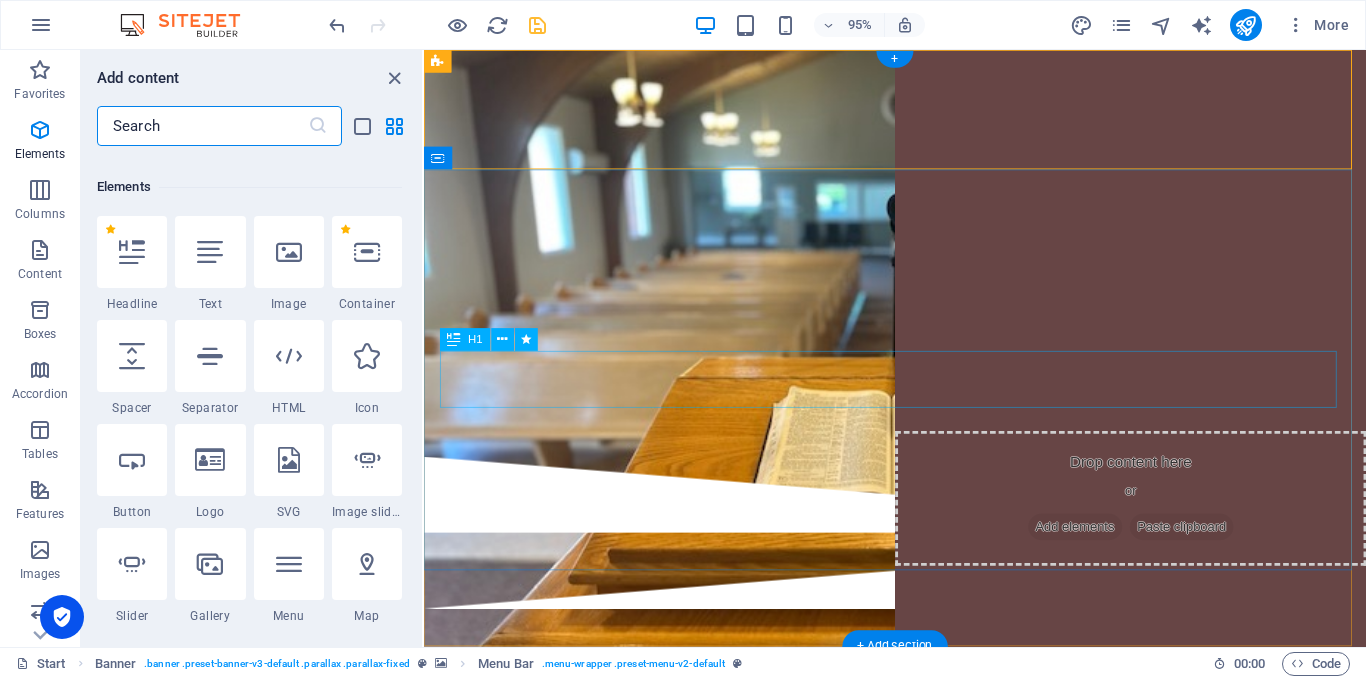 scroll, scrollTop: 213, scrollLeft: 0, axis: vertical 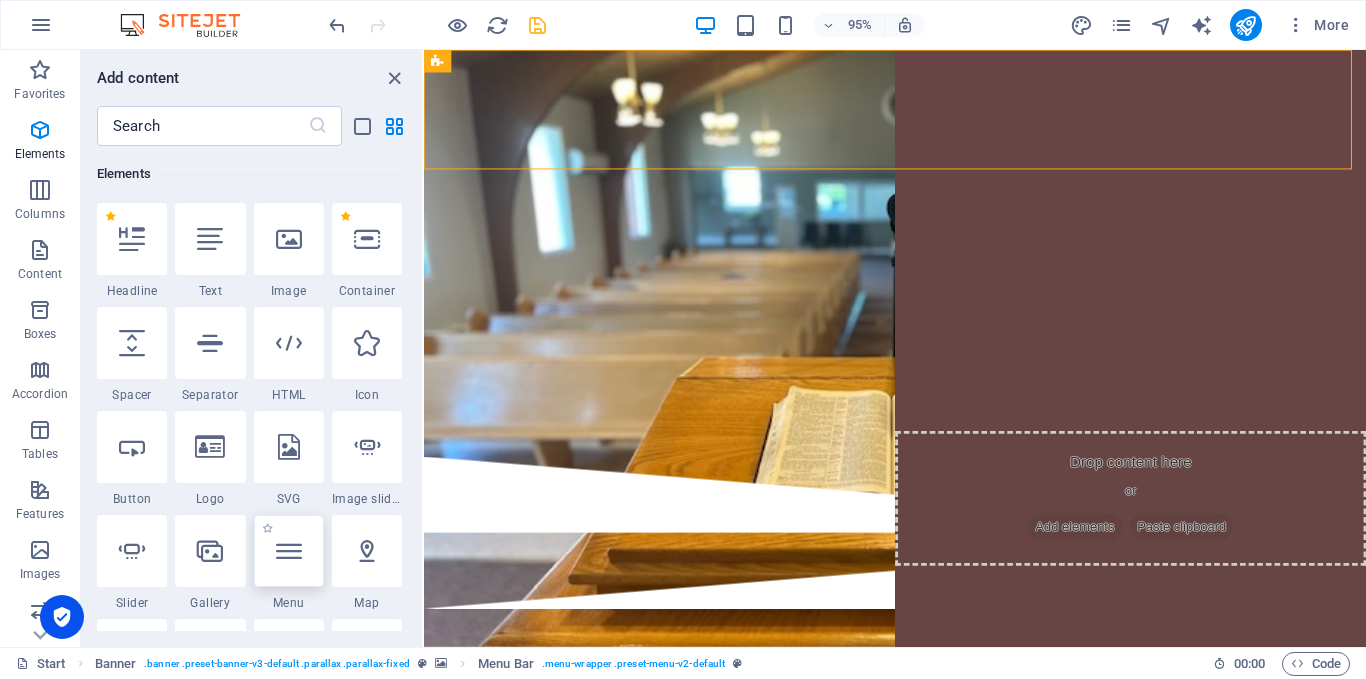 click at bounding box center [289, 551] 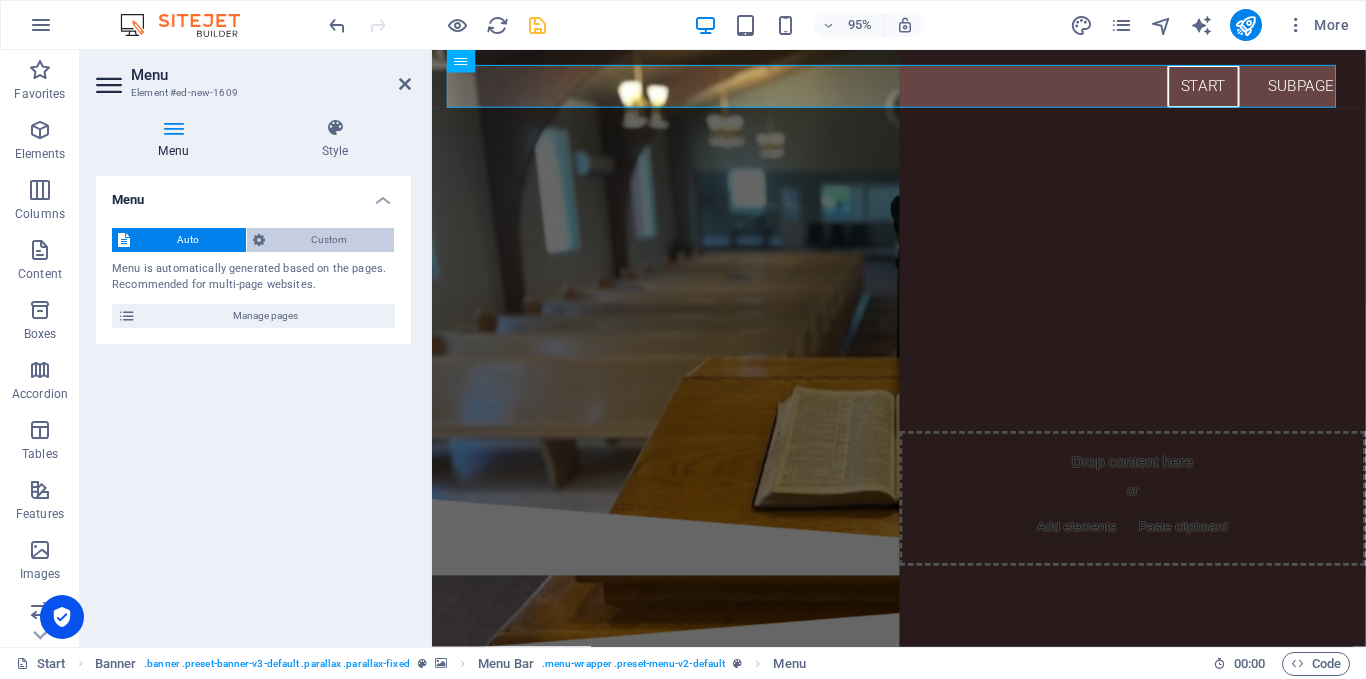 click on "Custom" at bounding box center (330, 240) 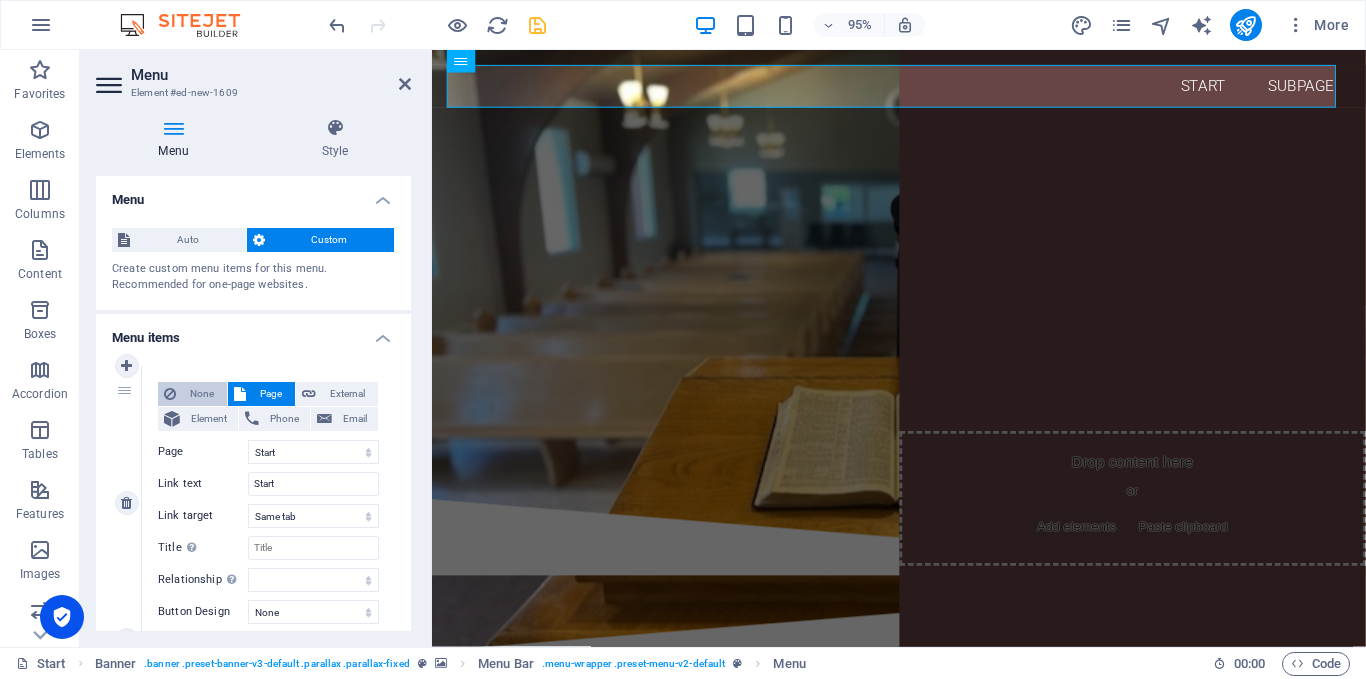 click on "None" at bounding box center (201, 394) 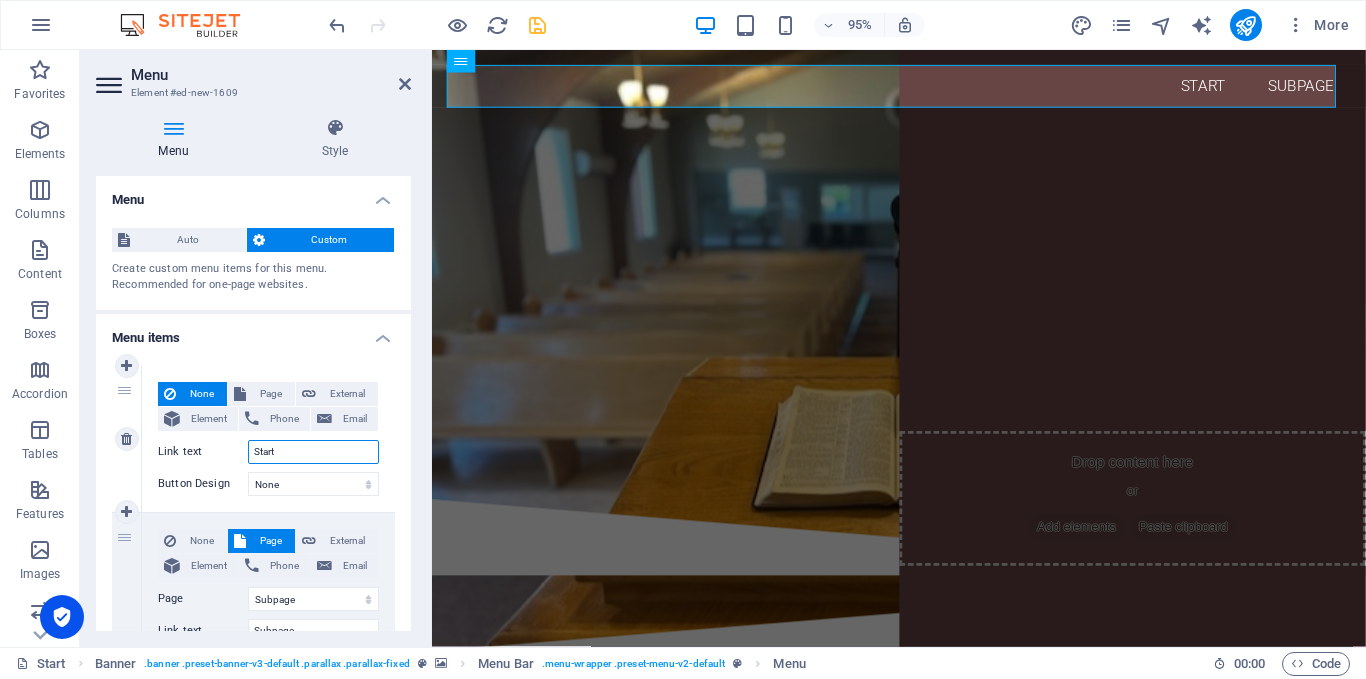 click on "Start" at bounding box center [313, 452] 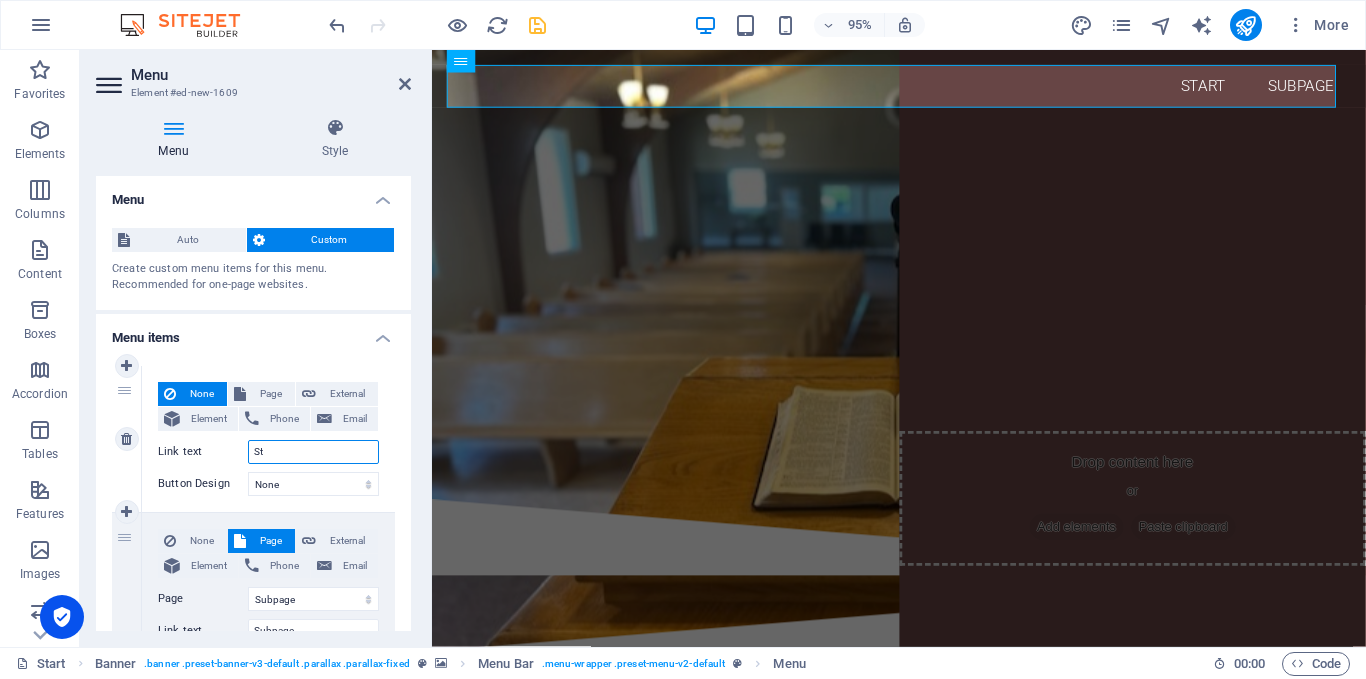 type on "S" 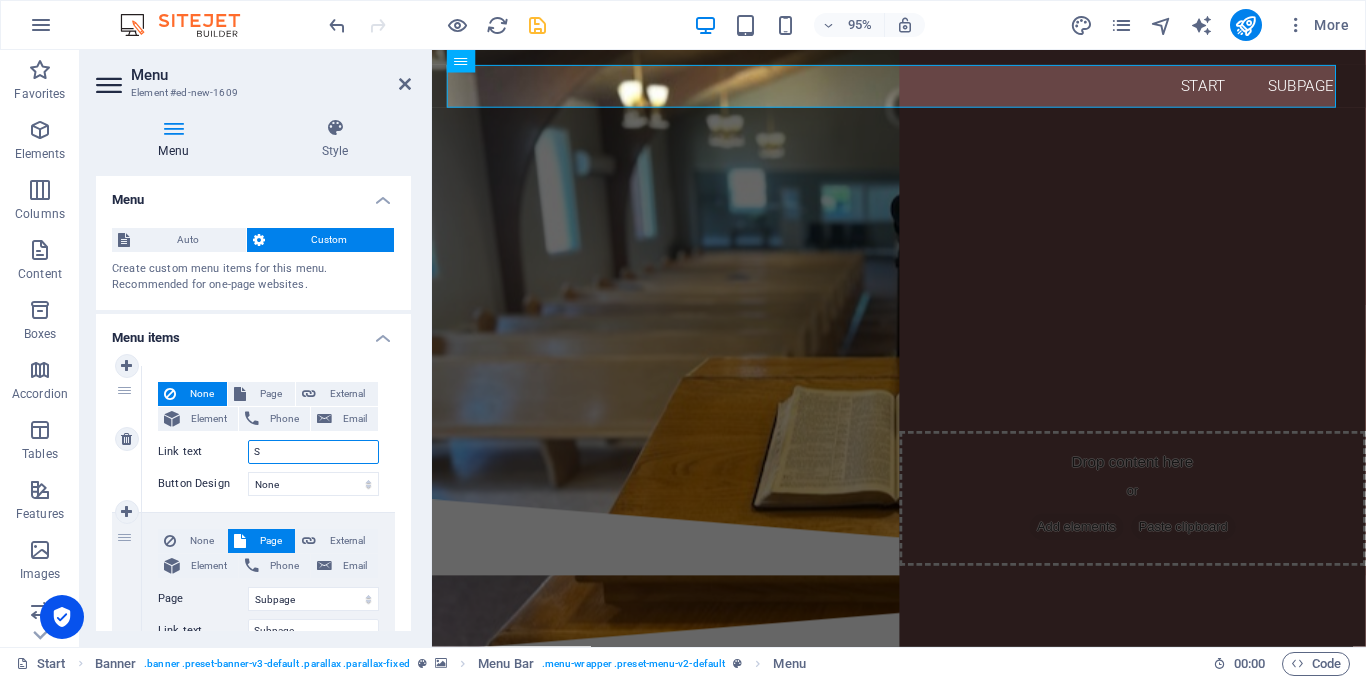 type 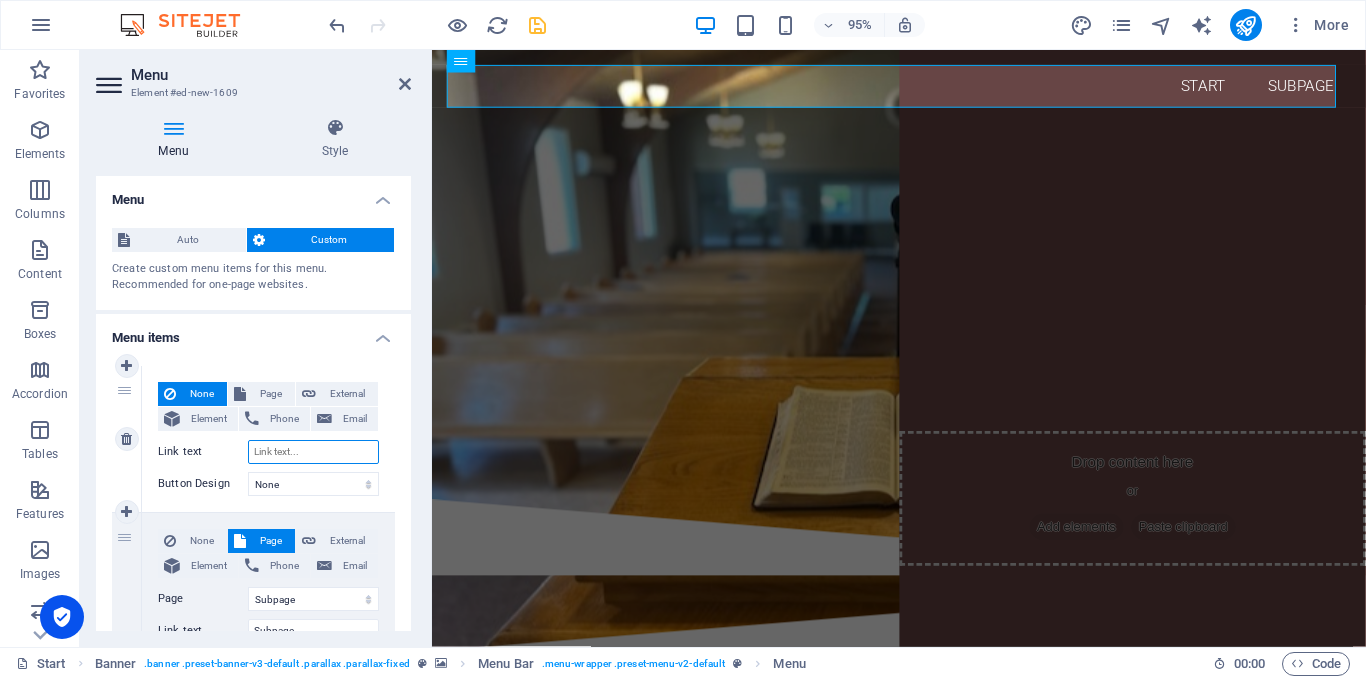 select 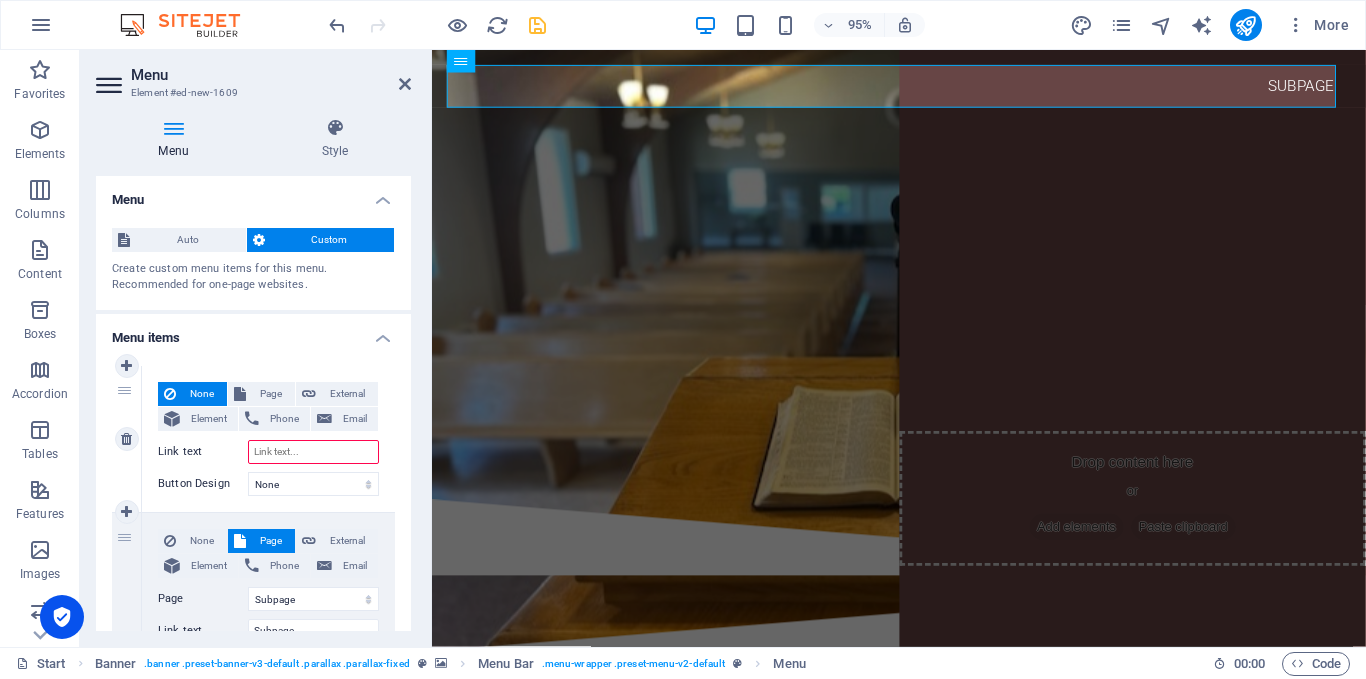 type on "H" 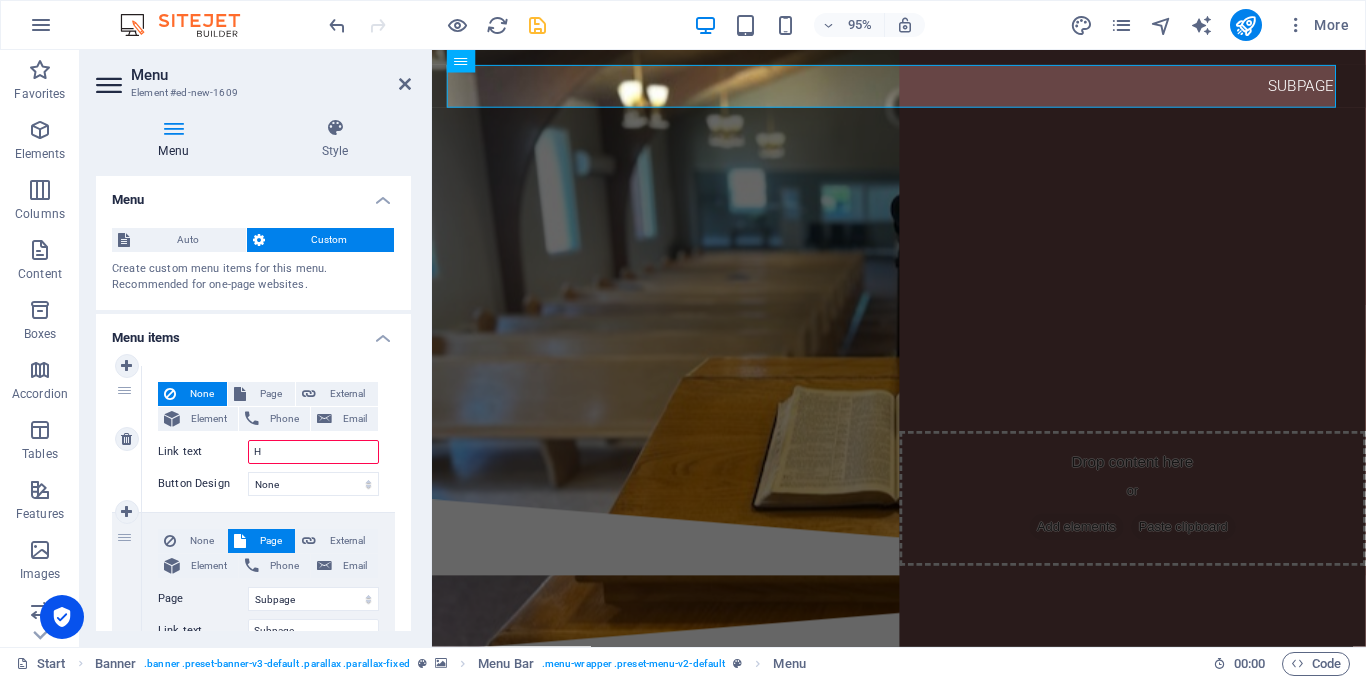 select 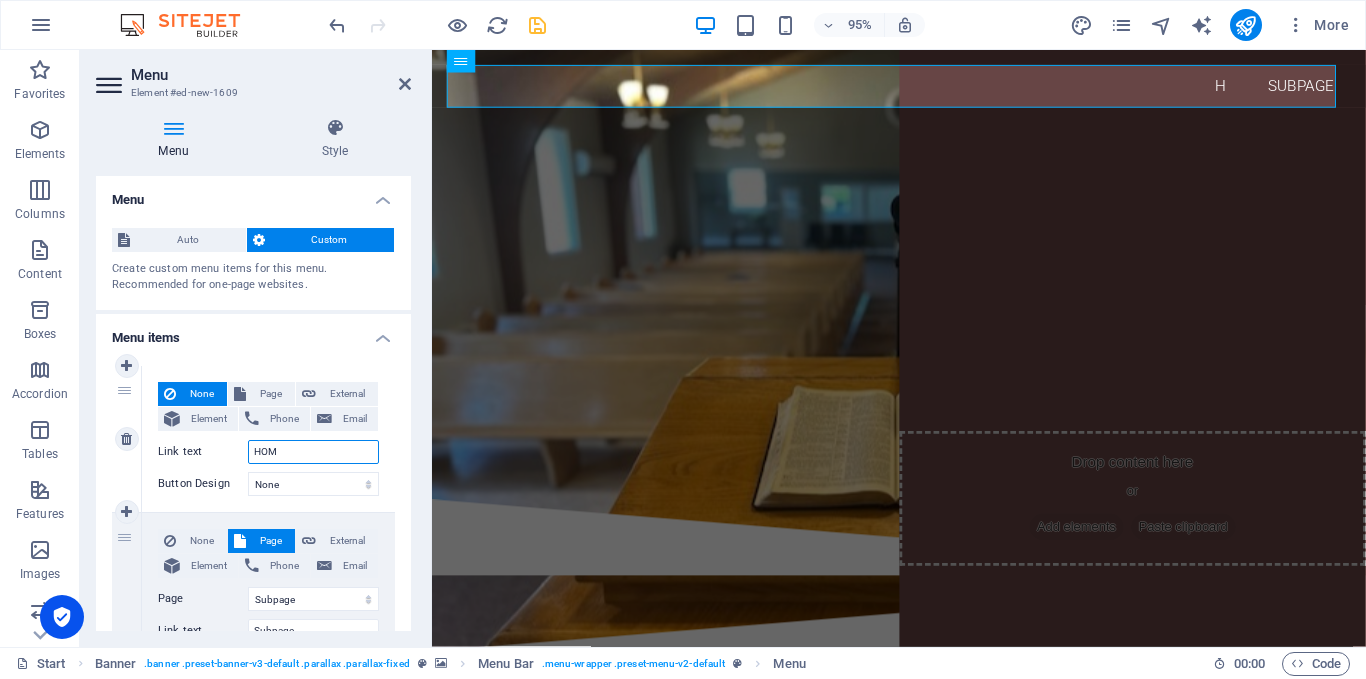 type on "HOME" 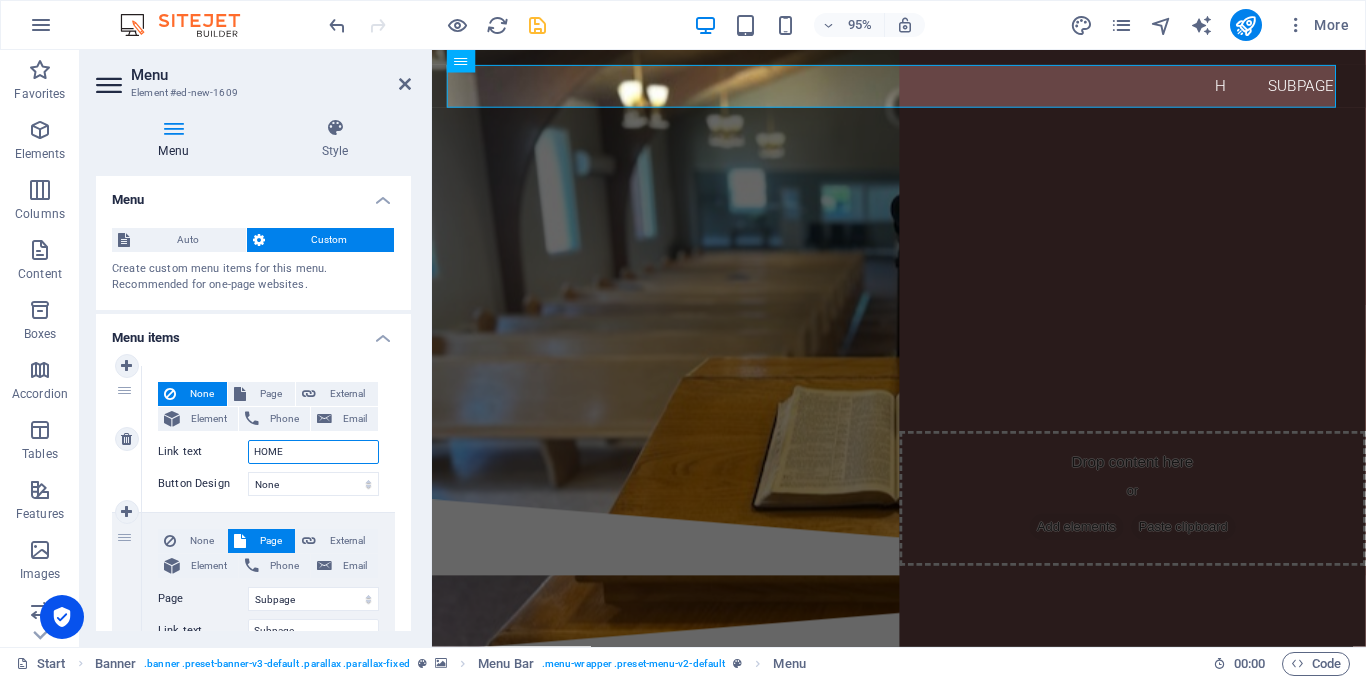 select 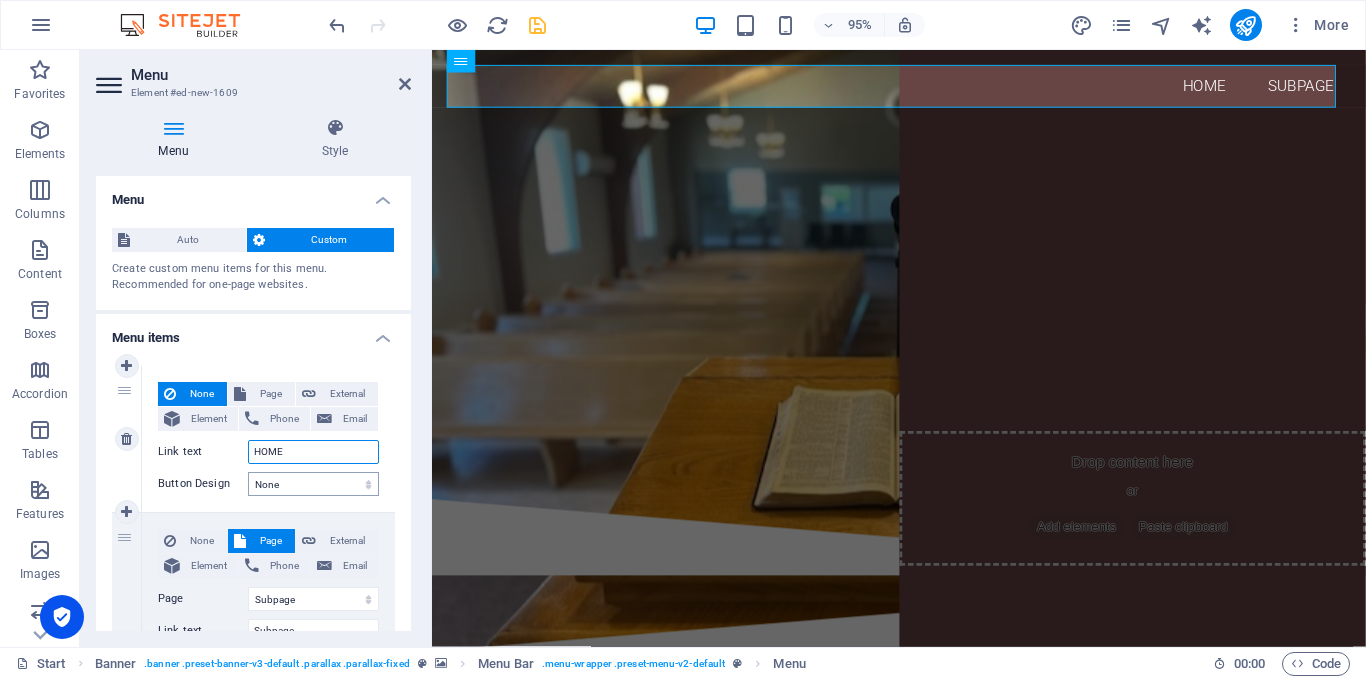 type on "HOME" 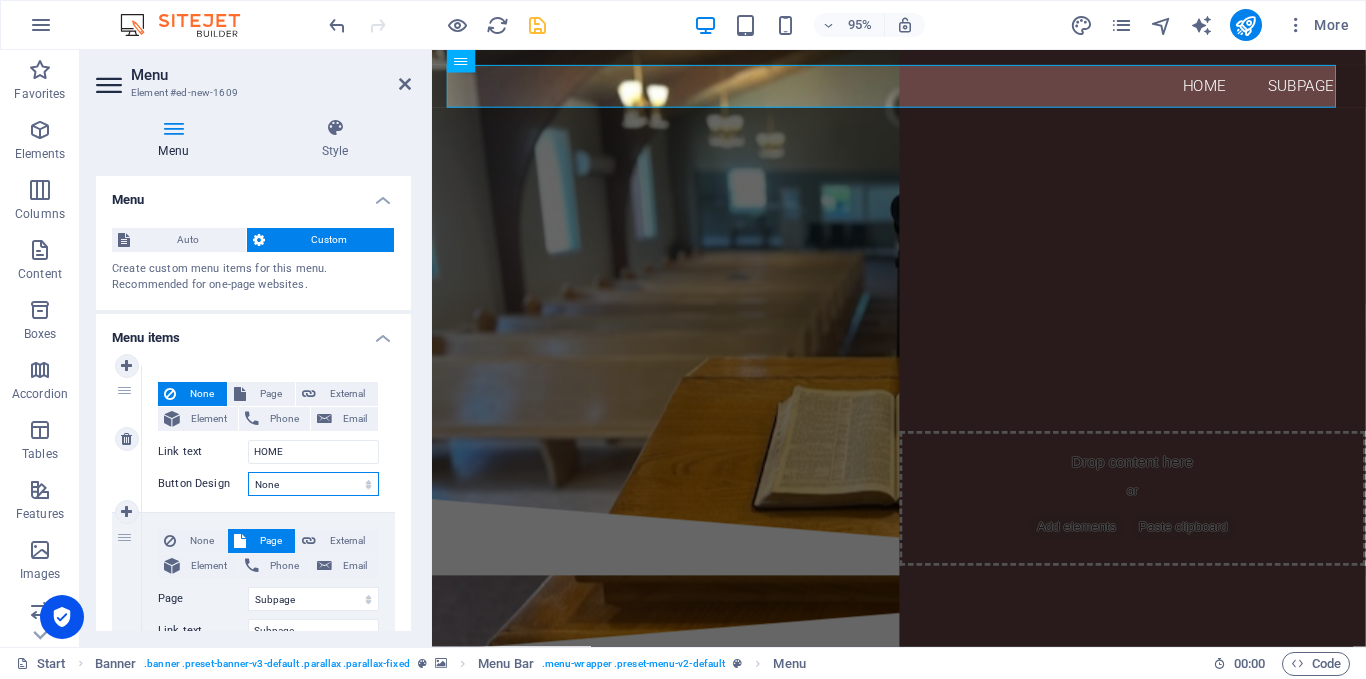 click on "None Default Primary Secondary" at bounding box center (313, 484) 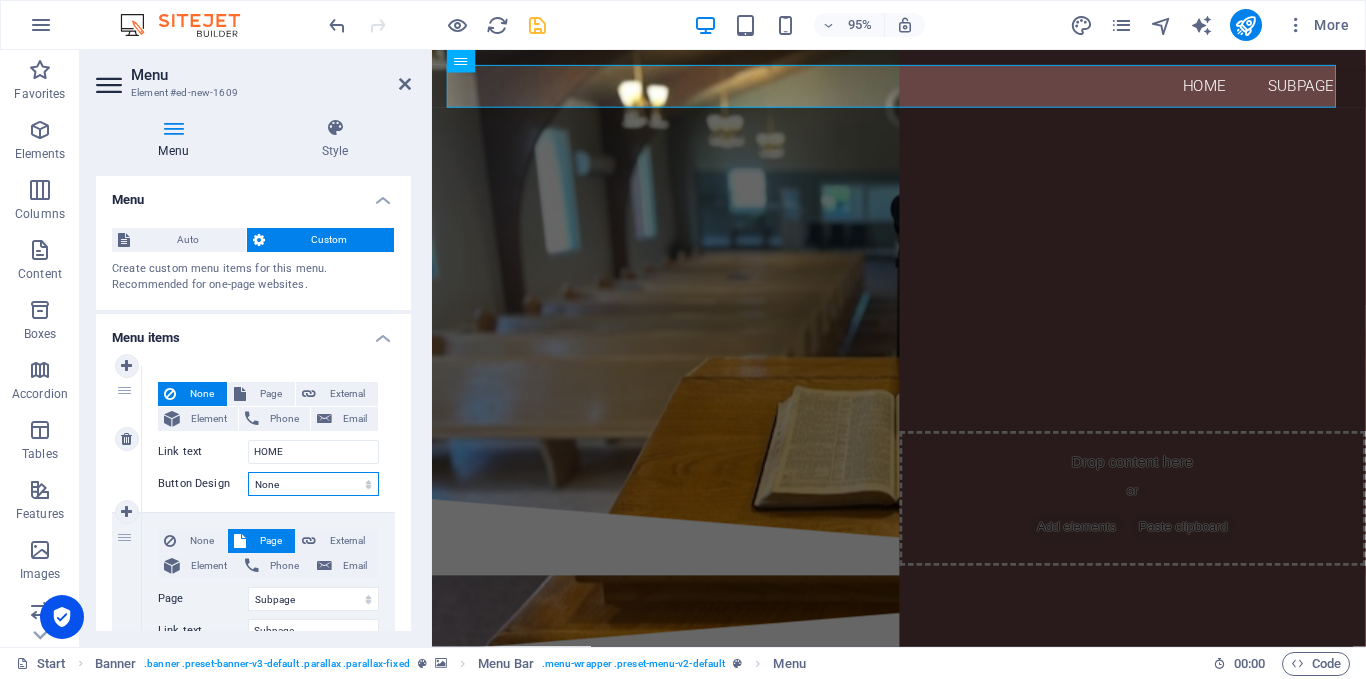 click on "None Default Primary Secondary" at bounding box center (313, 484) 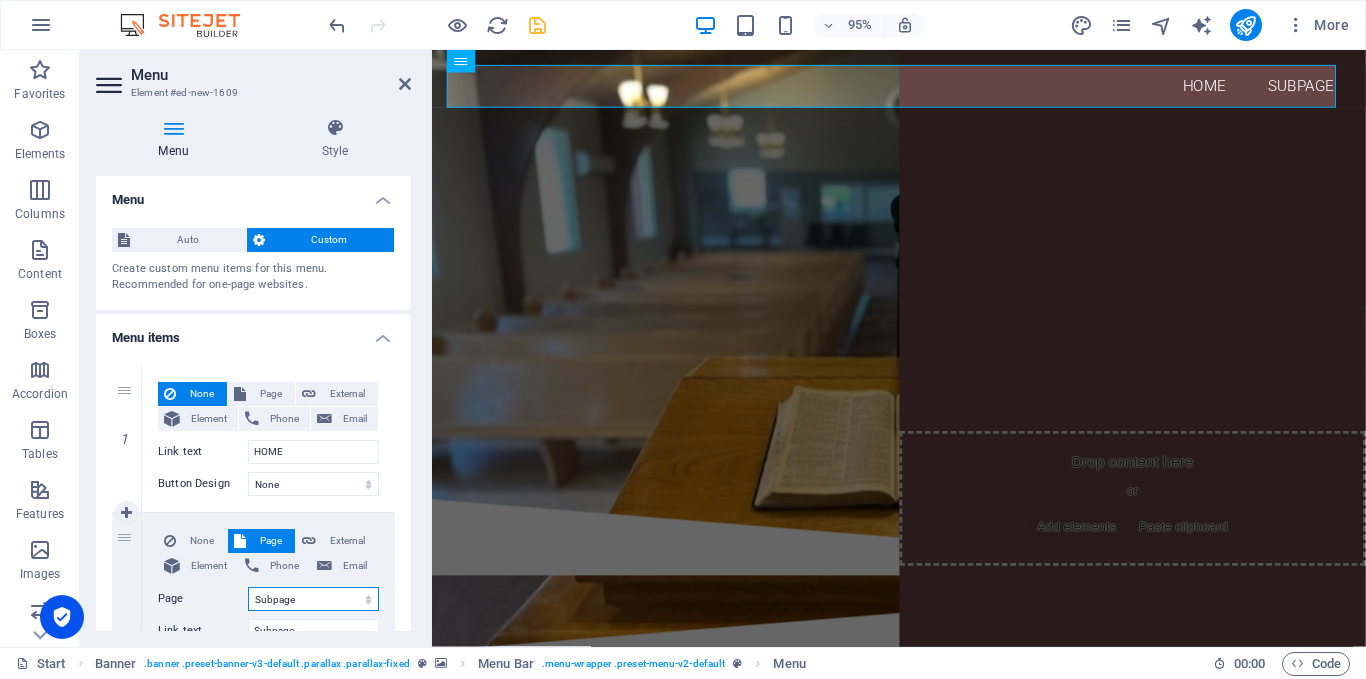 click on "Start Subpage Legal notice Privacy" at bounding box center (313, 599) 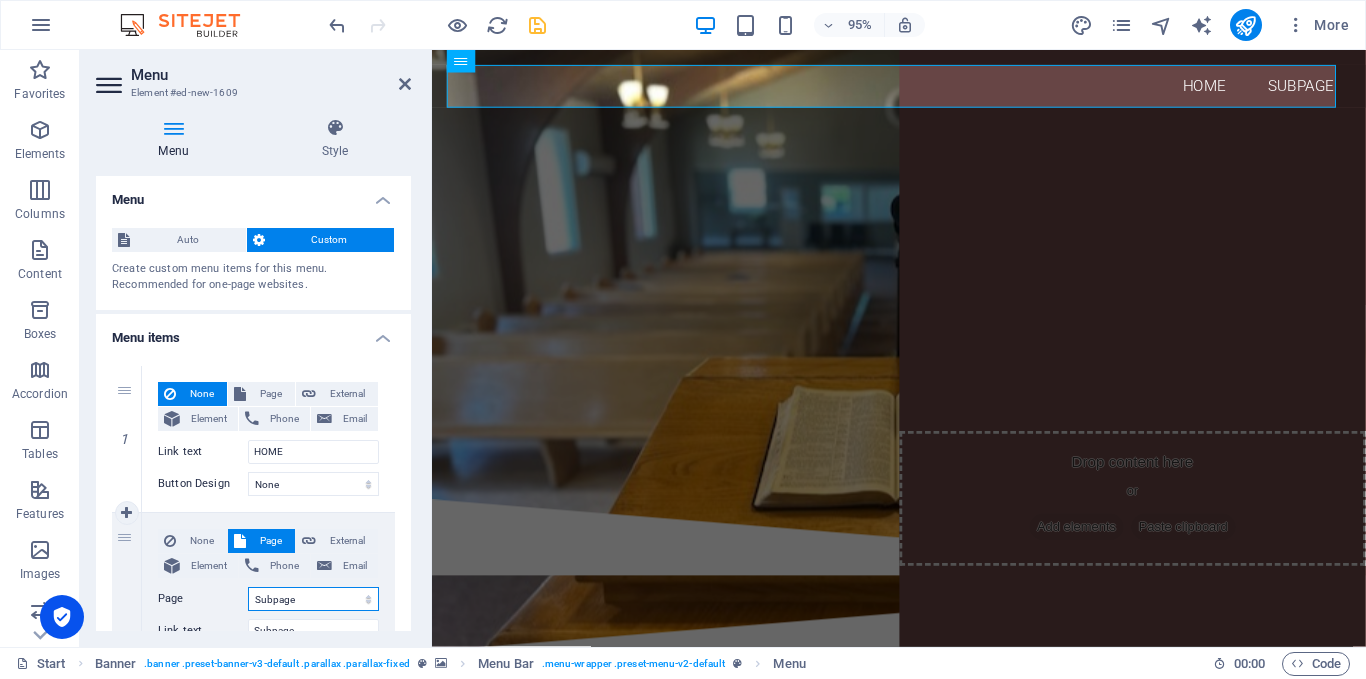 click on "Start Subpage Legal notice Privacy" at bounding box center [313, 599] 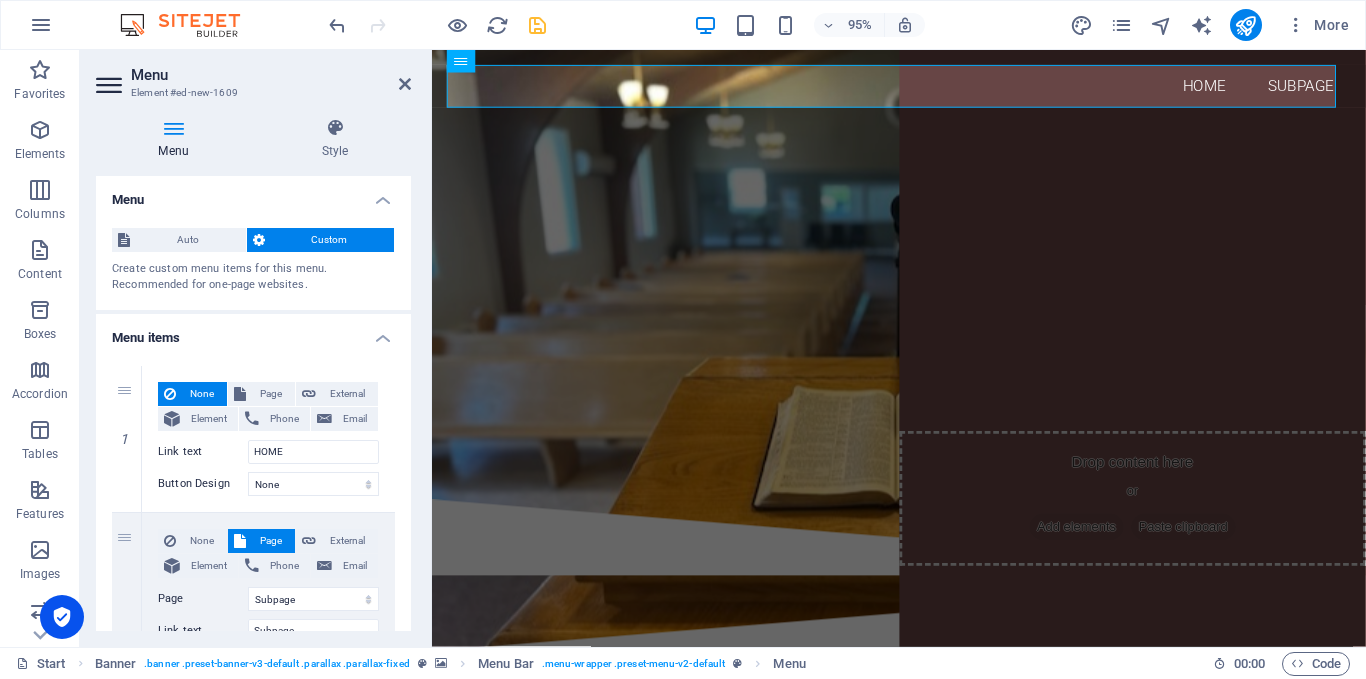 drag, startPoint x: 413, startPoint y: 454, endPoint x: 412, endPoint y: 491, distance: 37.01351 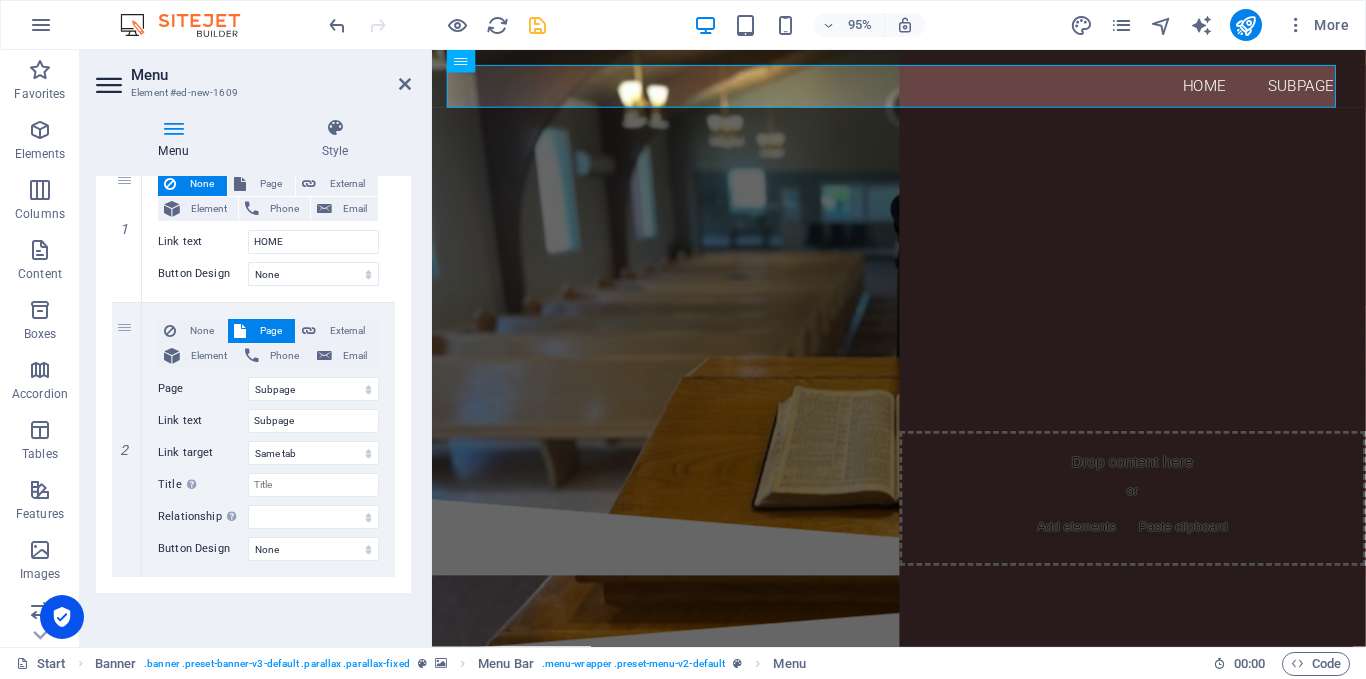 scroll, scrollTop: 212, scrollLeft: 0, axis: vertical 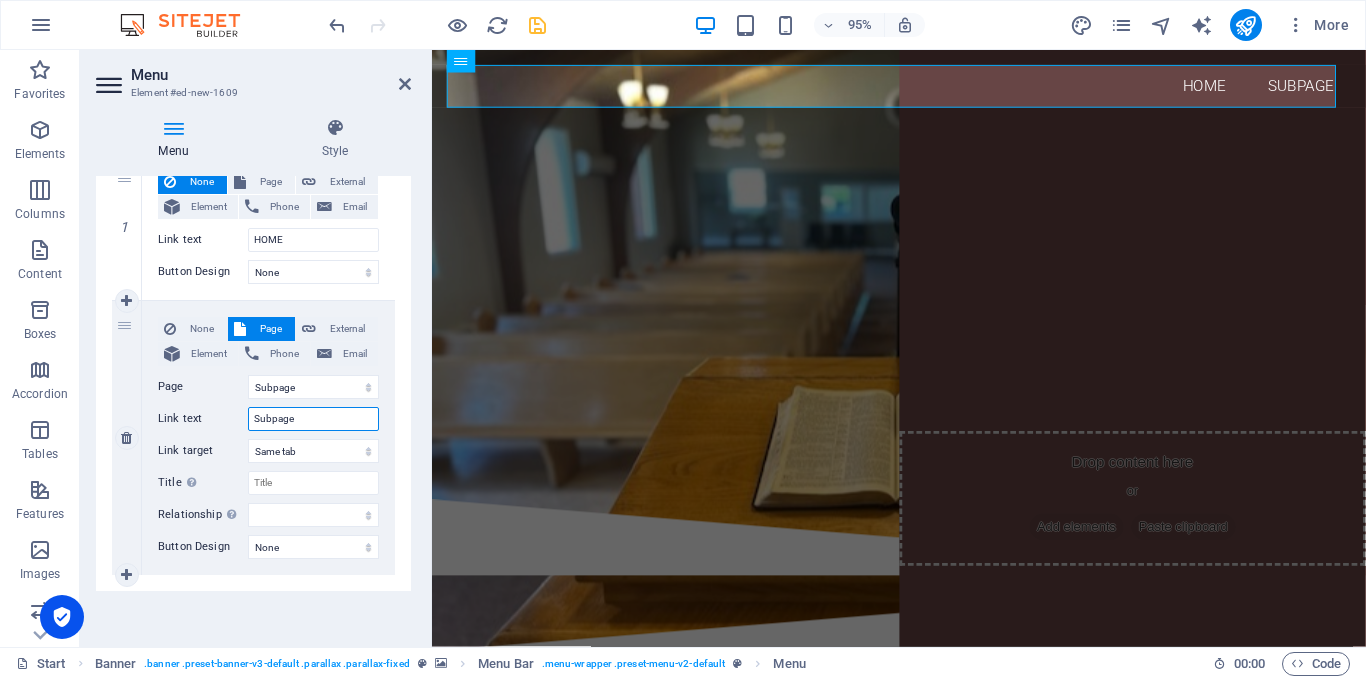 click on "Subpage" at bounding box center [313, 419] 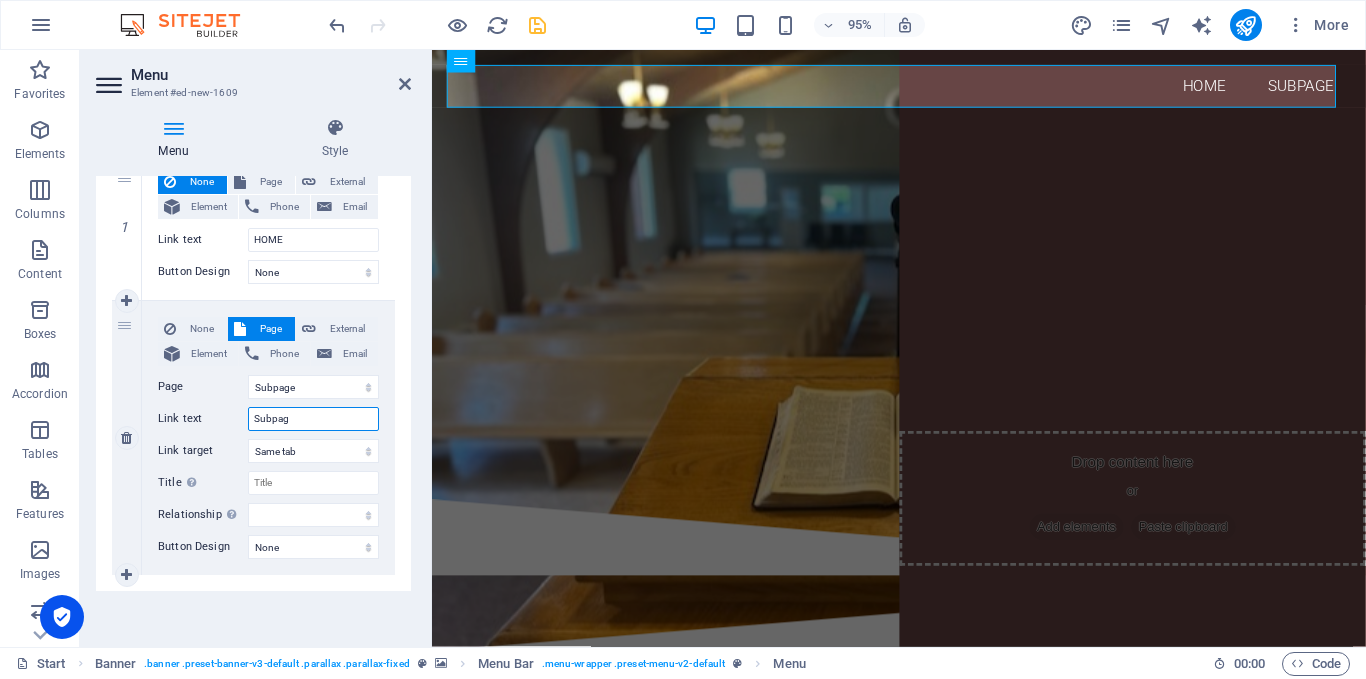 type on "Subpa" 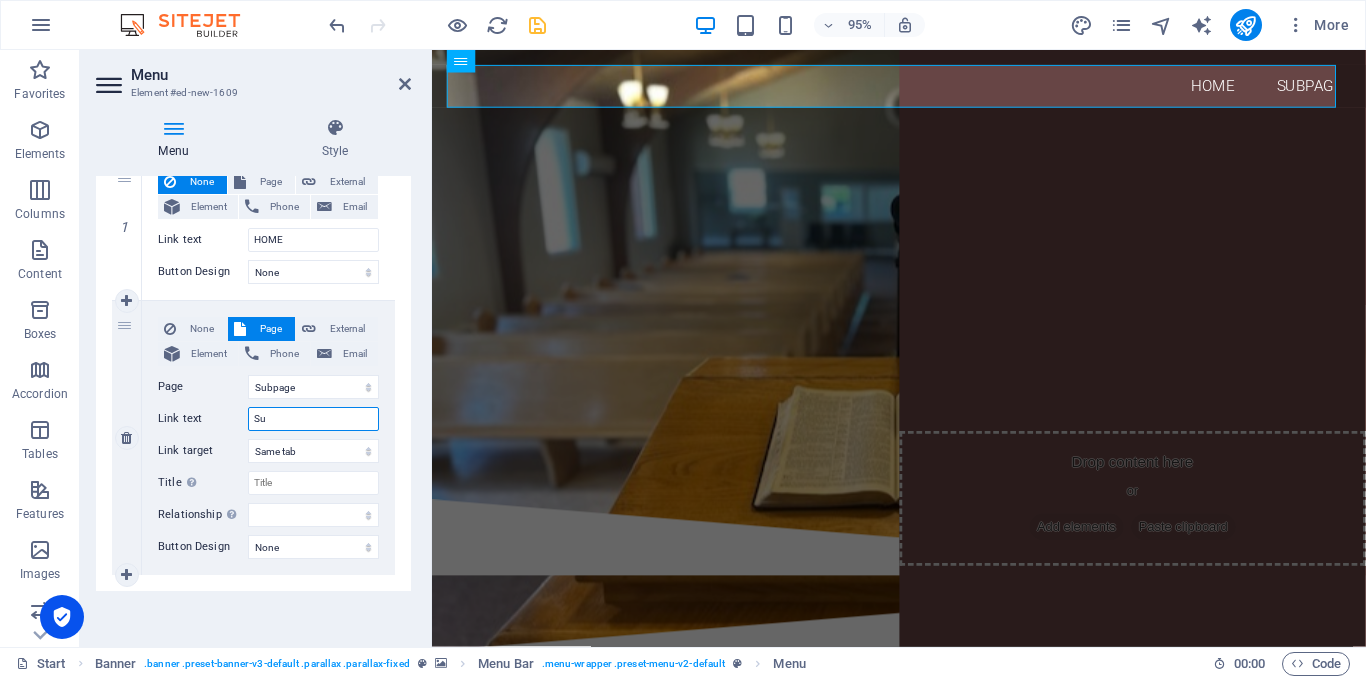 type on "S" 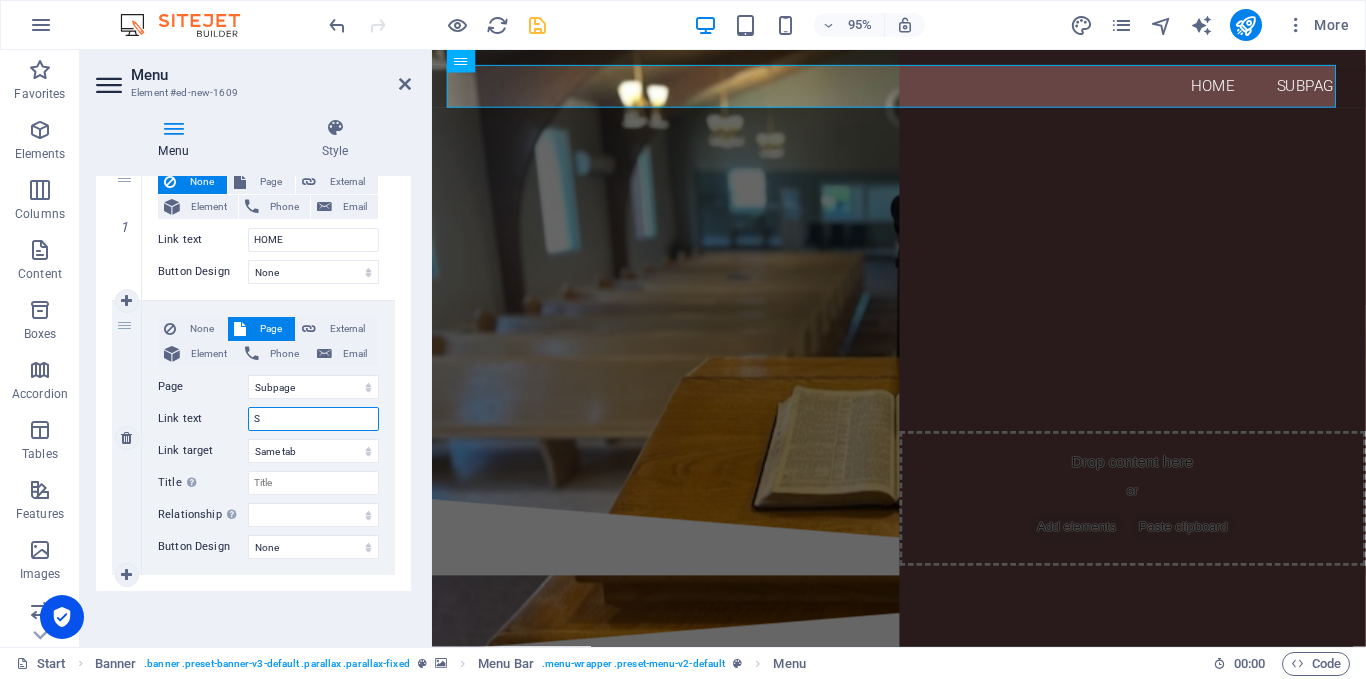 type 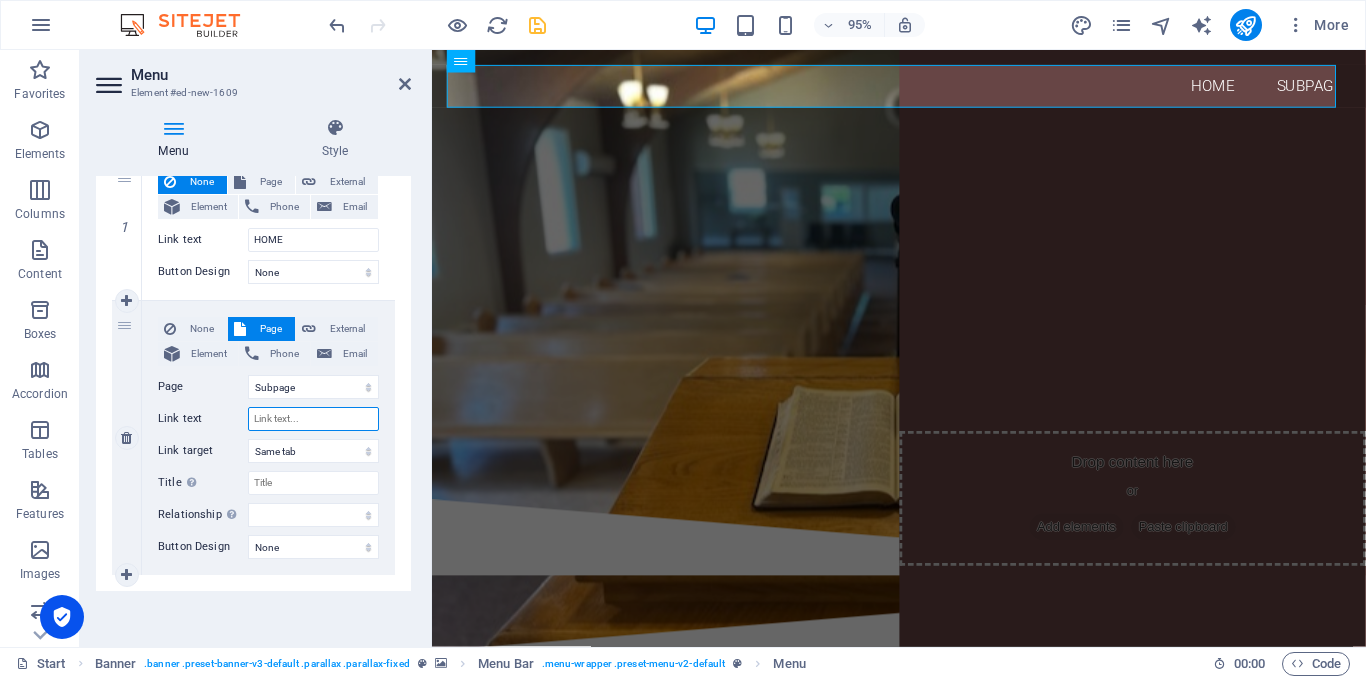 select 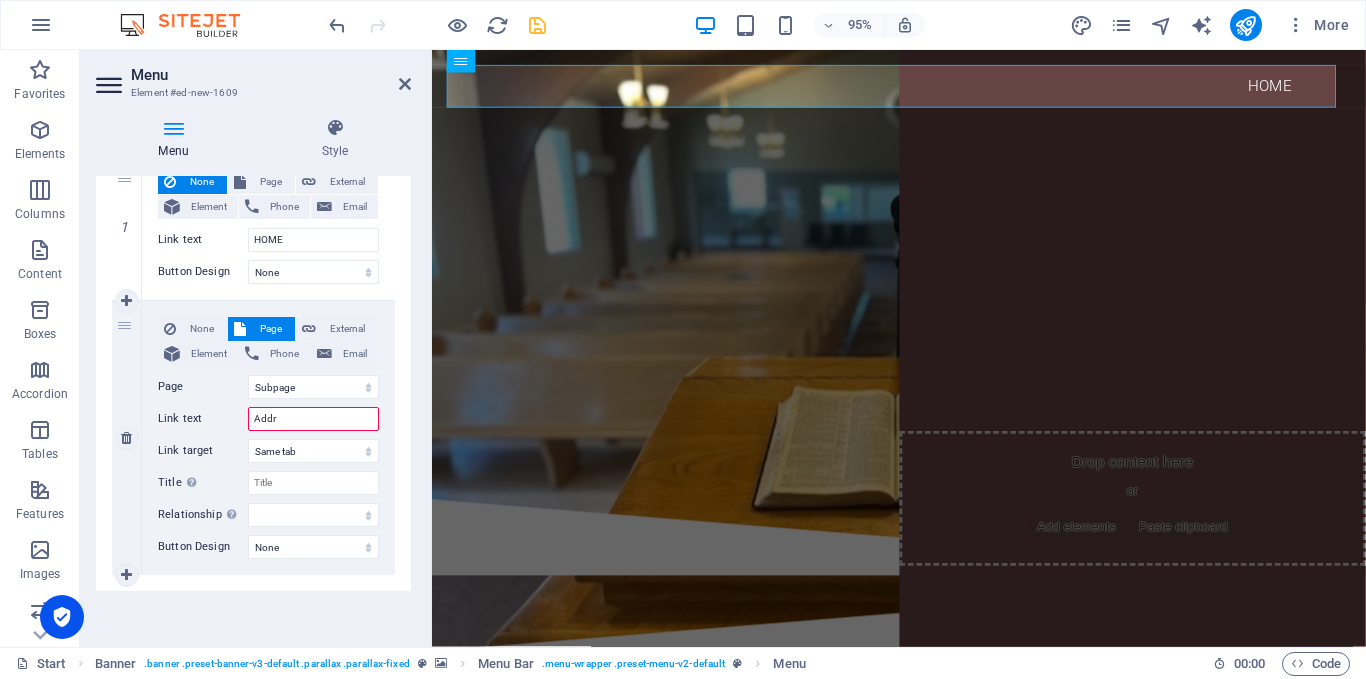 type on "Add" 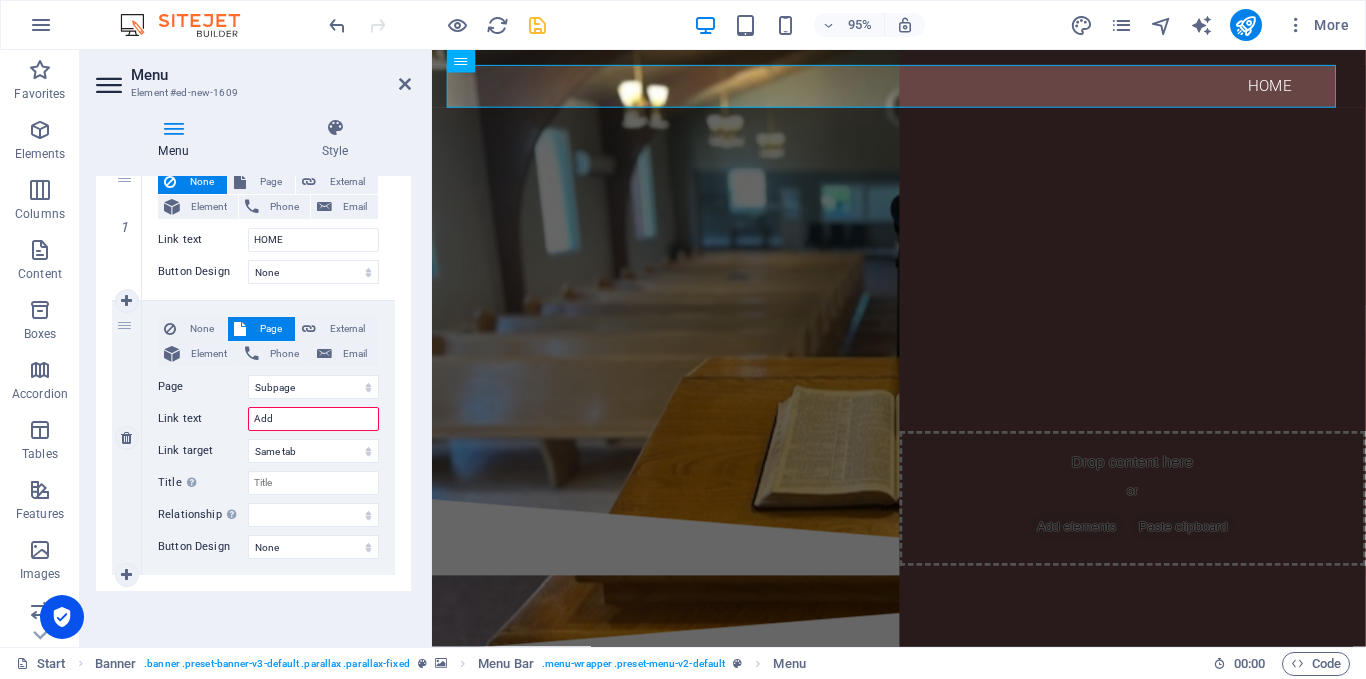 select 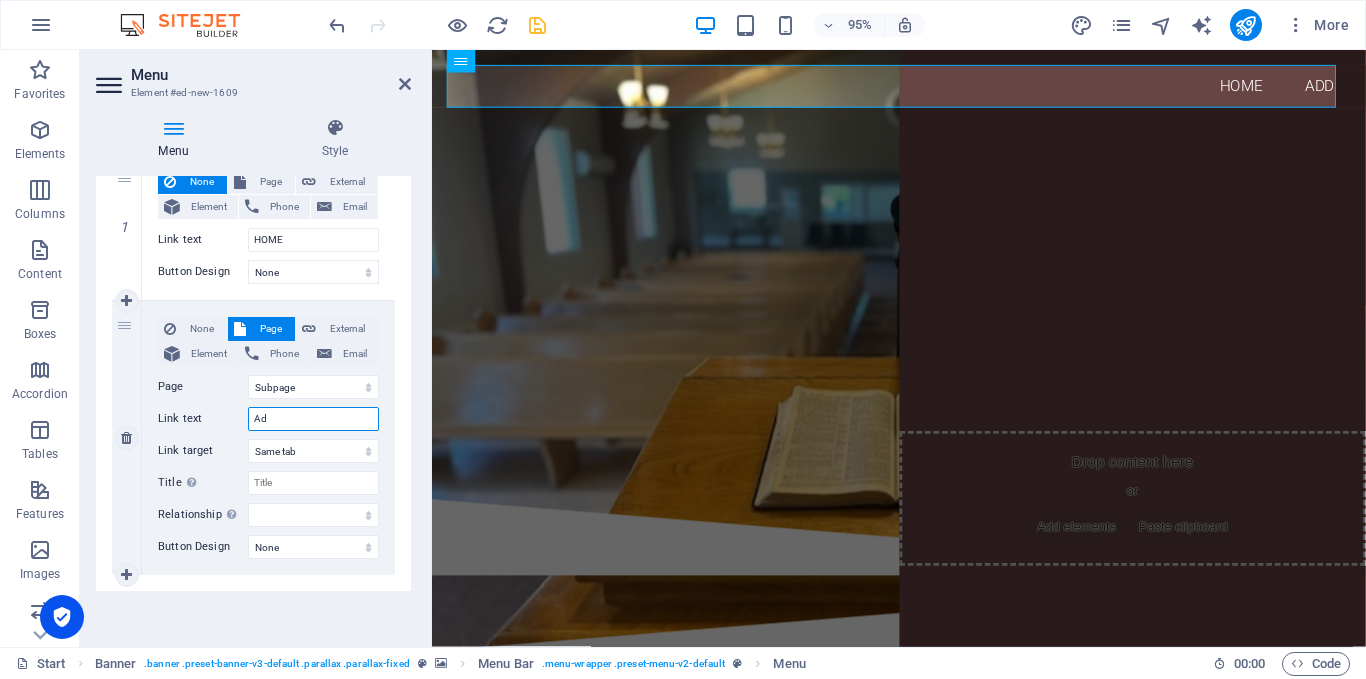 type on "A" 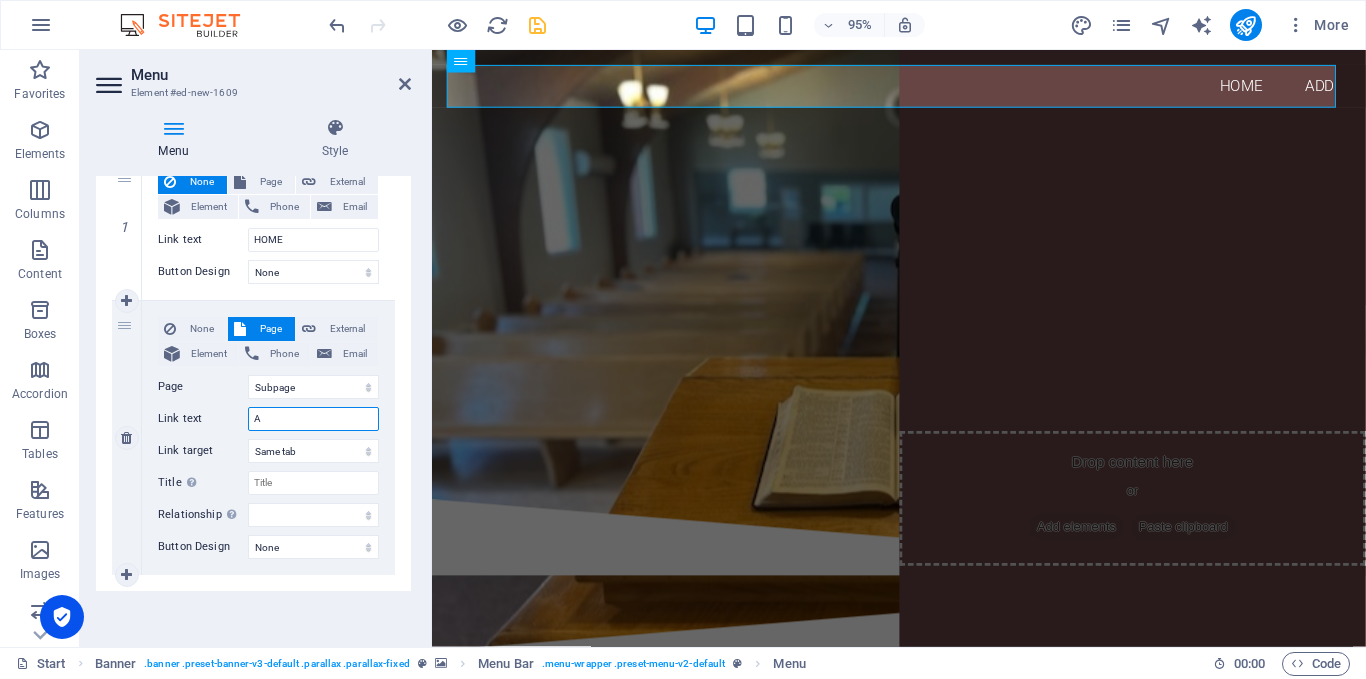 select 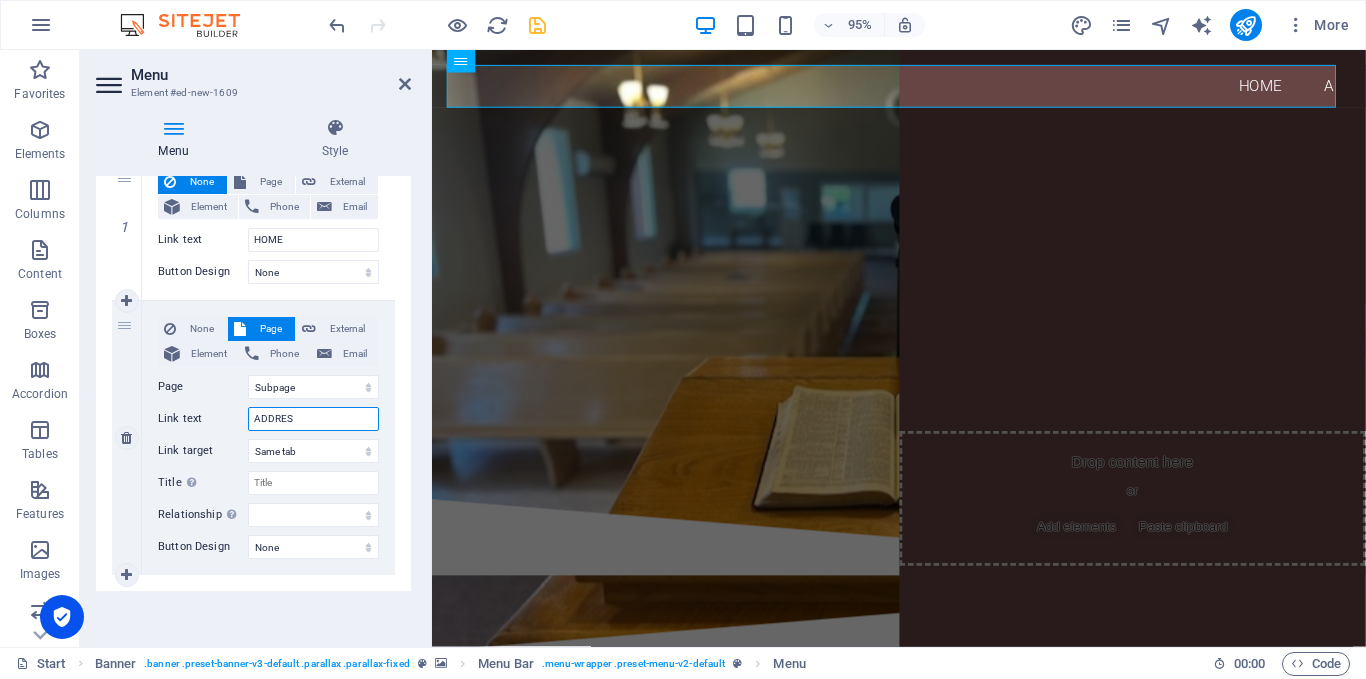 type on "ADDRESS" 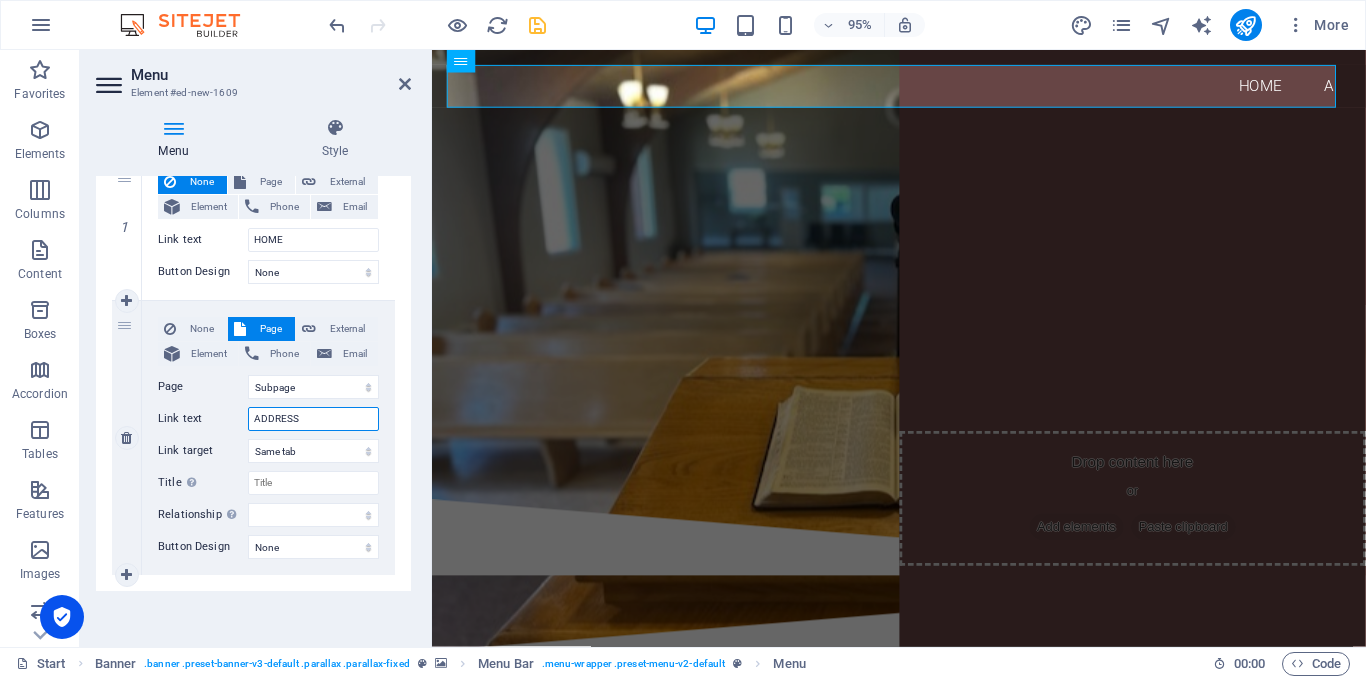 select 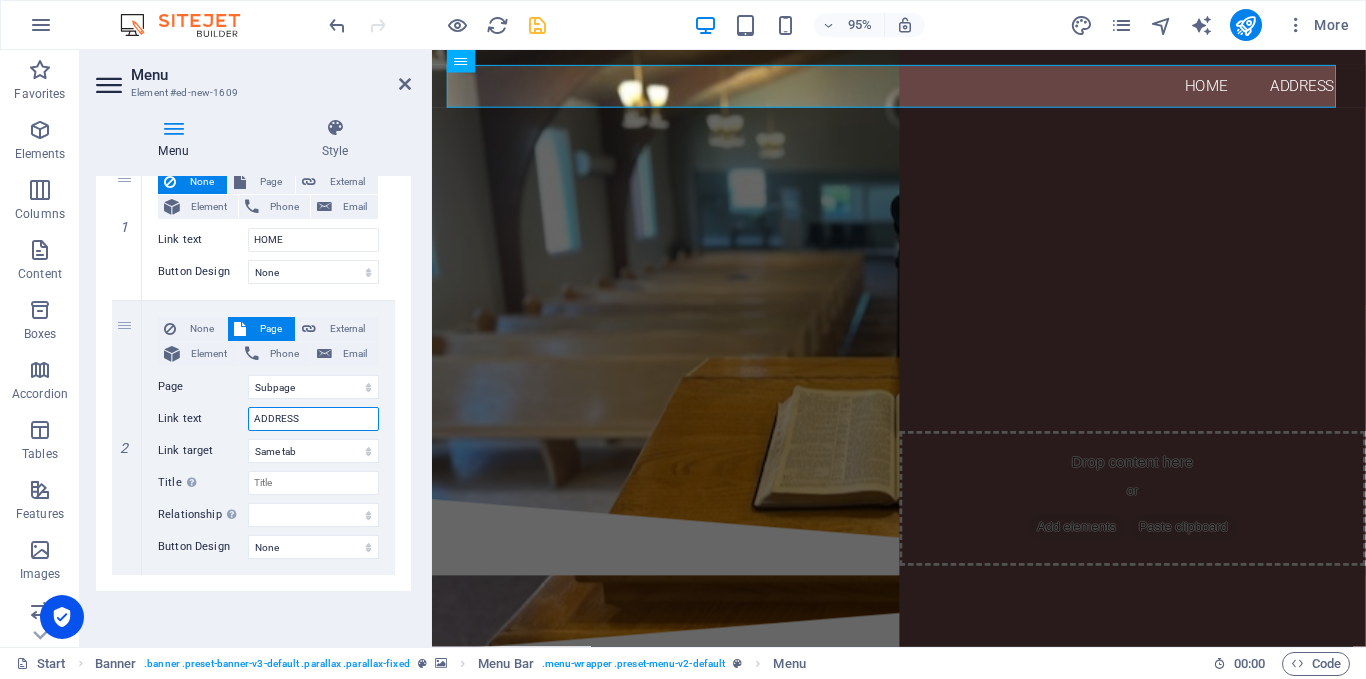 type on "ADDRESS" 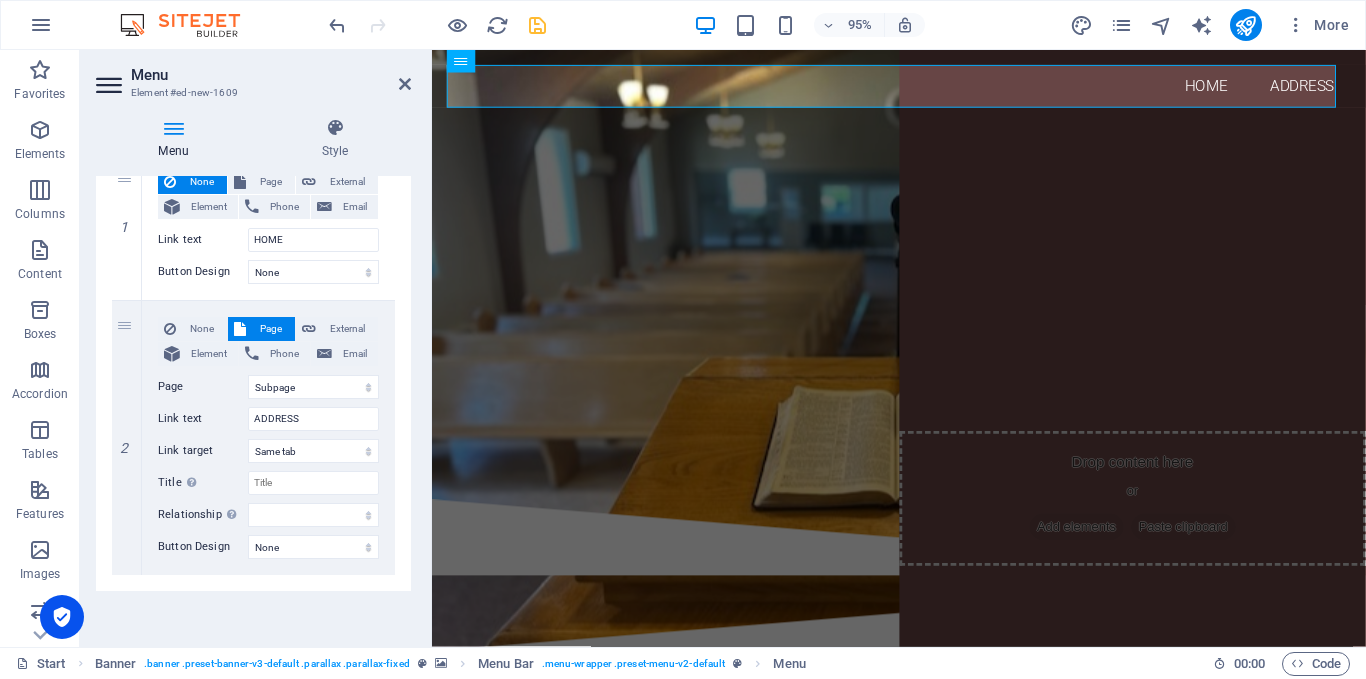 click on "1 None Page External Element Phone Email Page Start Subpage Legal notice Privacy Element
URL / Phone Email Link text HOME Link target New tab Same tab Overlay Title Additional link description, should not be the same as the link text. The title is most often shown as a tooltip text when the mouse moves over the element. Leave empty if uncertain. Relationship Sets the  relationship of this link to the link target . For example, the value "nofollow" instructs search engines not to follow the link. Can be left empty. alternate author bookmark external help license next nofollow noreferrer noopener prev search tag Button Design None Default Primary Secondary 2 None Page External Element Phone Email Page Start Subpage Legal notice Privacy Element
URL /subpage Phone Email Link text ADDRESS Link target New tab Same tab Overlay Title Relationship Sets the  relationship of this link to the link target alternate author bookmark external help license next nofollow noopener" at bounding box center [253, 364] 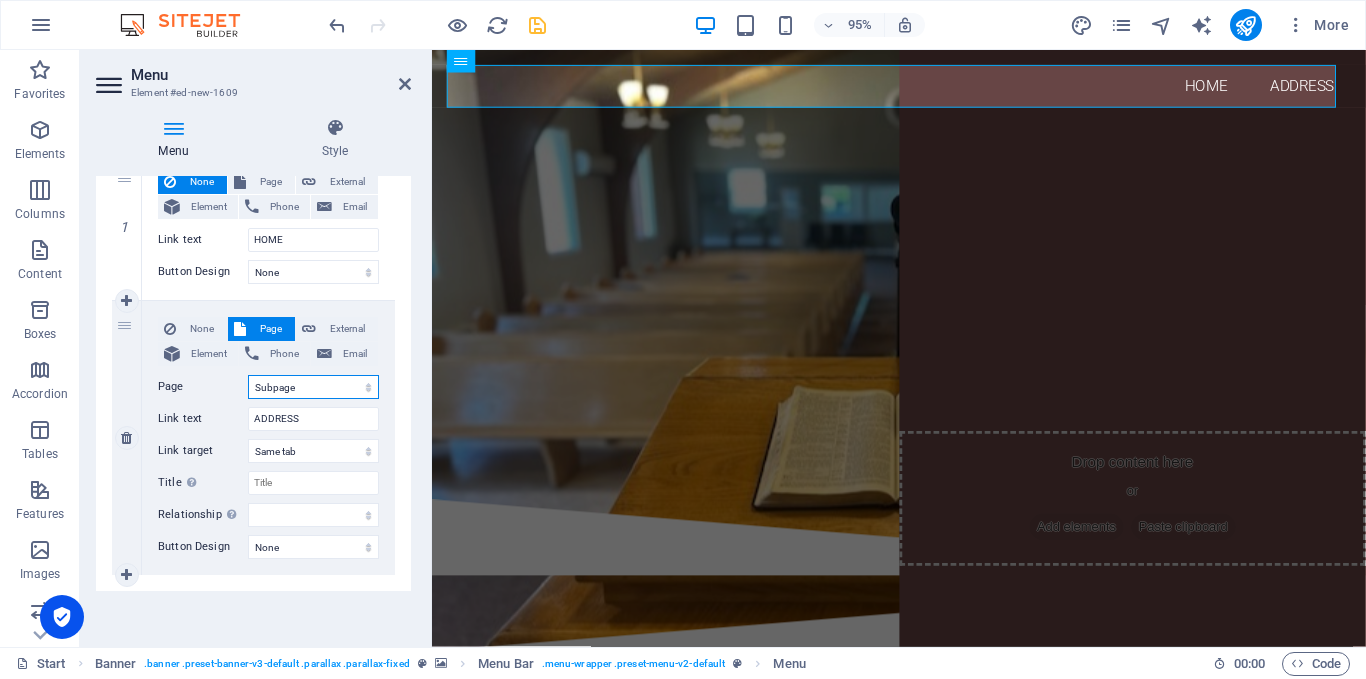 click on "Start Subpage Legal notice Privacy" at bounding box center (313, 387) 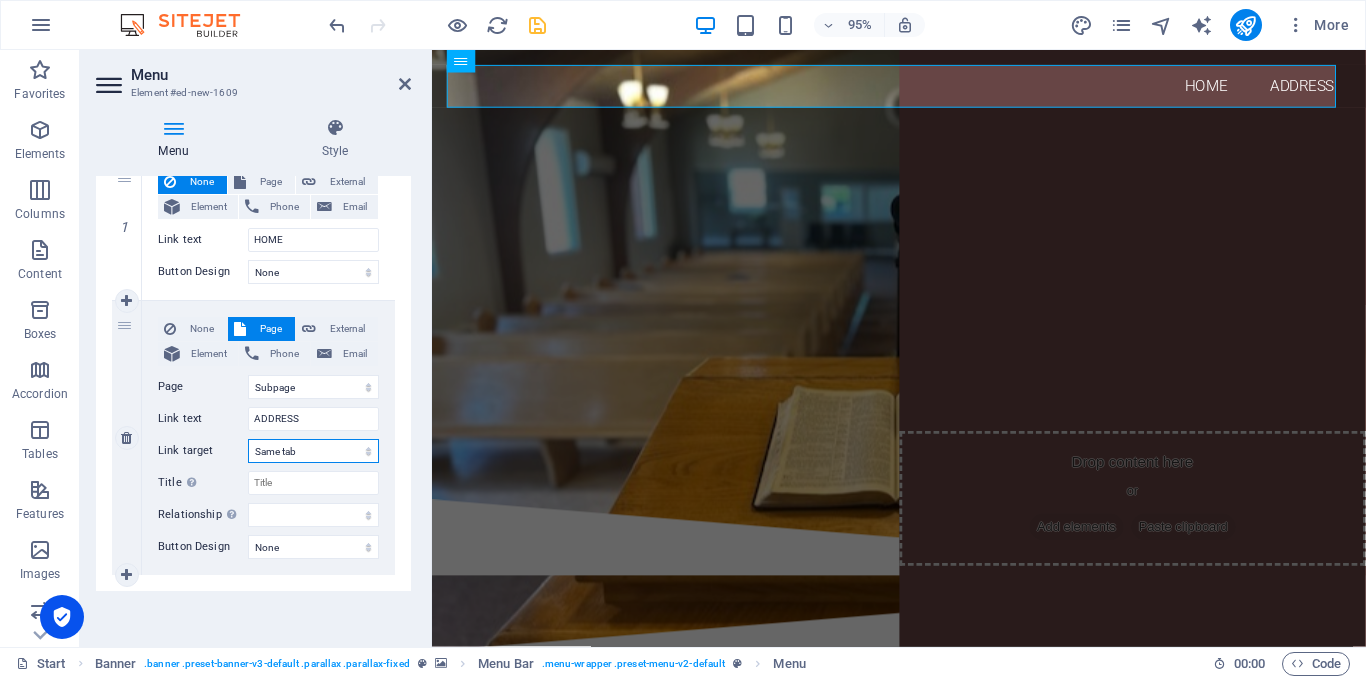 click on "New tab Same tab Overlay" at bounding box center [313, 451] 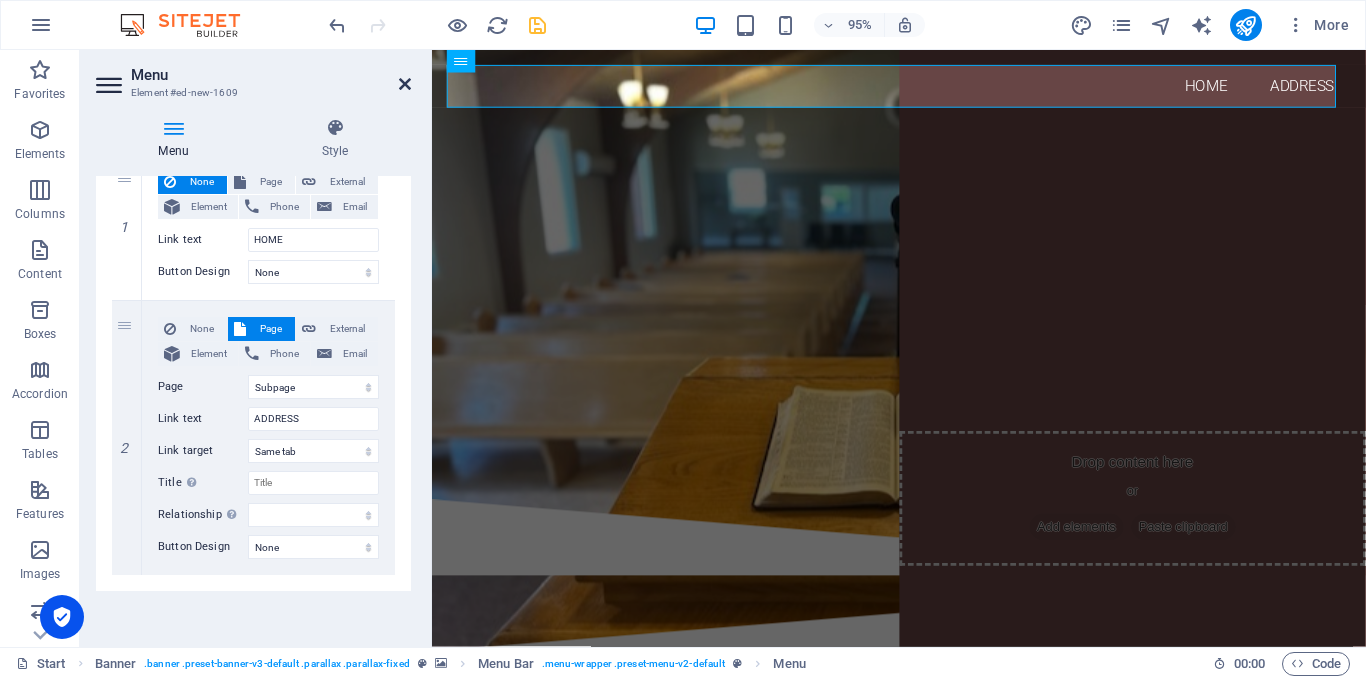 click at bounding box center (405, 84) 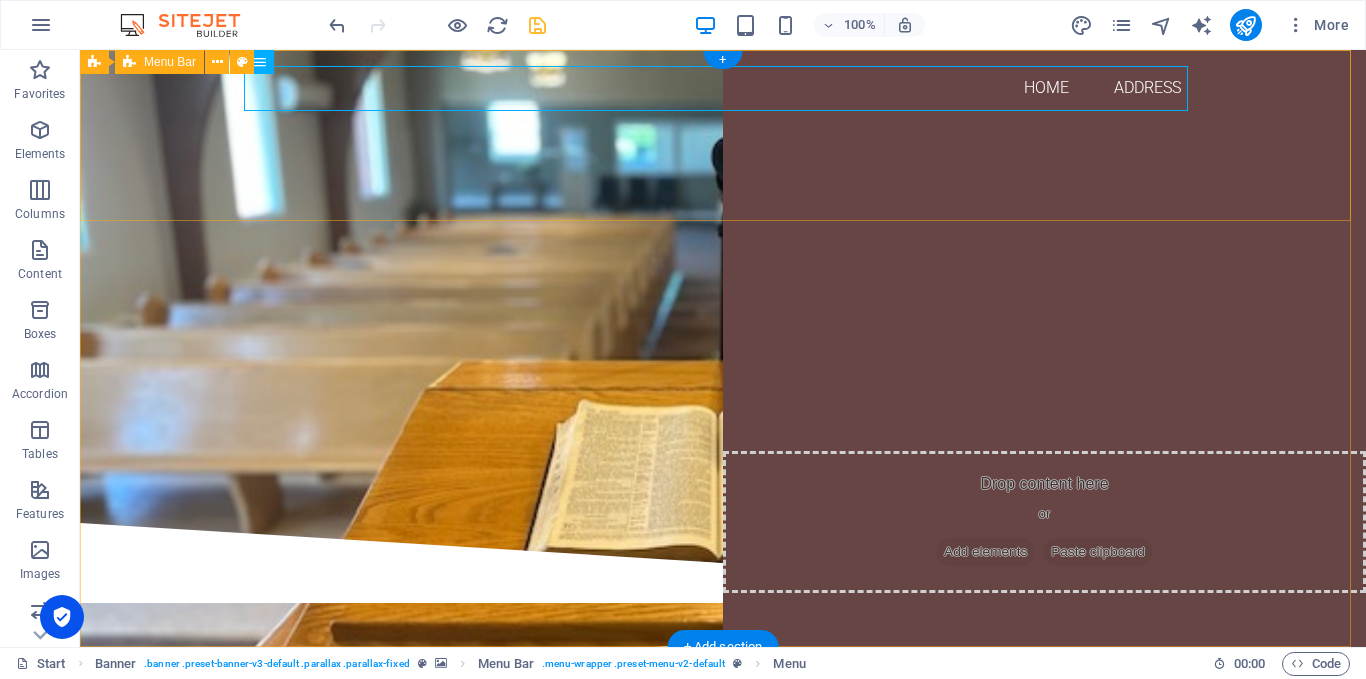 click on "HOME ADDRESS" at bounding box center (723, 135) 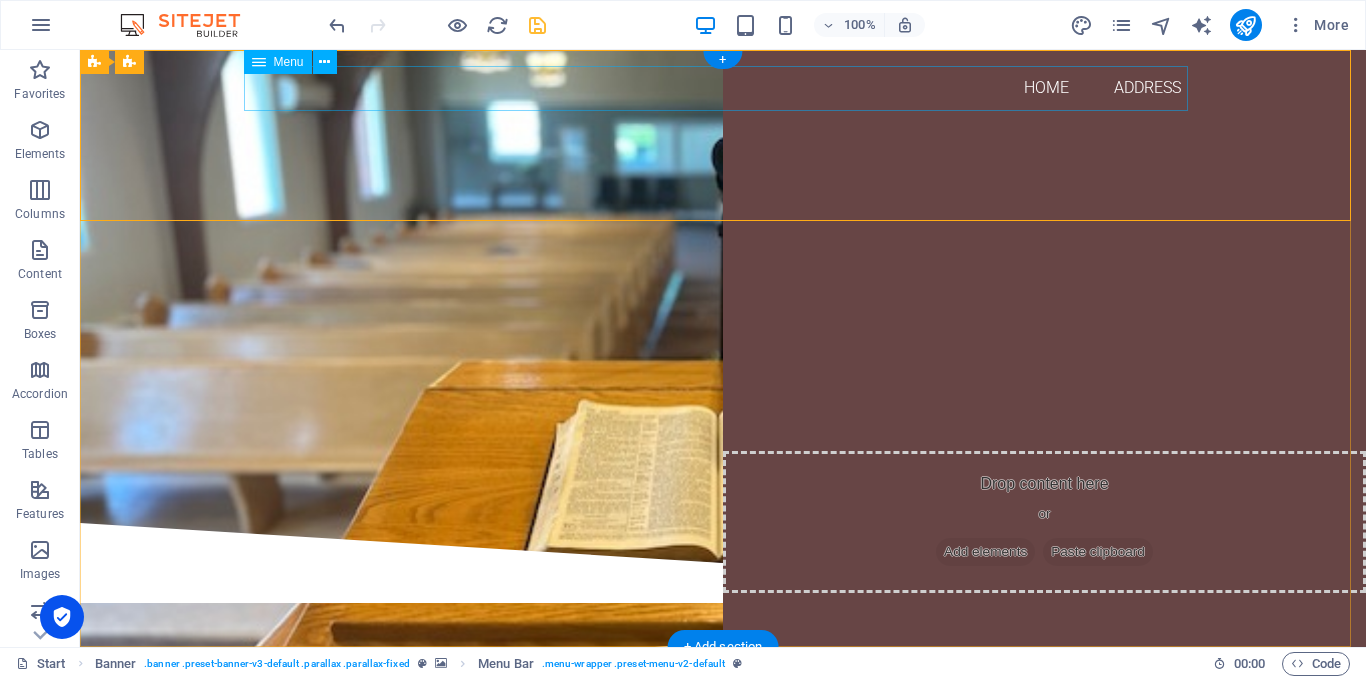 click on "HOME ADDRESS" at bounding box center [723, 88] 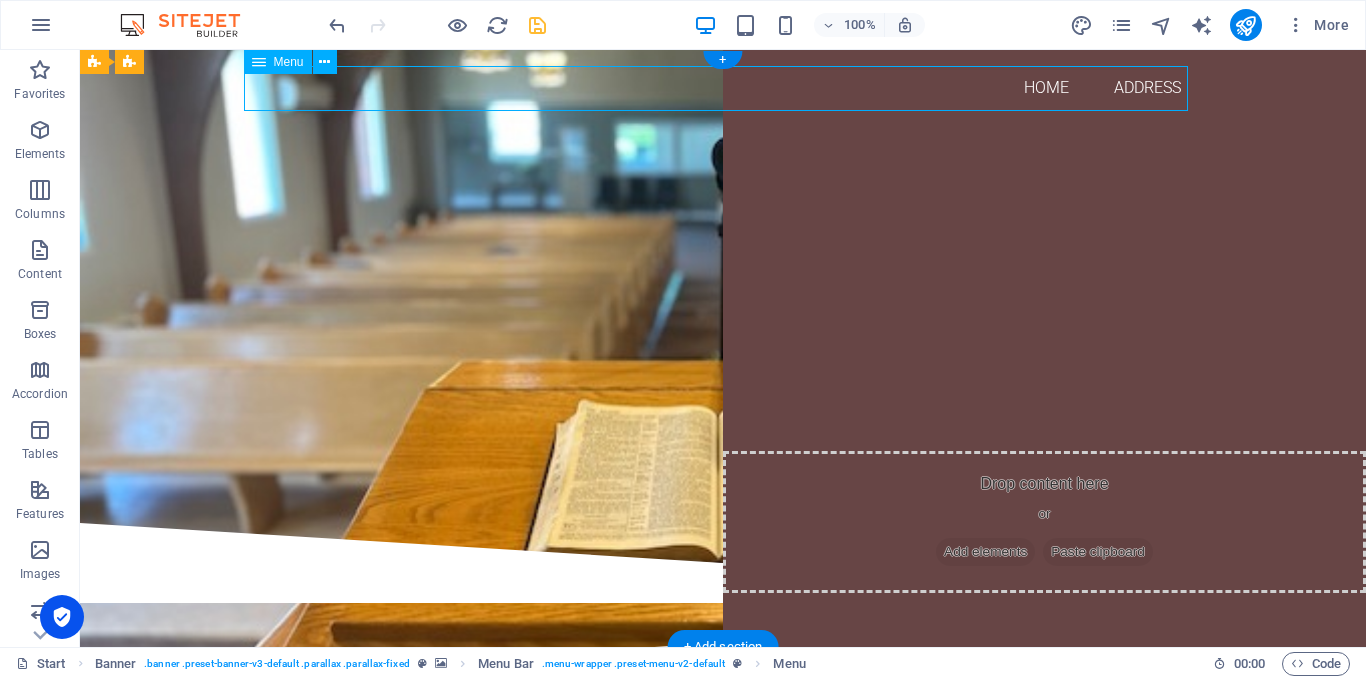 click on "HOME ADDRESS" at bounding box center (723, 88) 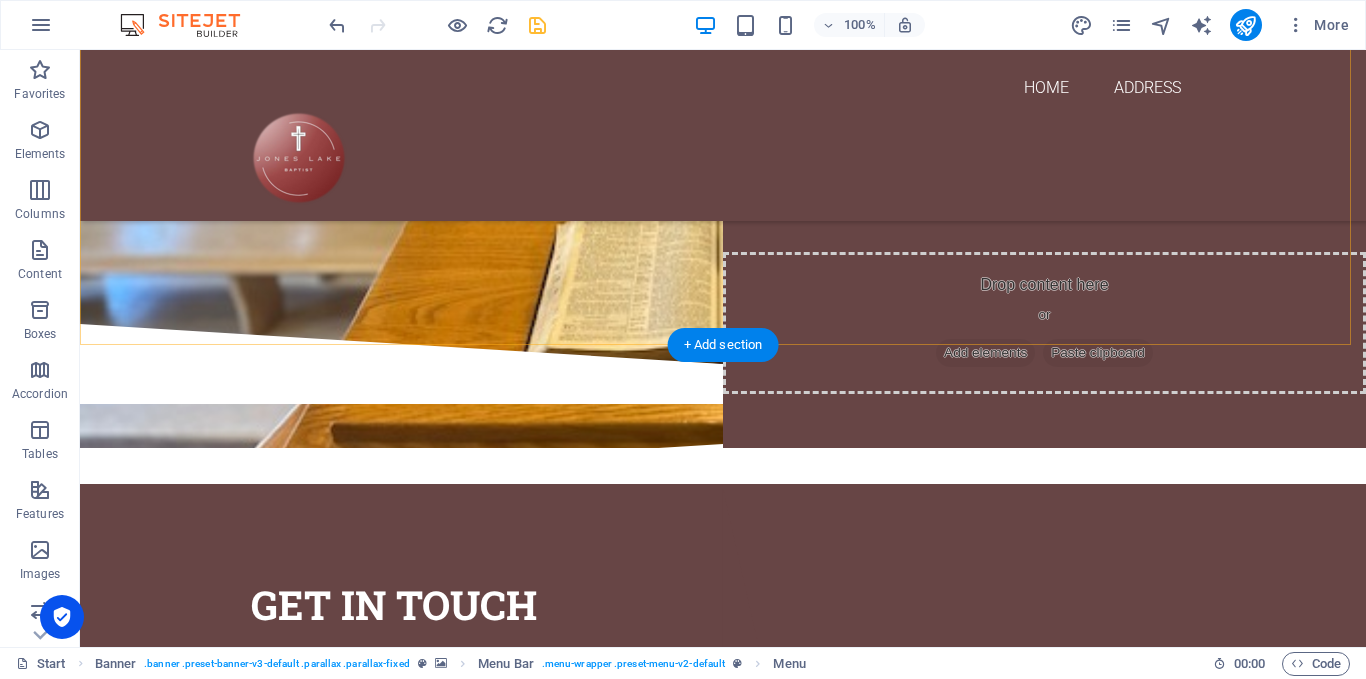 scroll, scrollTop: 401, scrollLeft: 0, axis: vertical 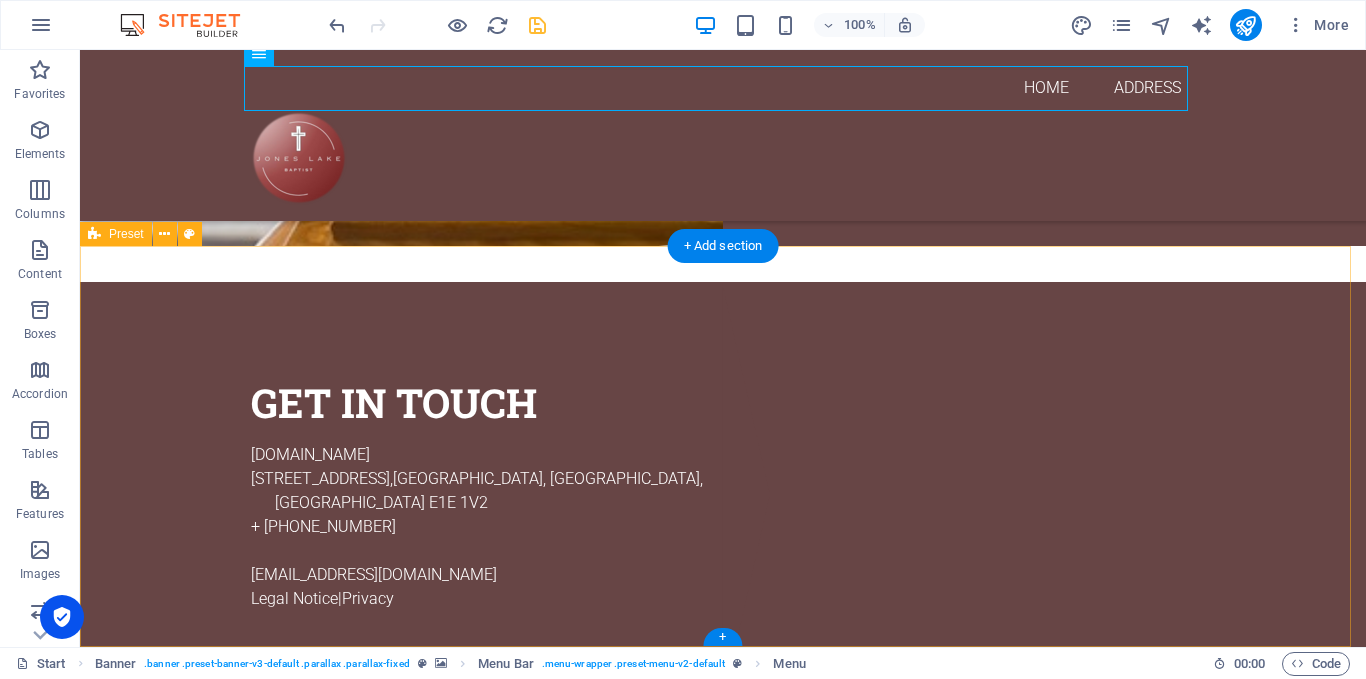 click on "Get in touch [DOMAIN_NAME] [STREET_ADDRESS] + [PHONE_NUMBER] [EMAIL_ADDRESS][DOMAIN_NAME] Legal Notice  |  Privacy Drop content here or  Add elements  Paste clipboard" at bounding box center (723, 494) 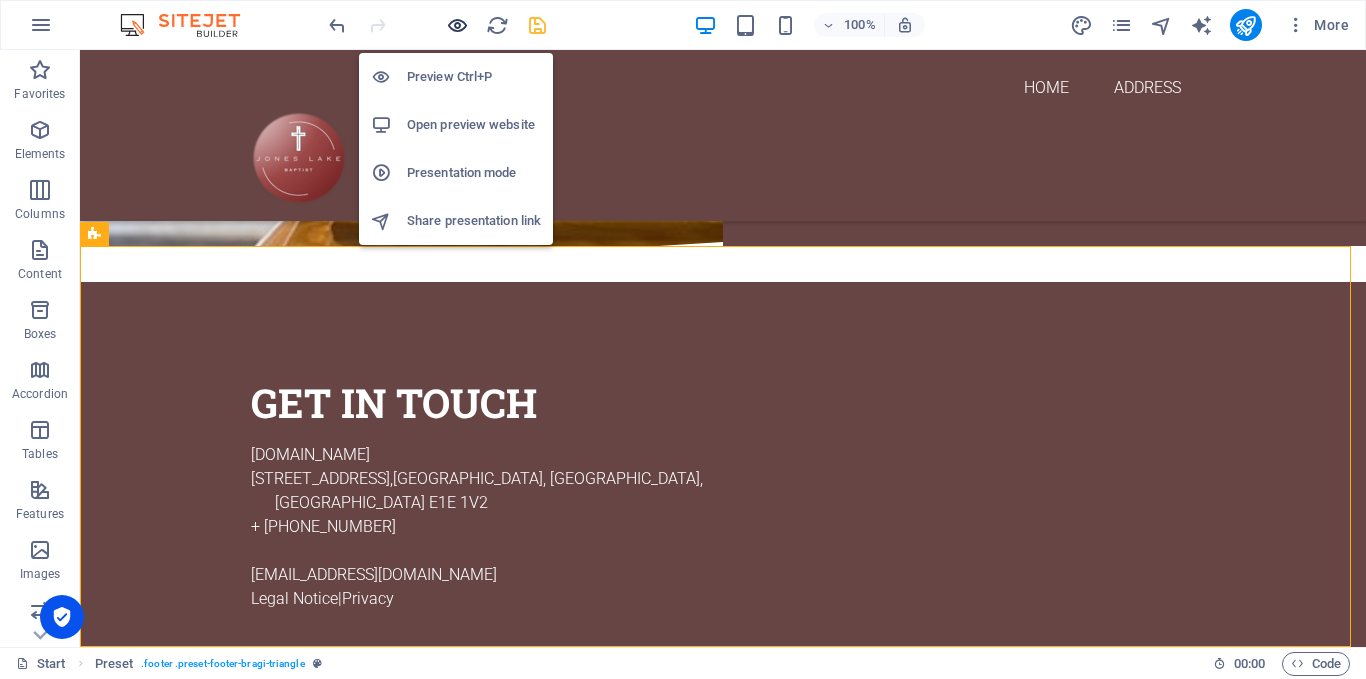 click at bounding box center (457, 25) 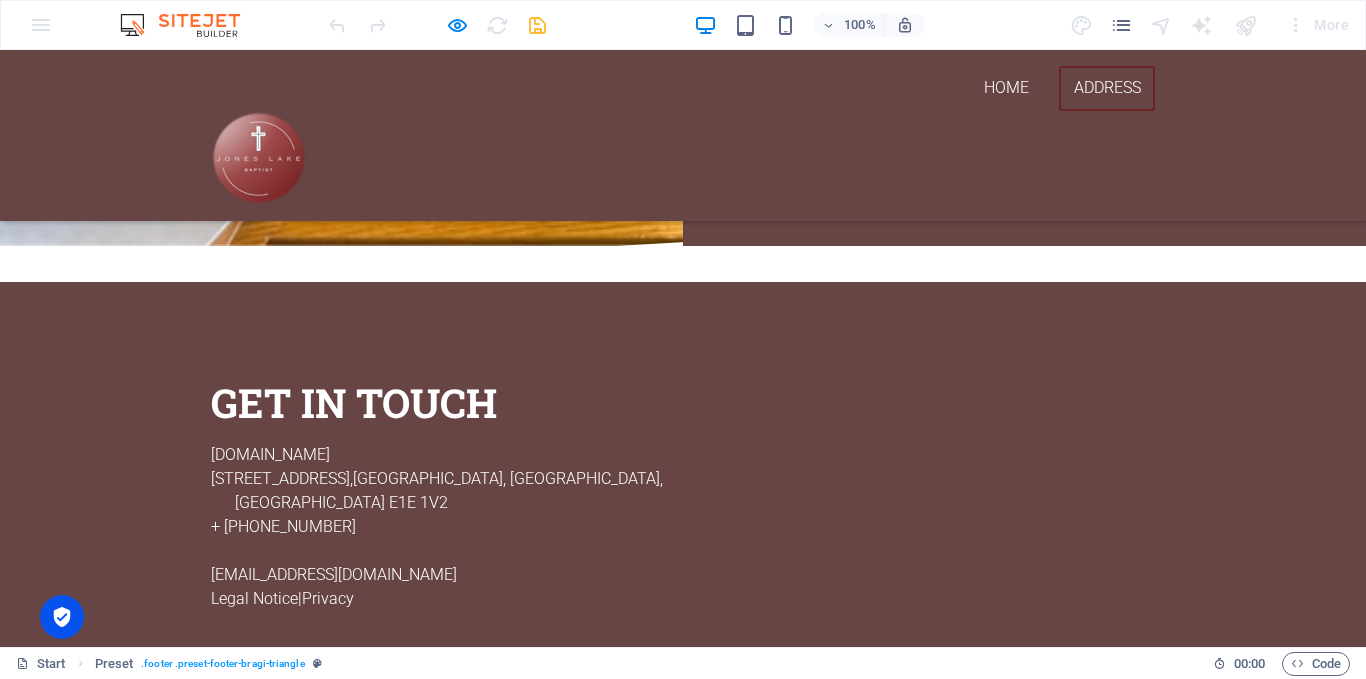 click on "ADDRESS" at bounding box center (1107, 88) 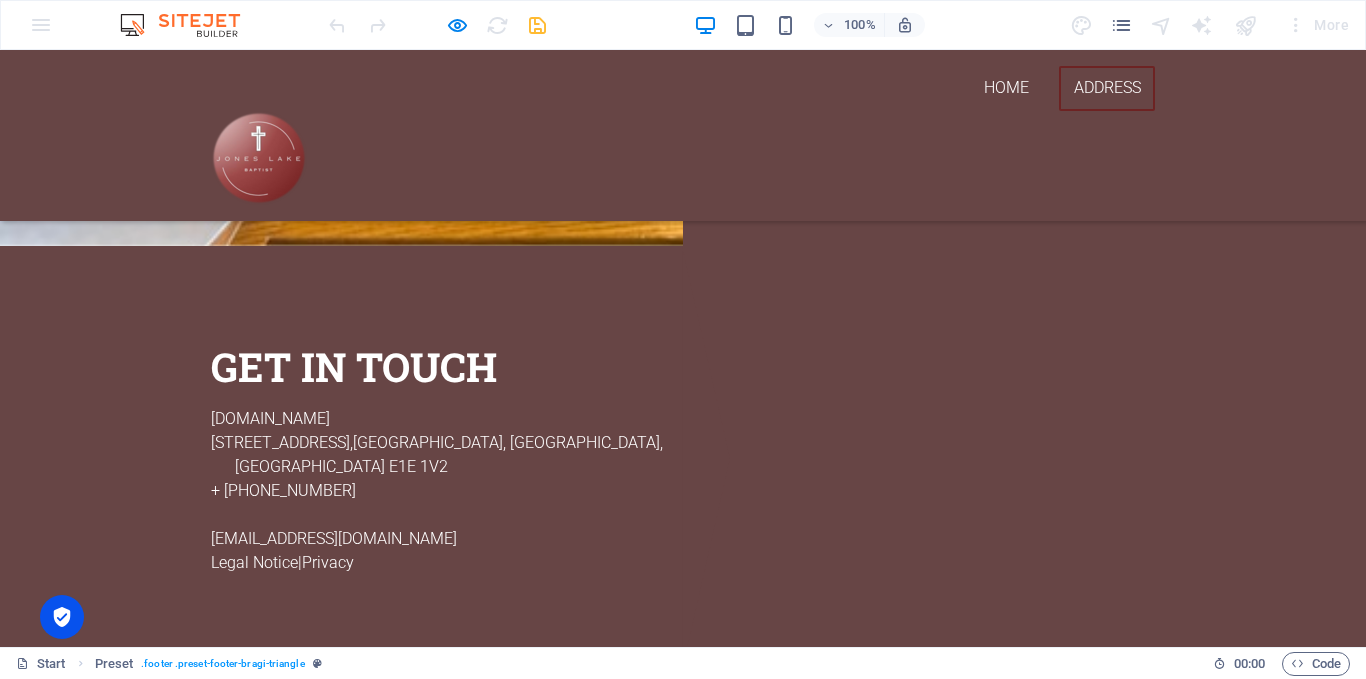 scroll, scrollTop: 0, scrollLeft: 0, axis: both 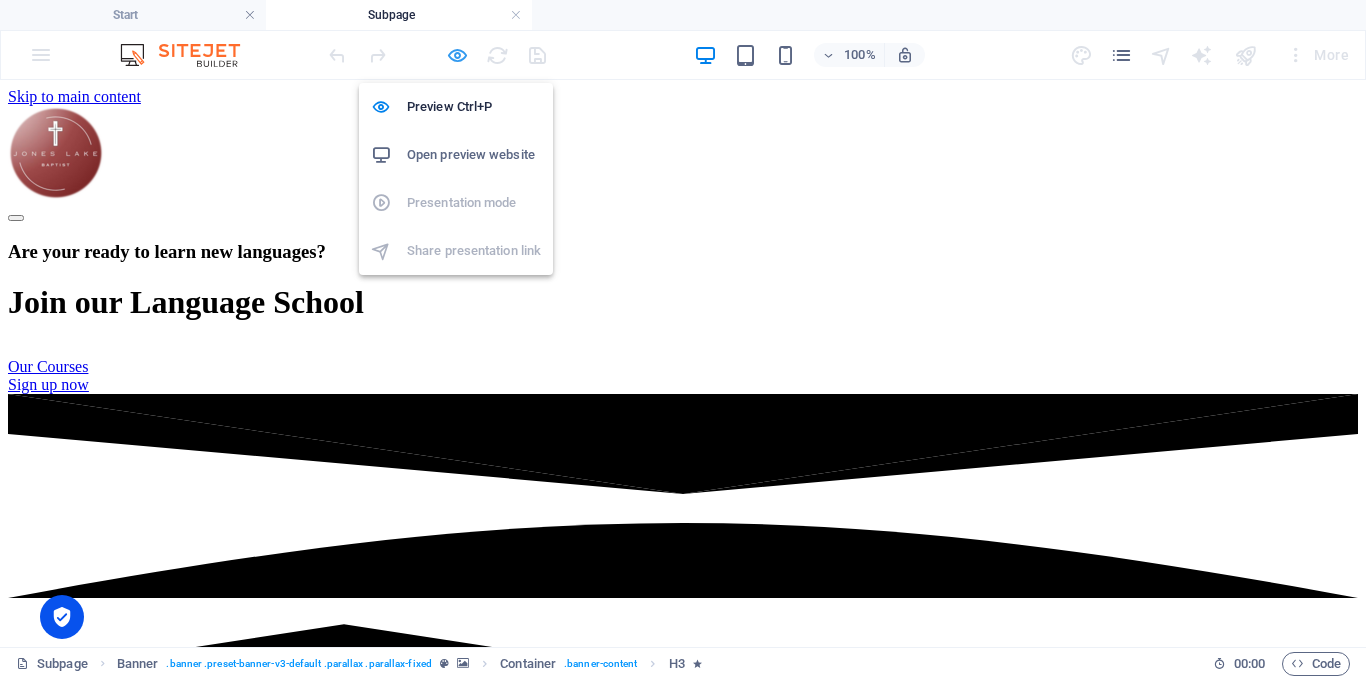 click at bounding box center [457, 55] 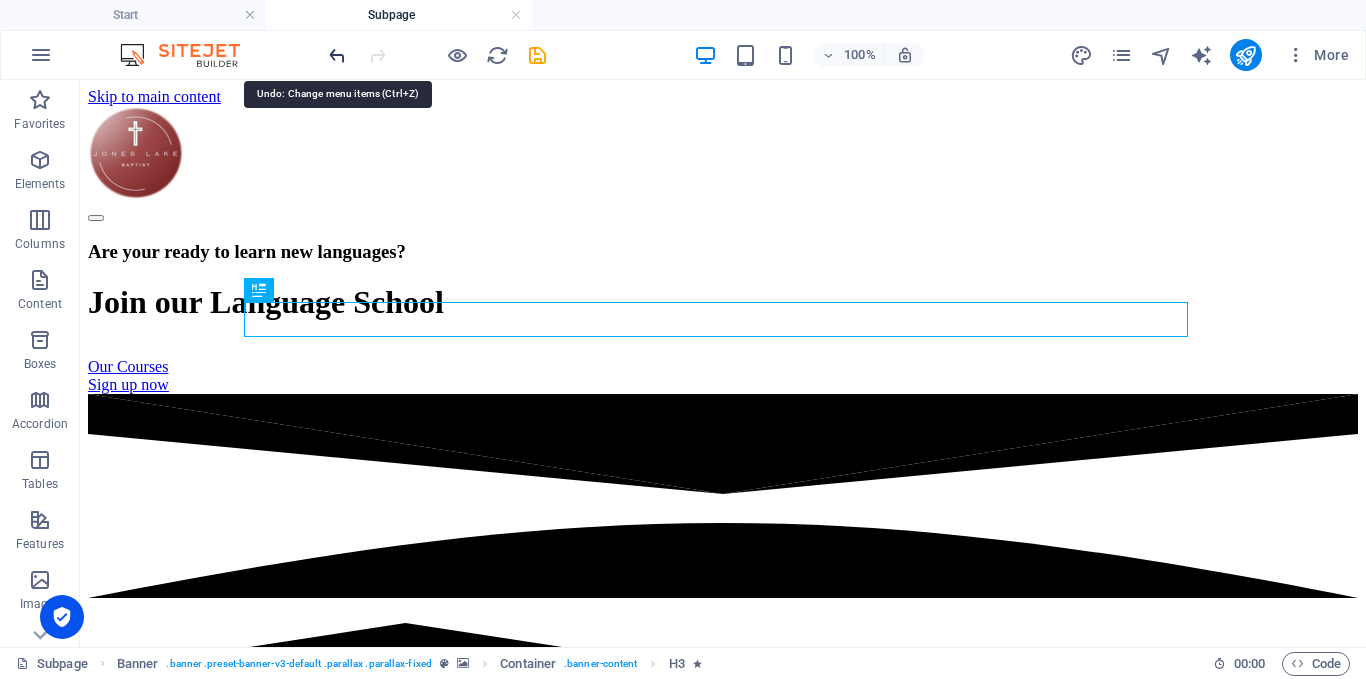 click at bounding box center (337, 55) 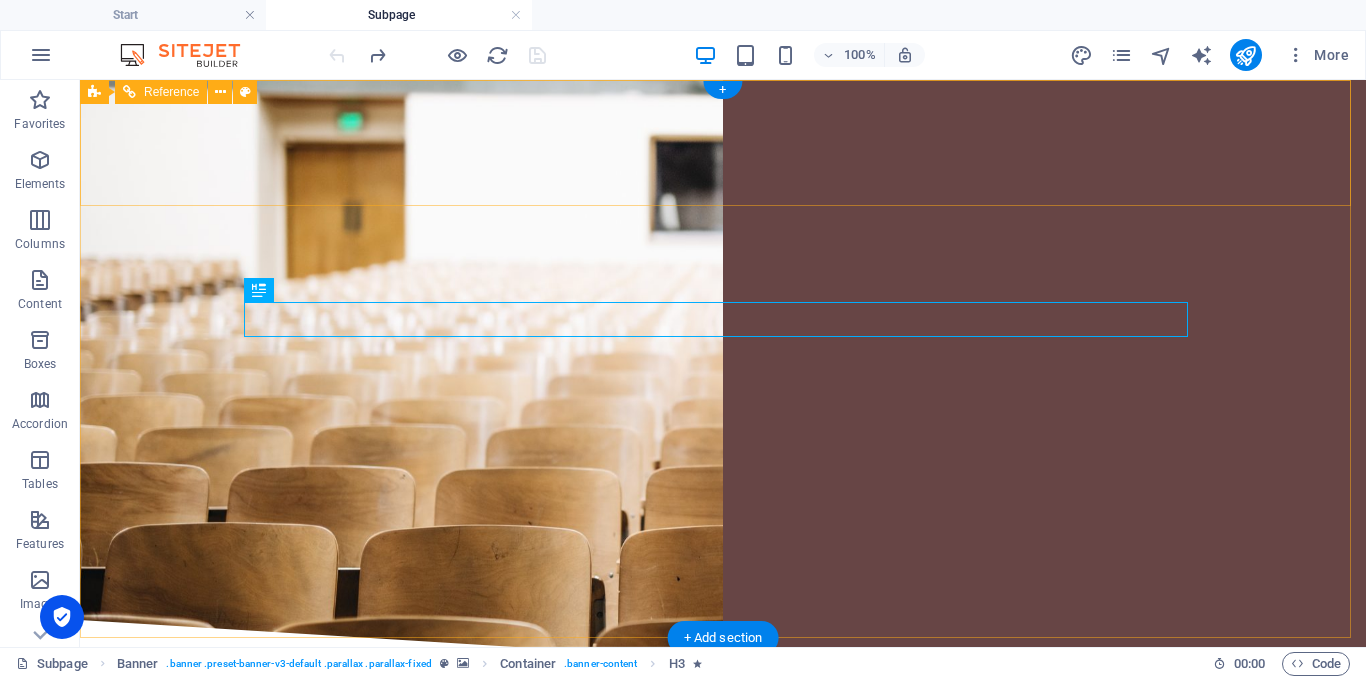 click at bounding box center [723, 143] 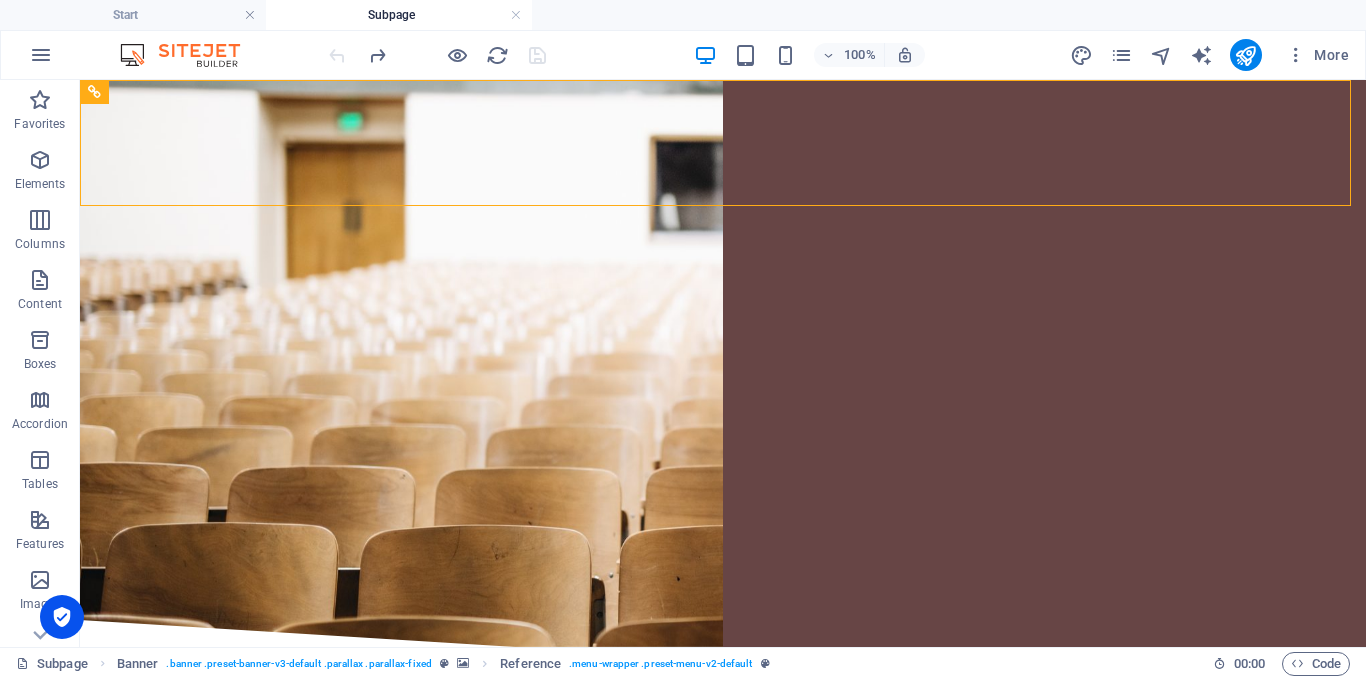 click on "Start Subpage" at bounding box center [683, 15] 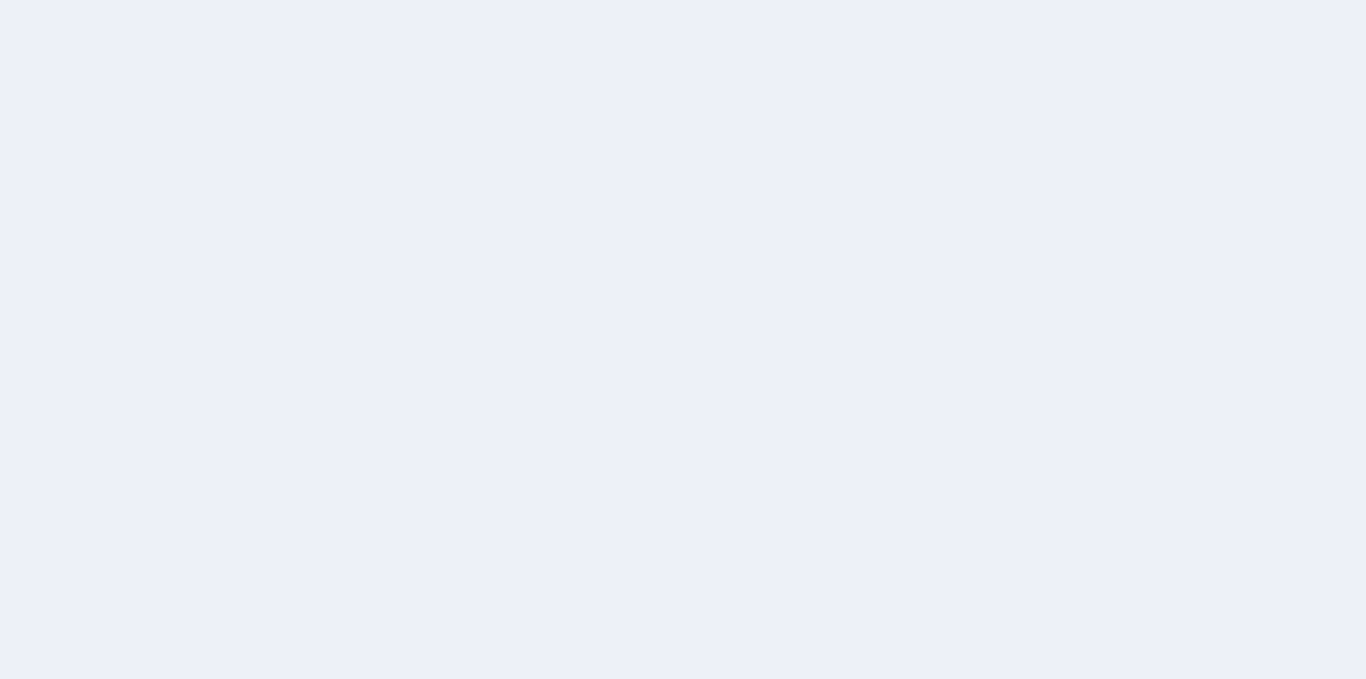 scroll, scrollTop: 0, scrollLeft: 0, axis: both 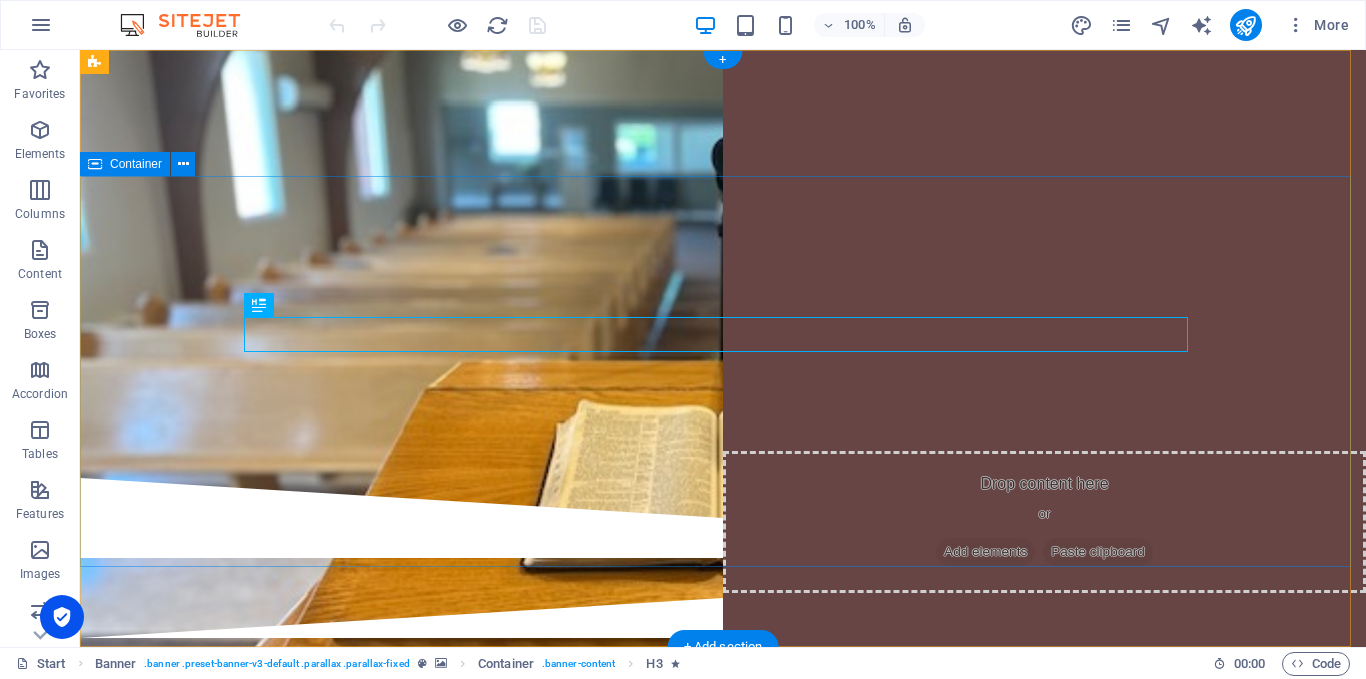 click on "WELCOME TO [PERSON_NAME][DEMOGRAPHIC_DATA]" at bounding box center (723, 327) 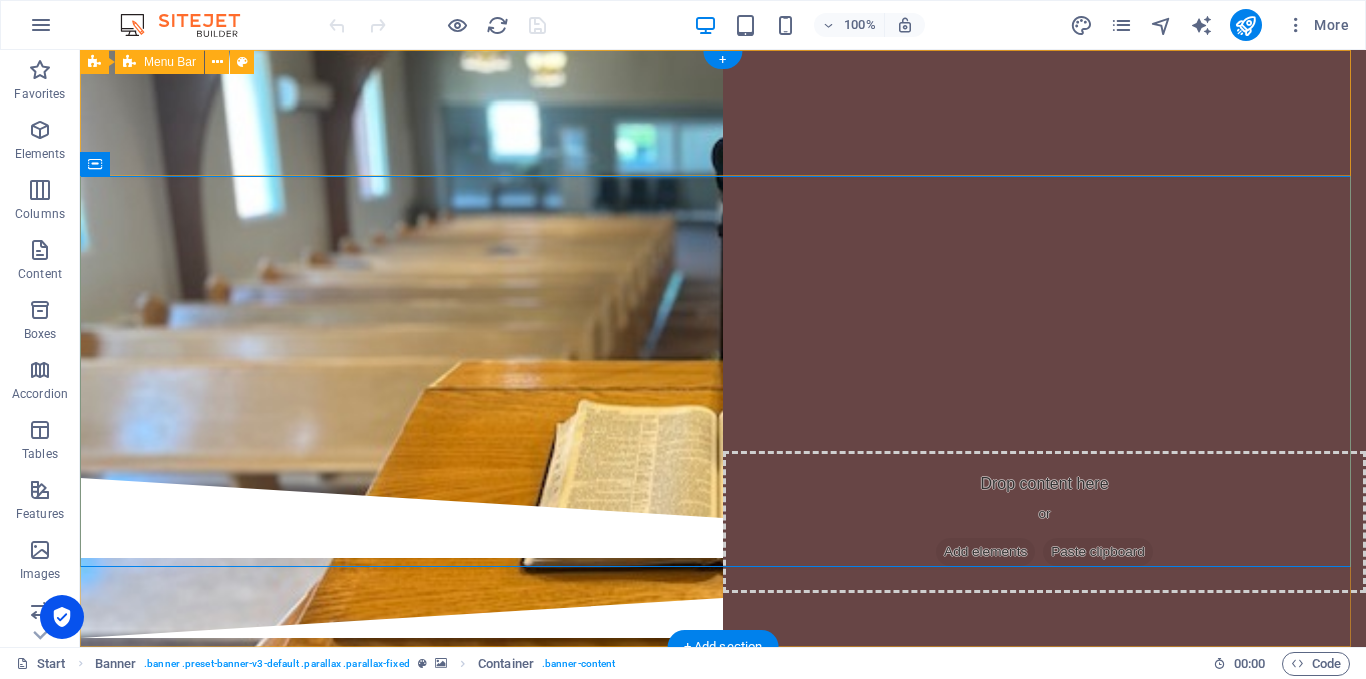 click at bounding box center [723, 113] 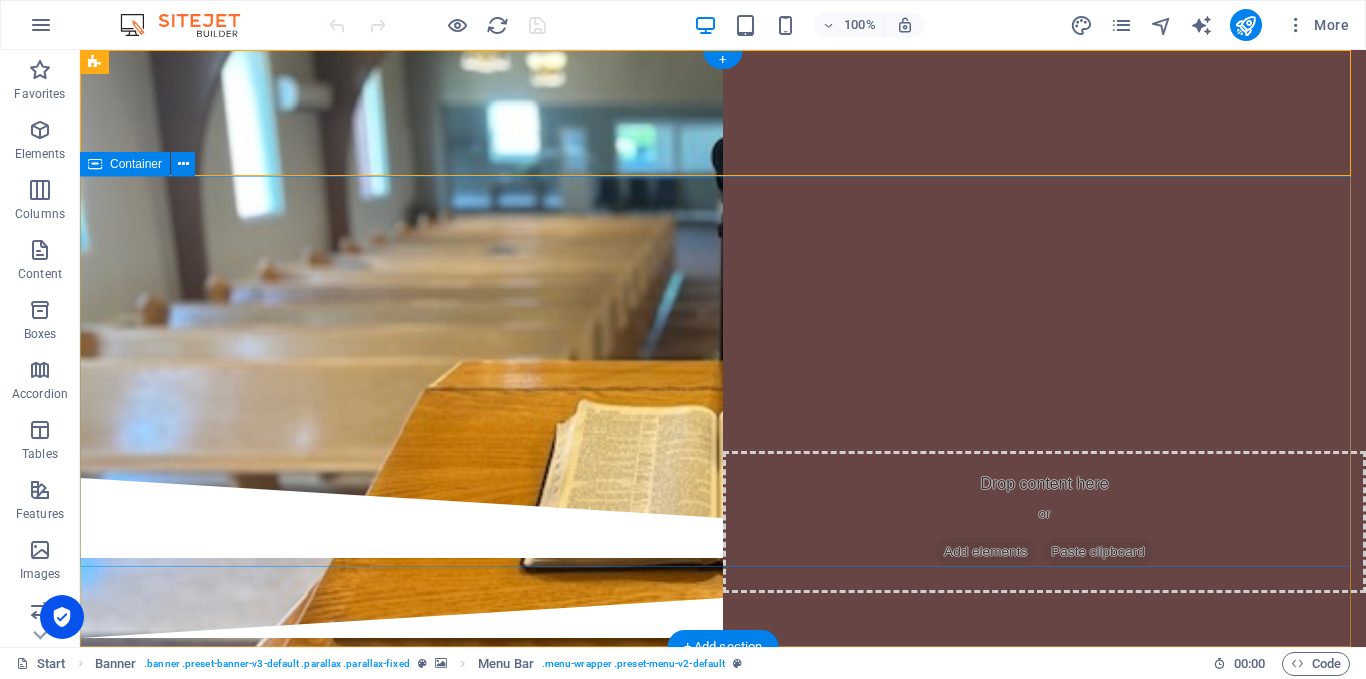 click on "WELCOME TO [PERSON_NAME][DEMOGRAPHIC_DATA]" at bounding box center (723, 327) 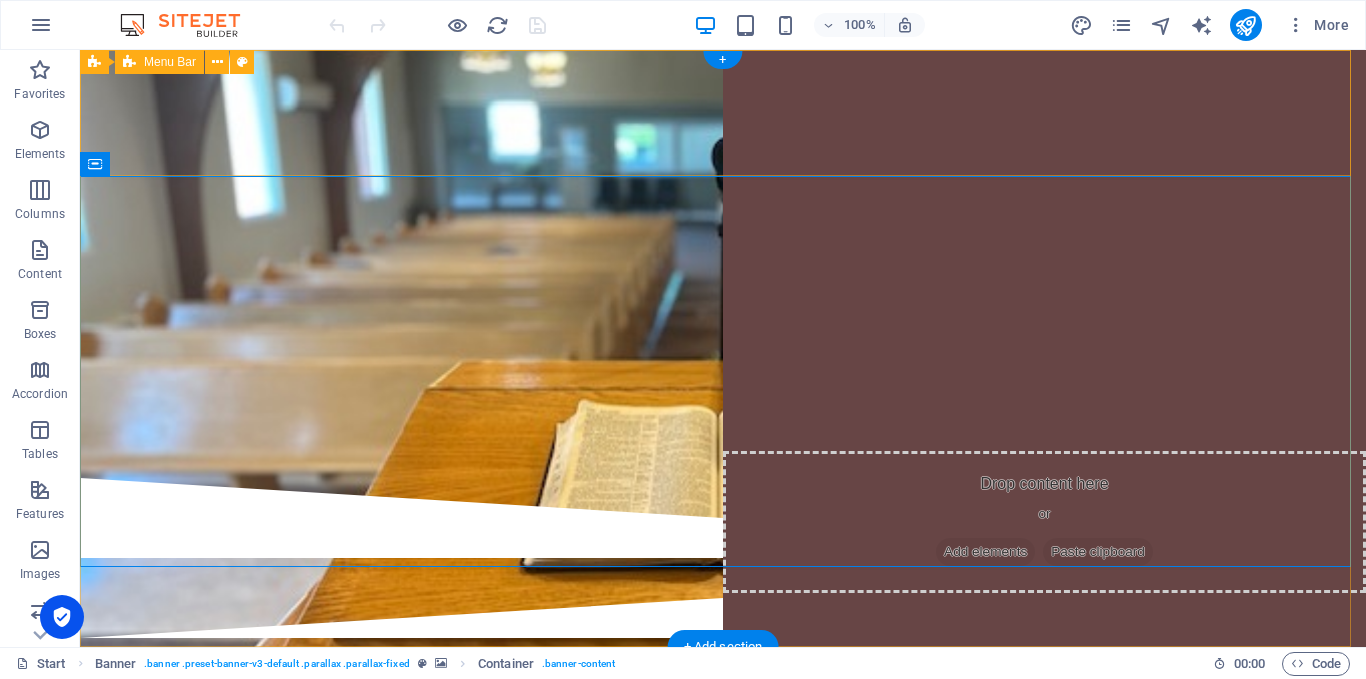click at bounding box center [723, 113] 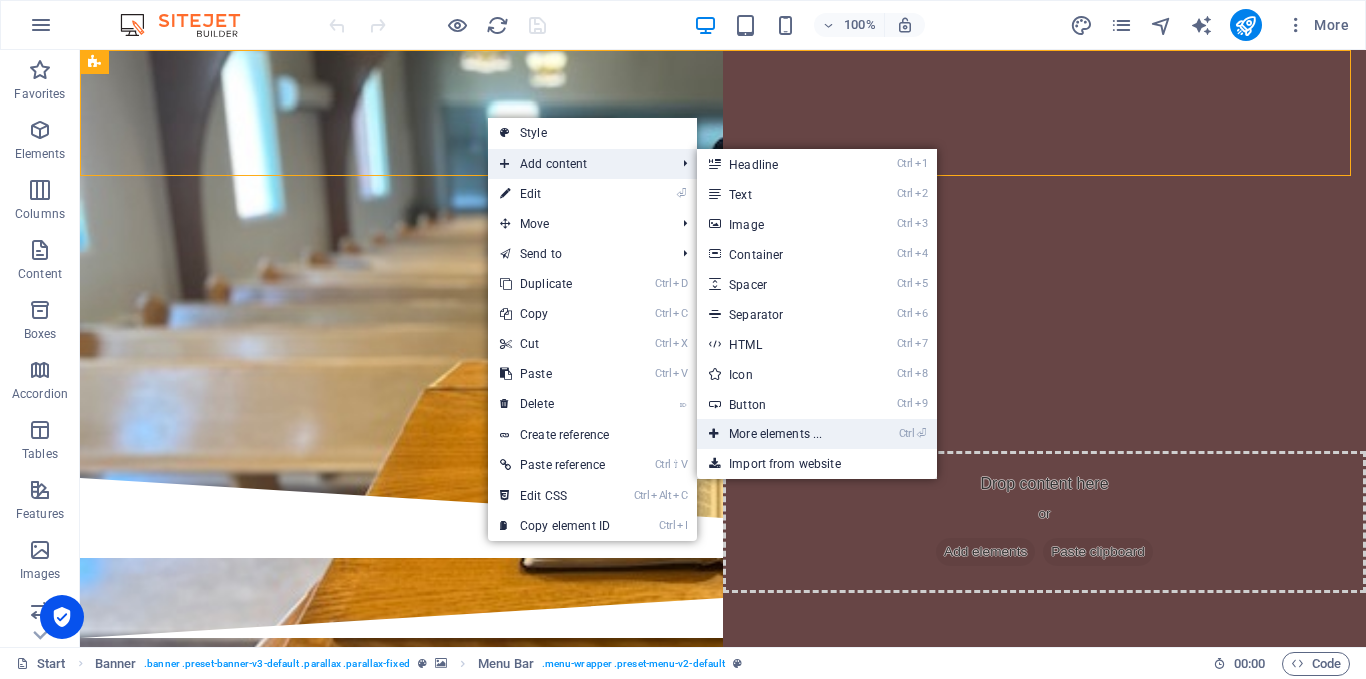 click on "Ctrl ⏎  More elements ..." at bounding box center [779, 434] 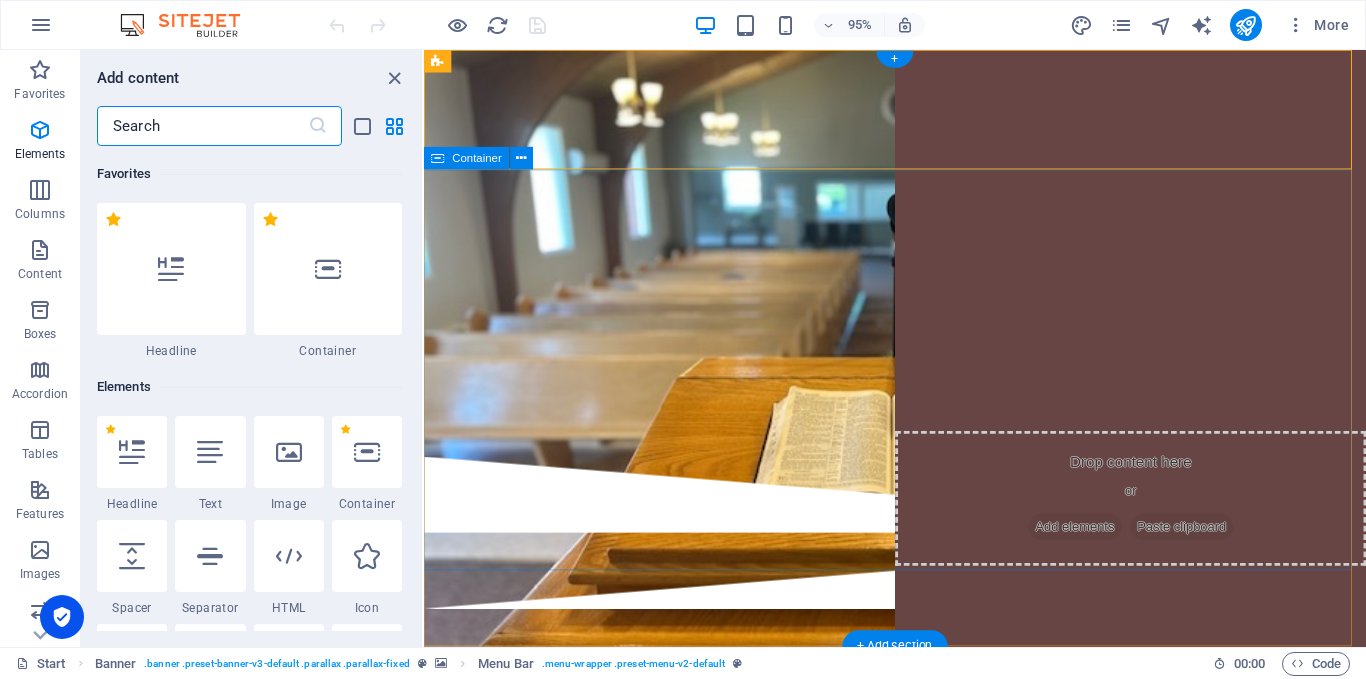 scroll, scrollTop: 213, scrollLeft: 0, axis: vertical 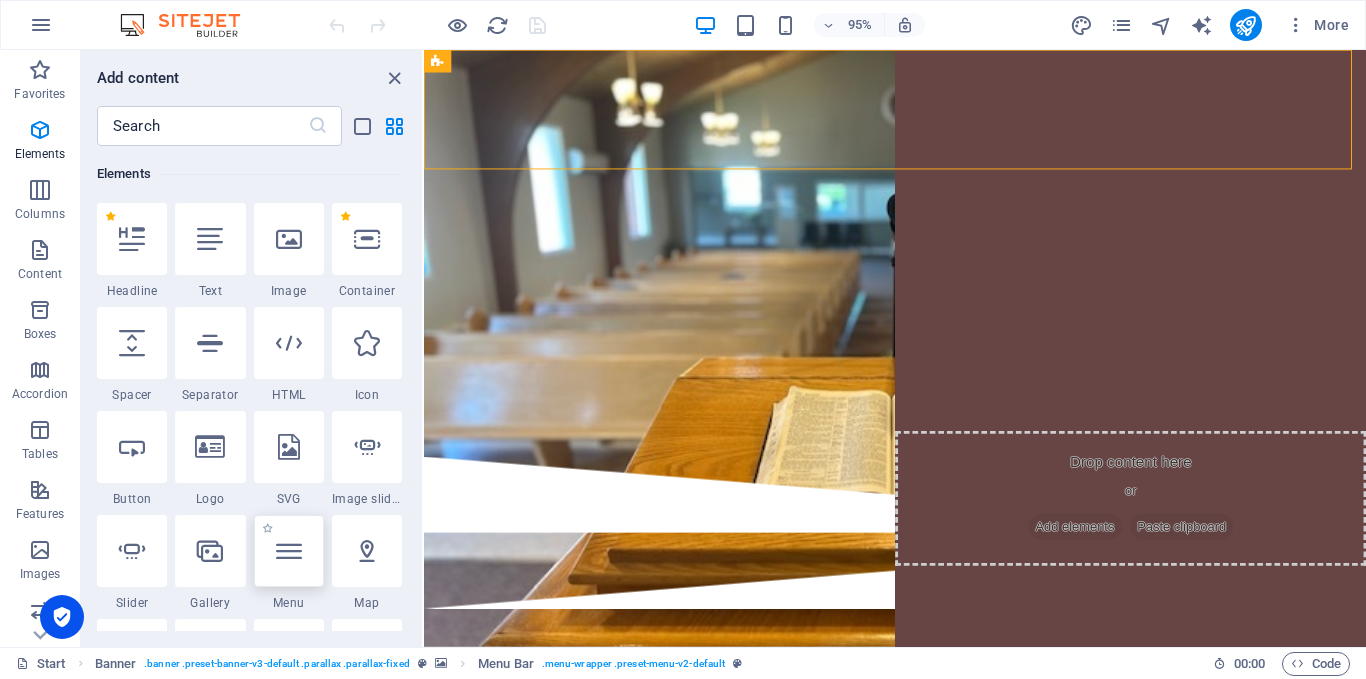 click at bounding box center (289, 551) 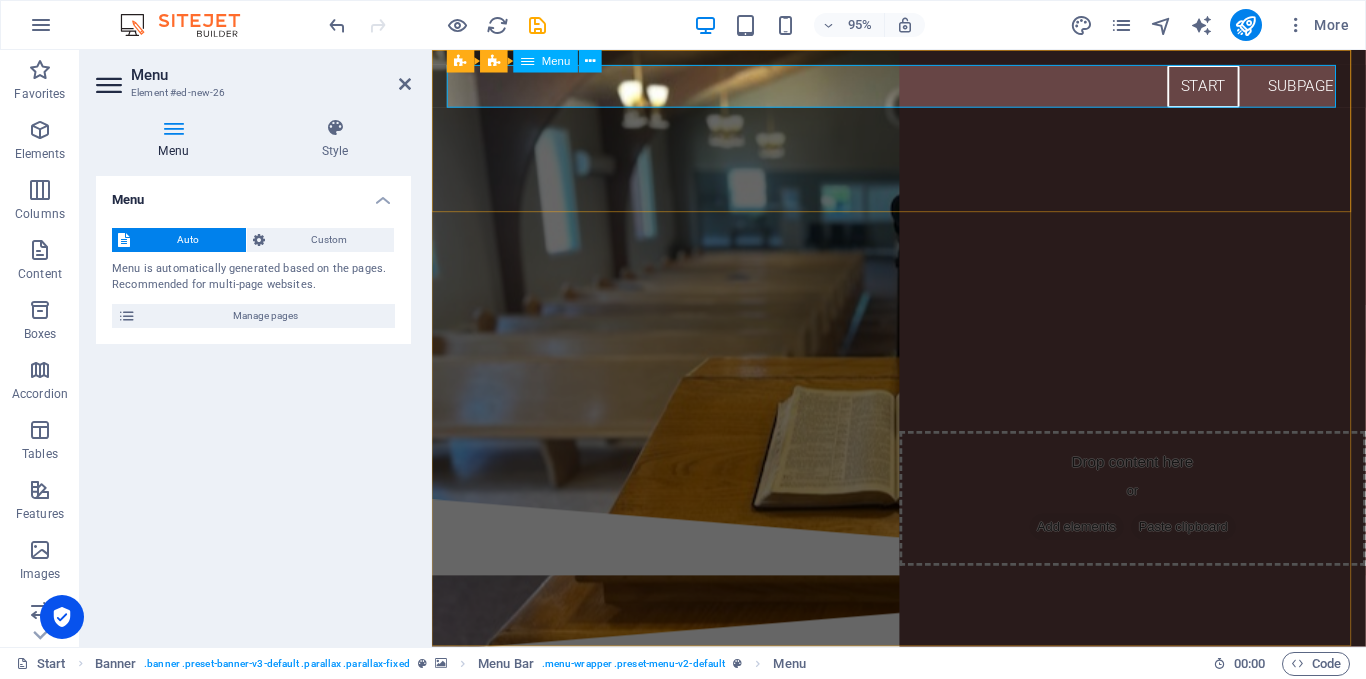 click on "Start Subpage" at bounding box center (924, 88) 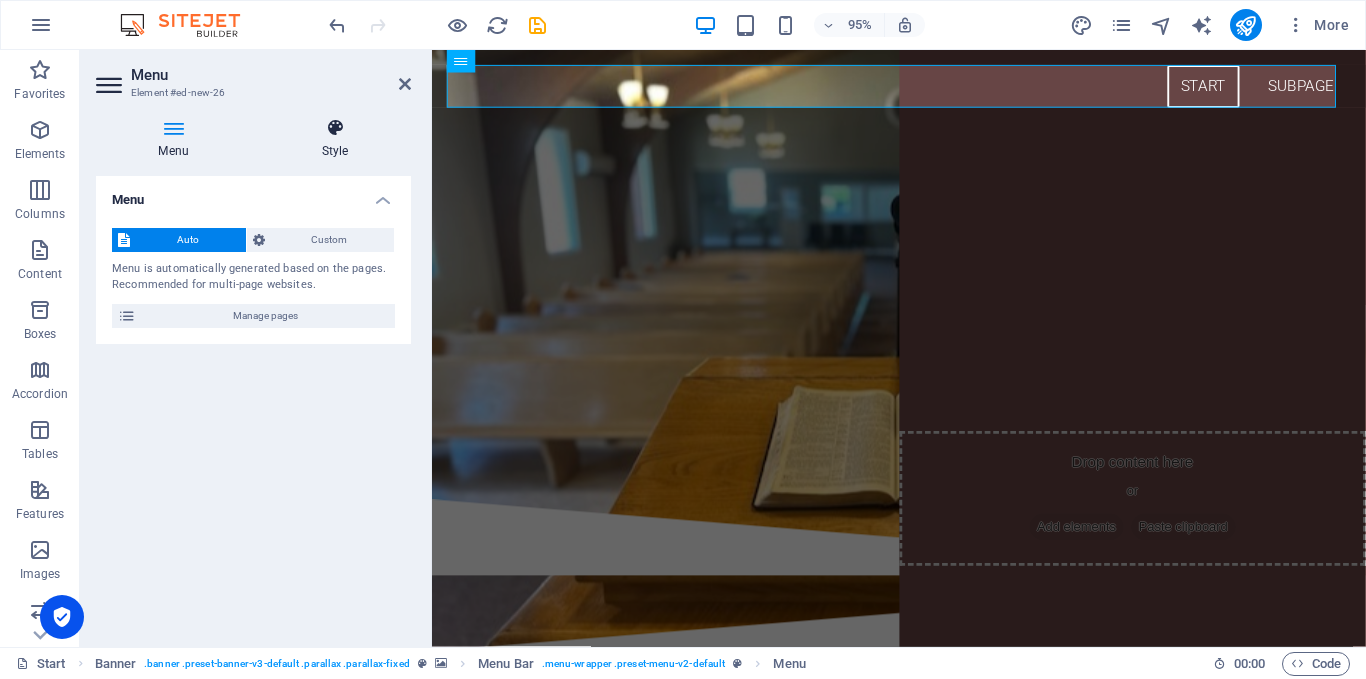 click at bounding box center [335, 128] 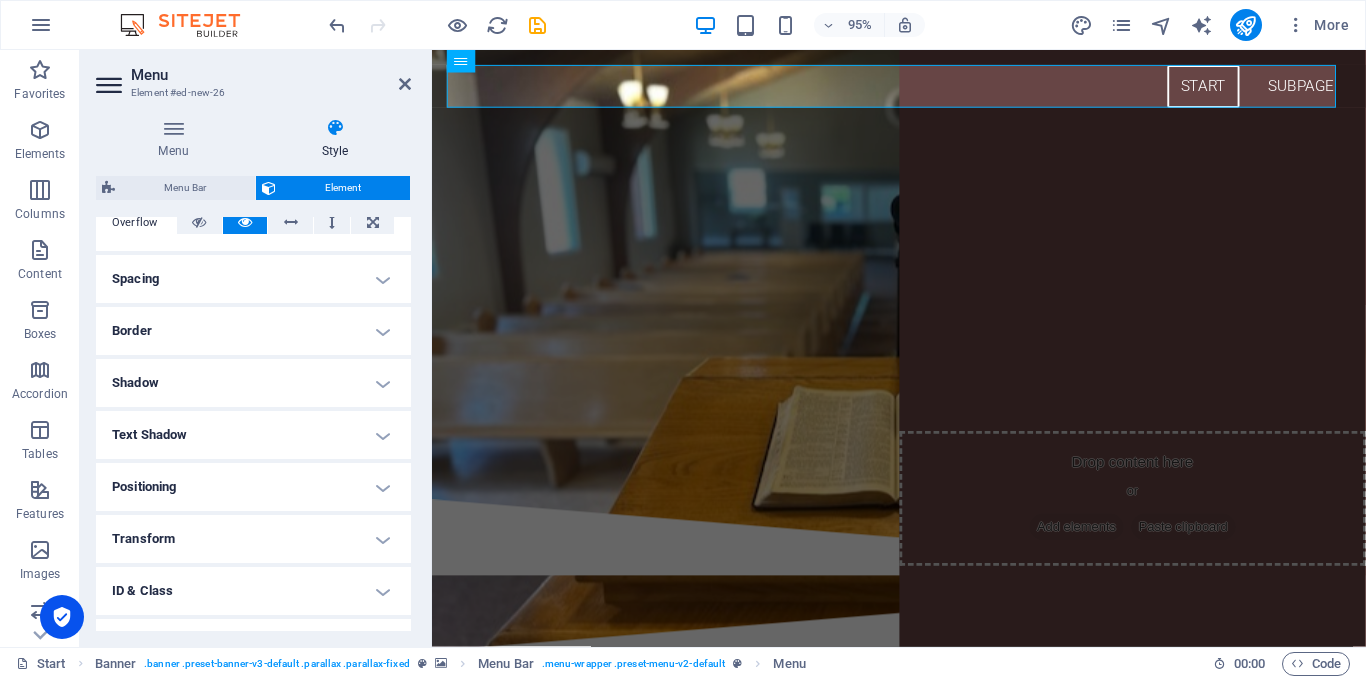 scroll, scrollTop: 348, scrollLeft: 0, axis: vertical 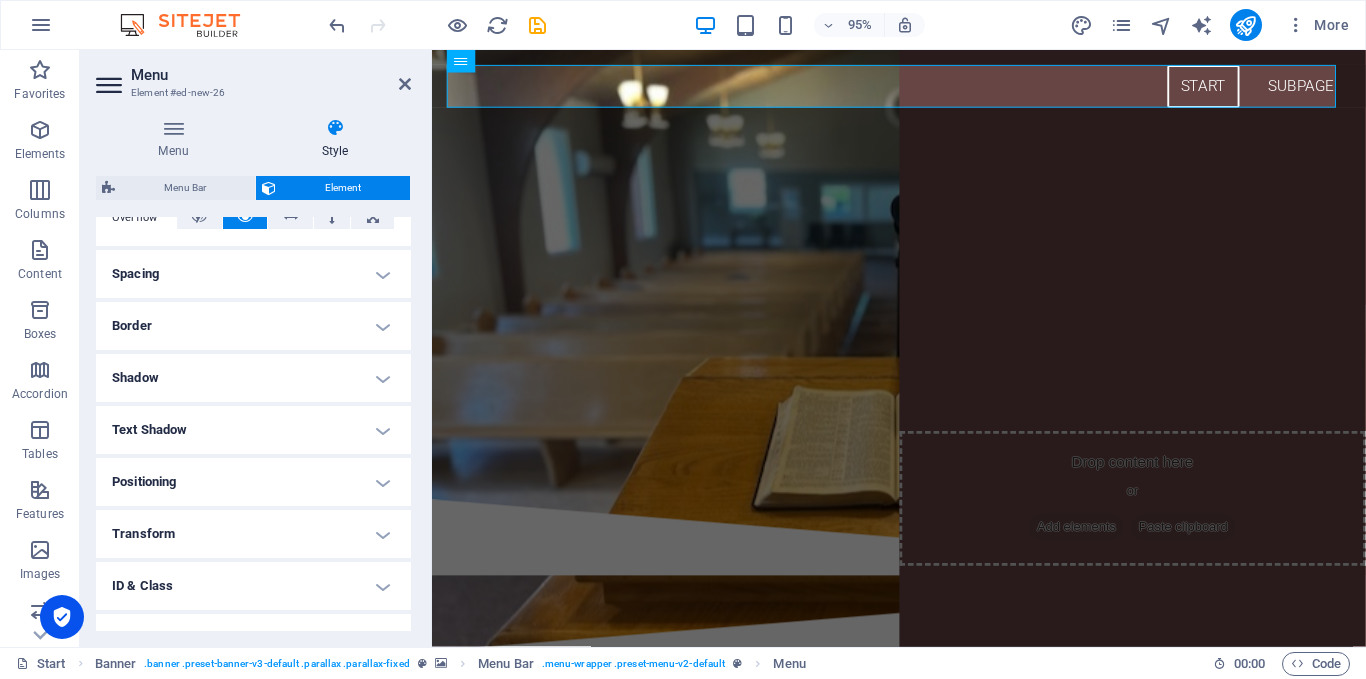 click on "Spacing" at bounding box center [253, 274] 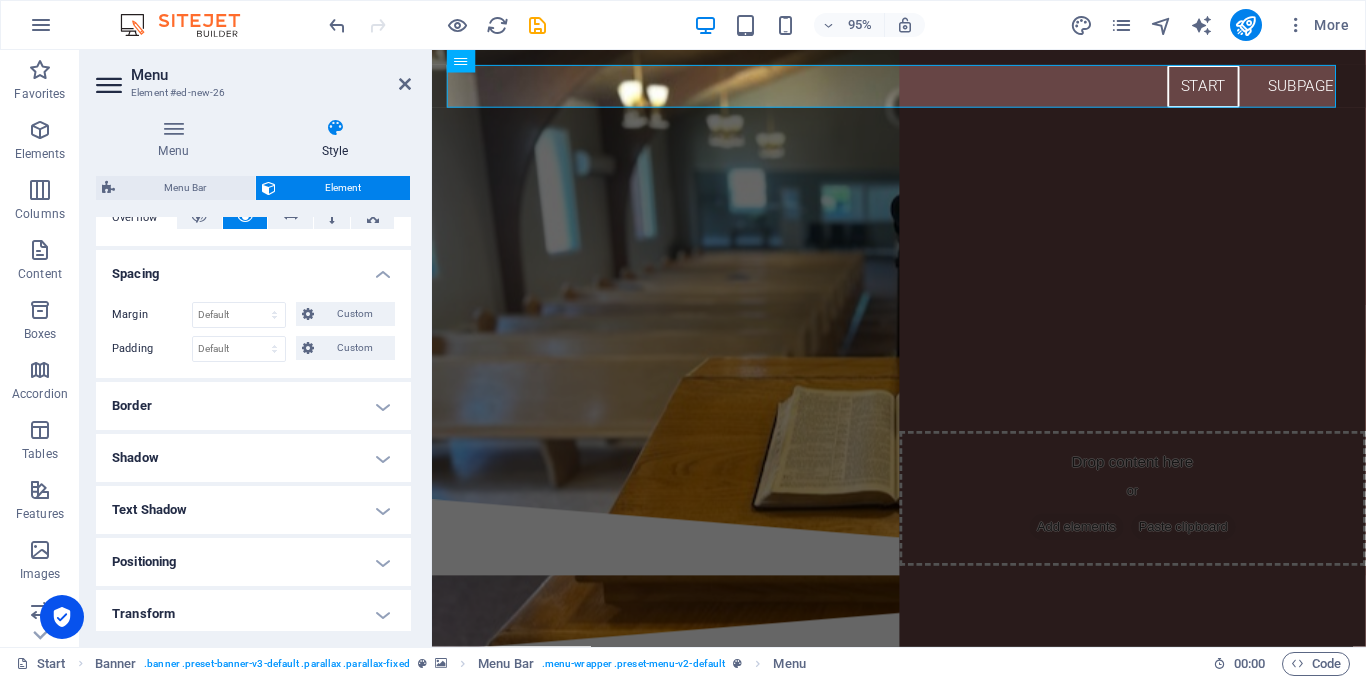 click on "Spacing" at bounding box center [253, 268] 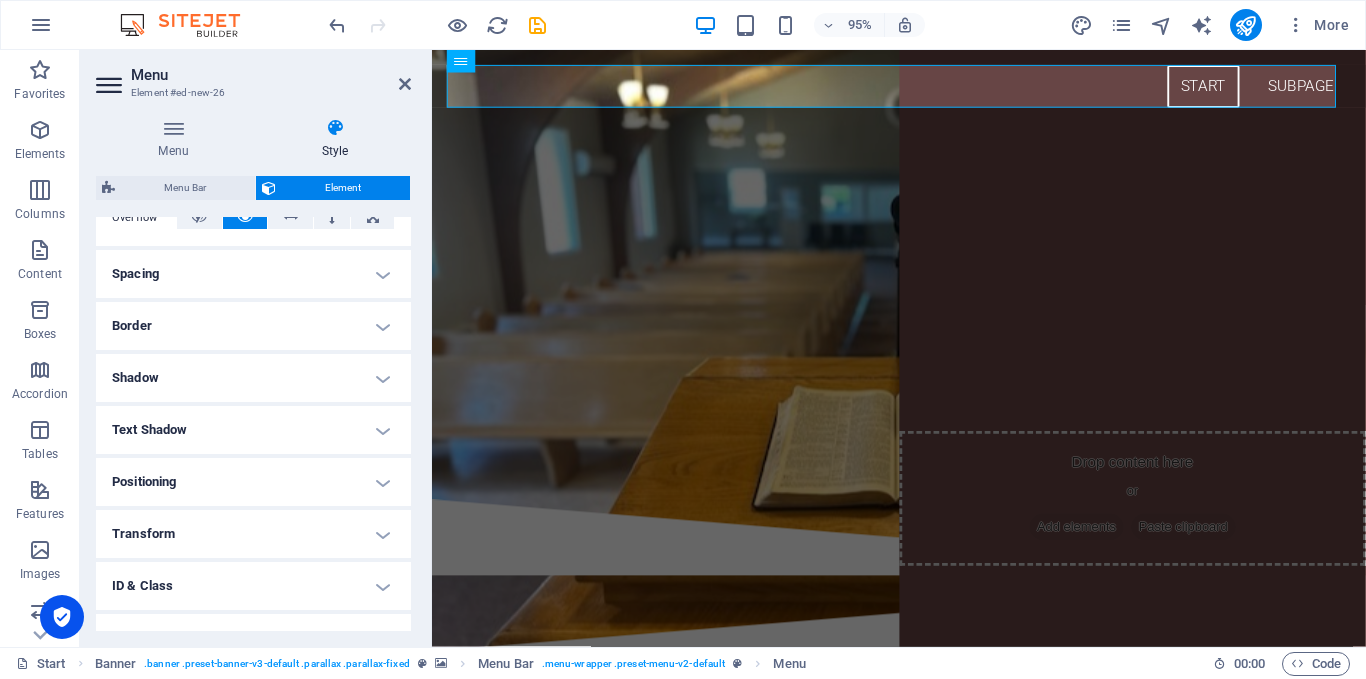 click on "Border" at bounding box center [253, 326] 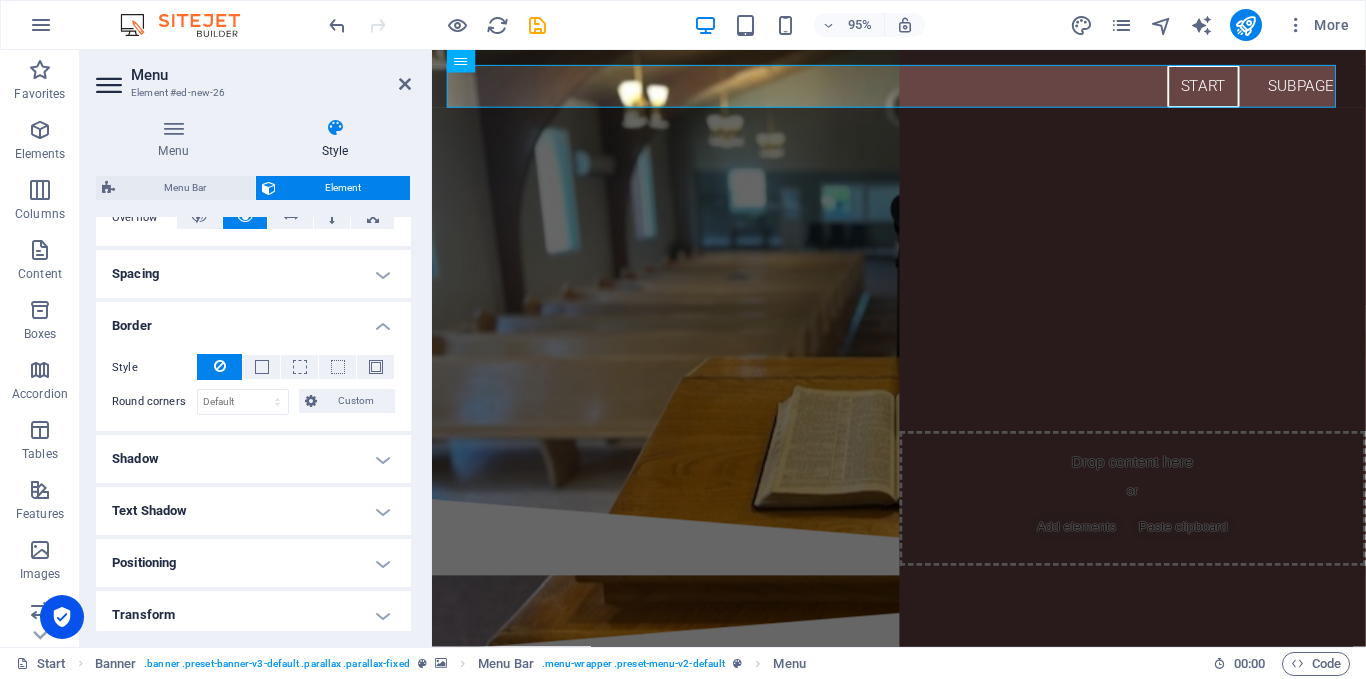 click on "Border" at bounding box center (253, 320) 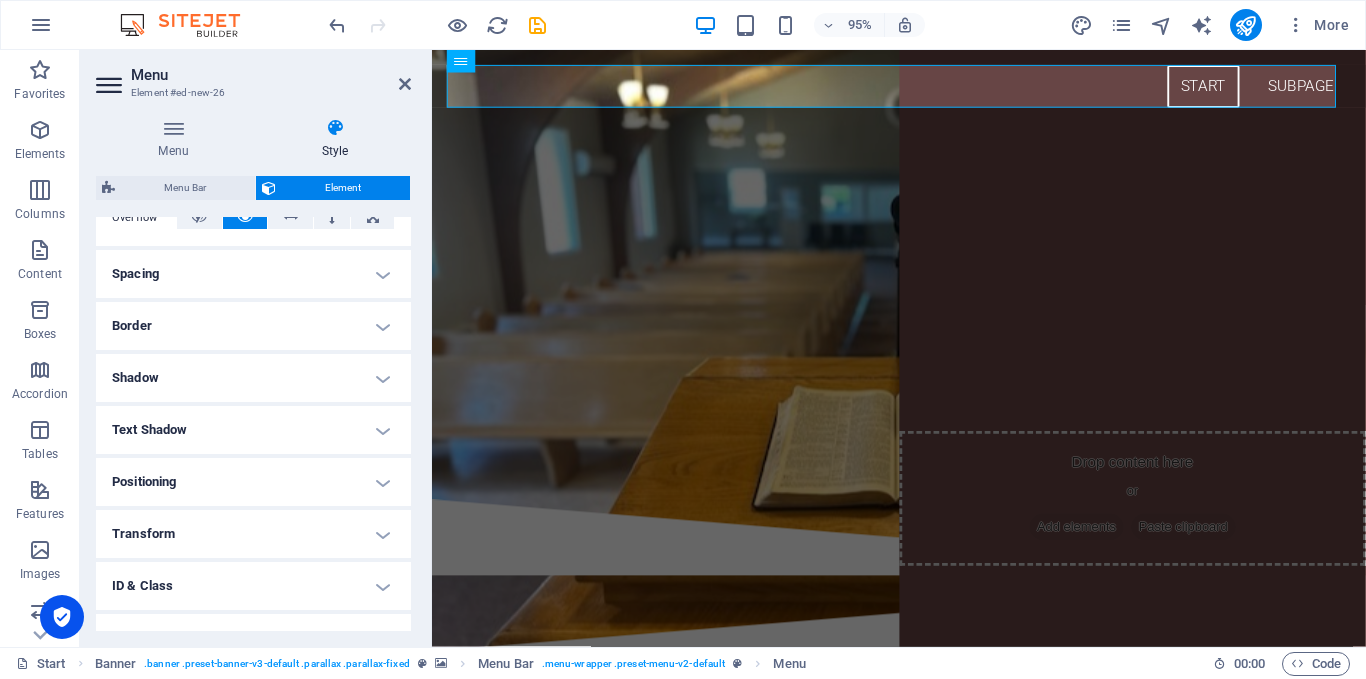 click on "Positioning" at bounding box center (253, 482) 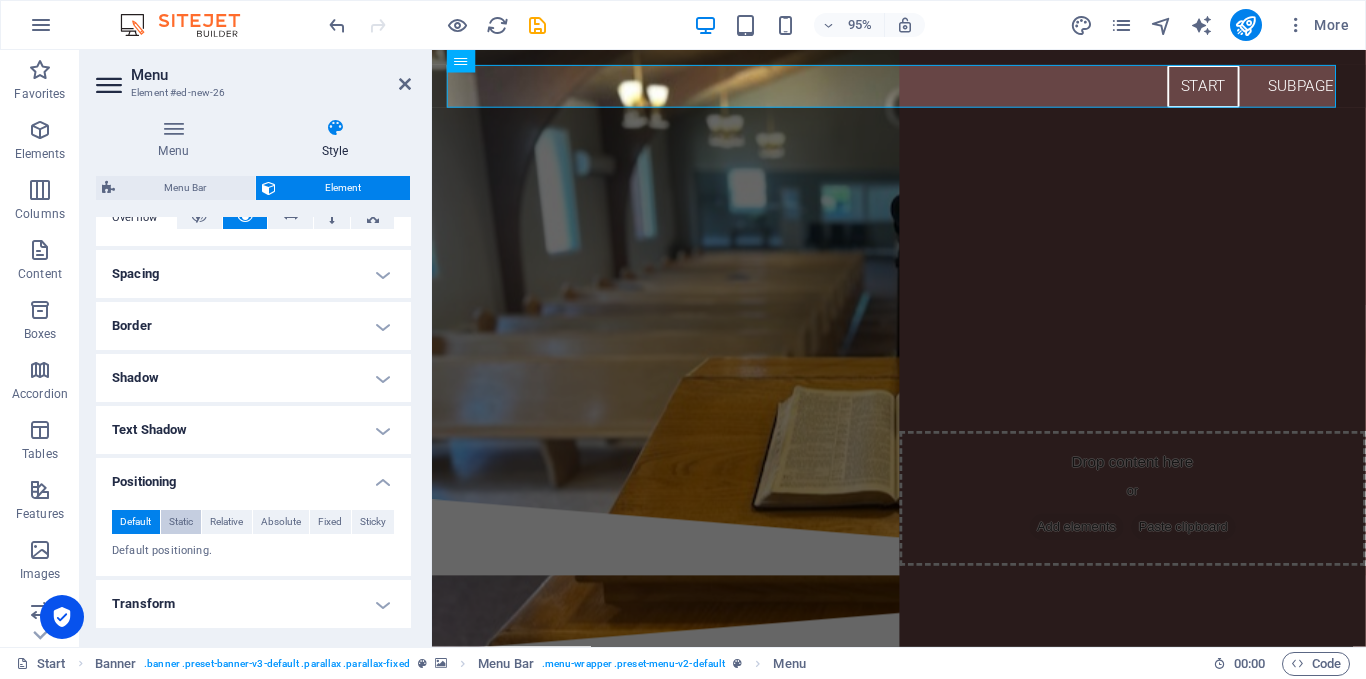 click on "Static" at bounding box center [181, 522] 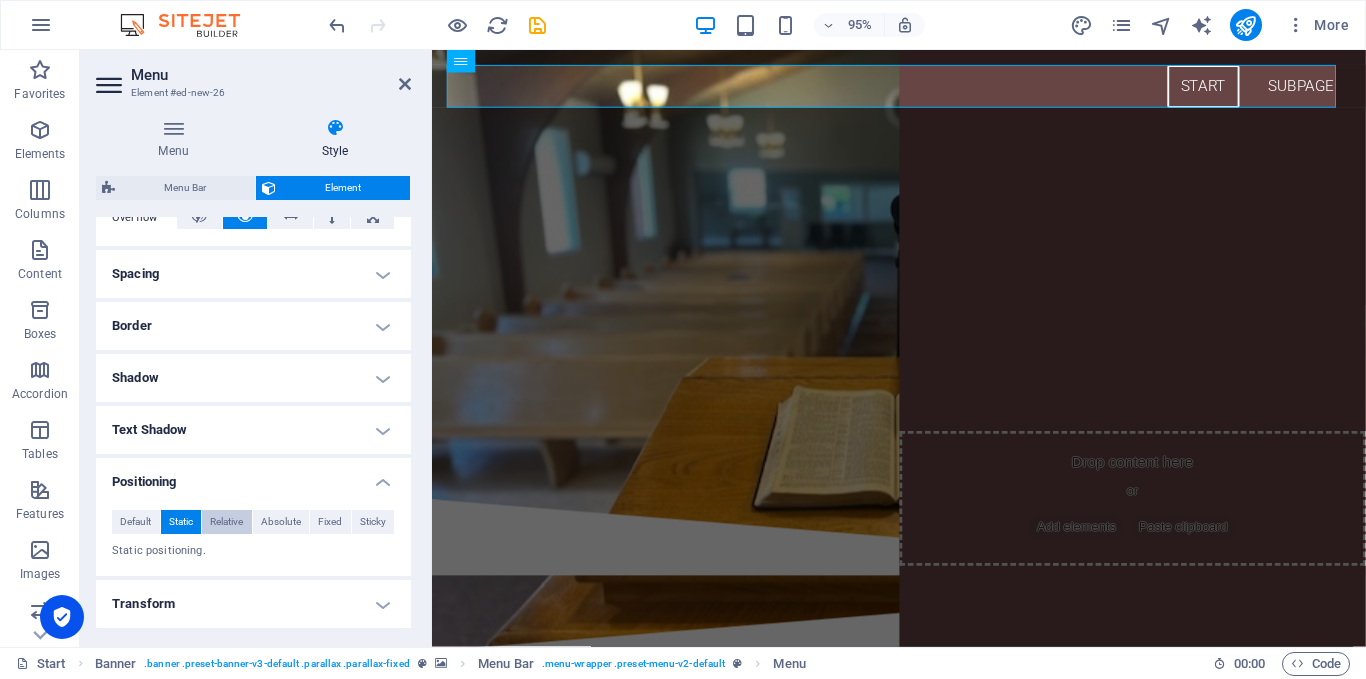 click on "Relative" at bounding box center (226, 522) 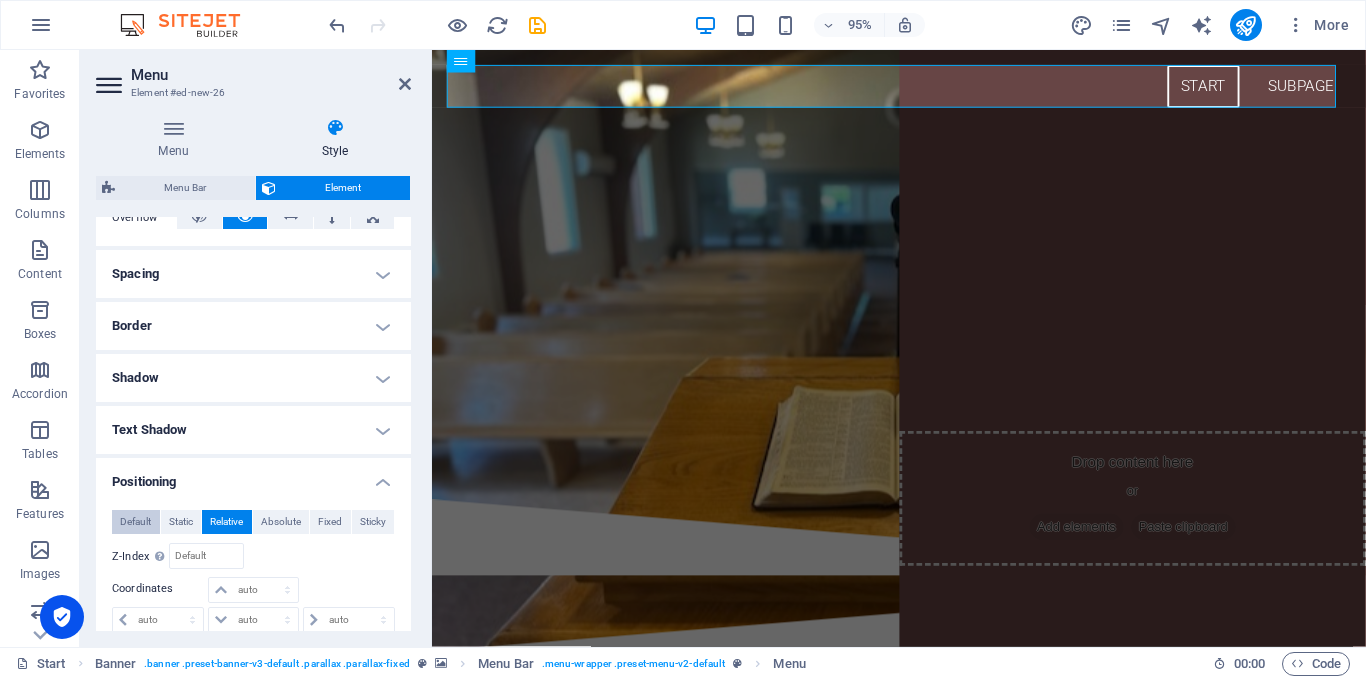 click on "Default" at bounding box center [135, 522] 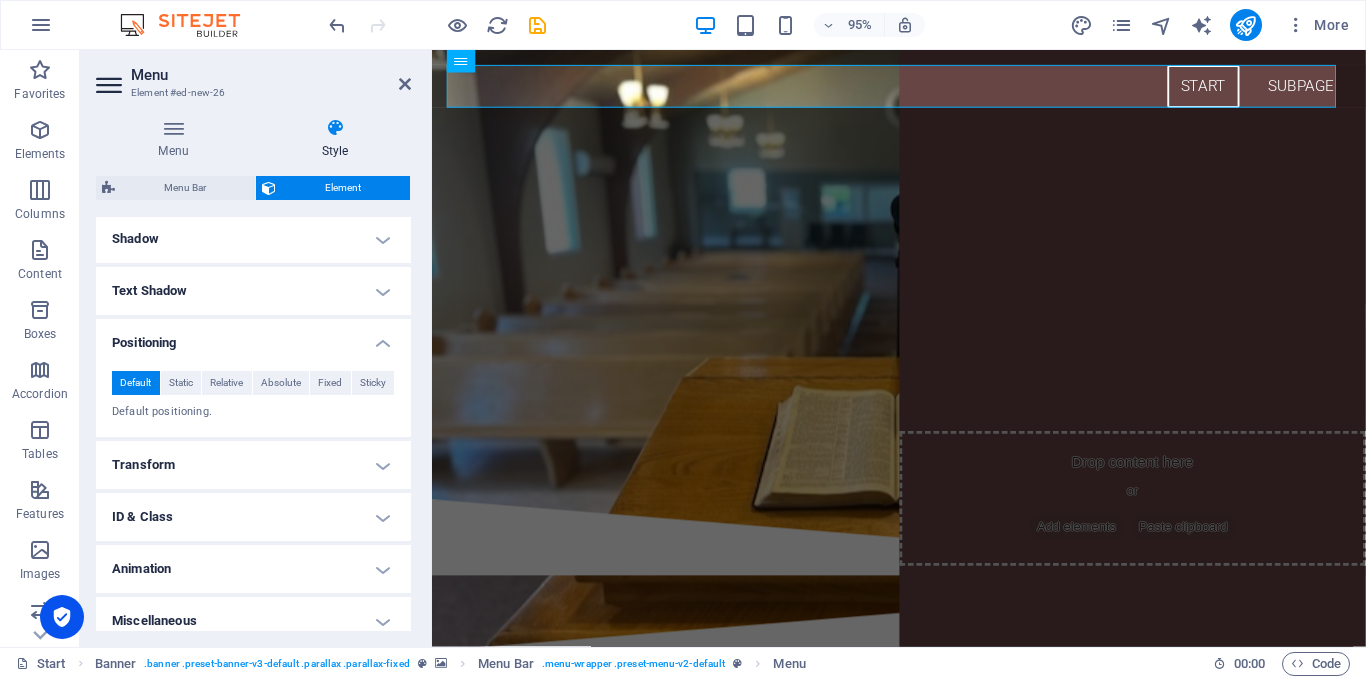 scroll, scrollTop: 501, scrollLeft: 0, axis: vertical 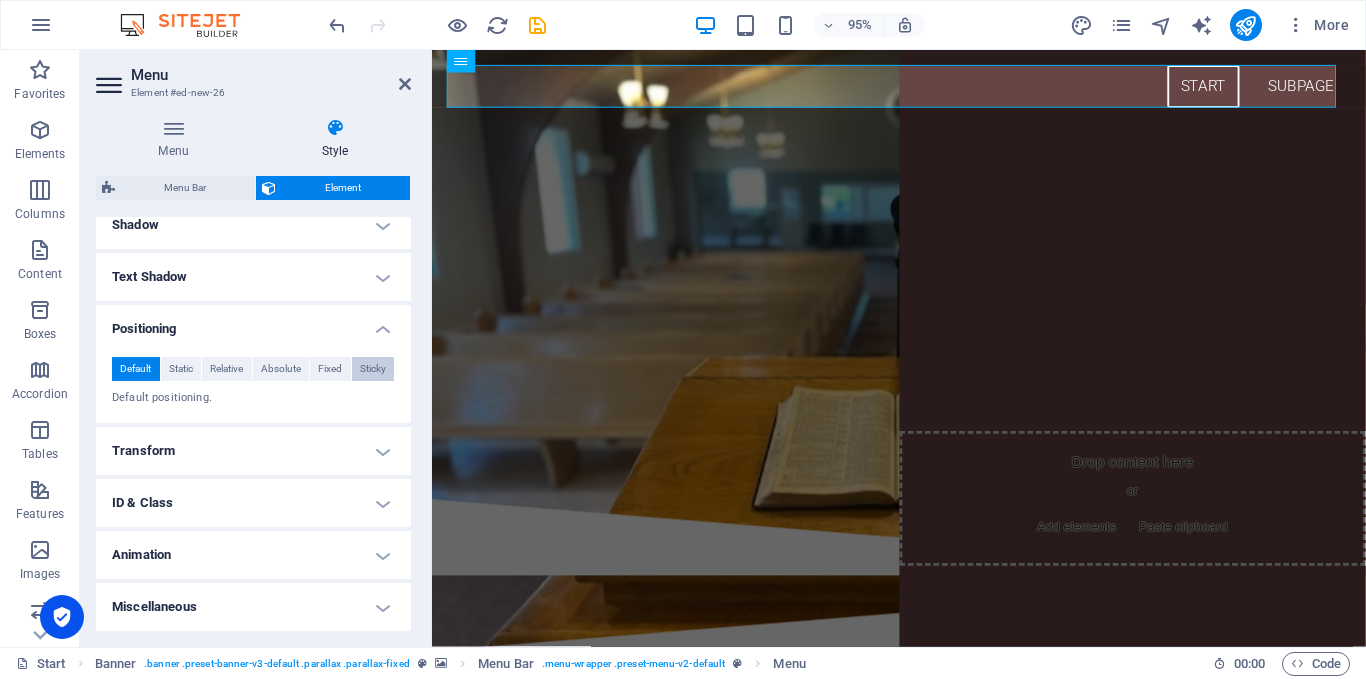 click on "Sticky" at bounding box center (373, 369) 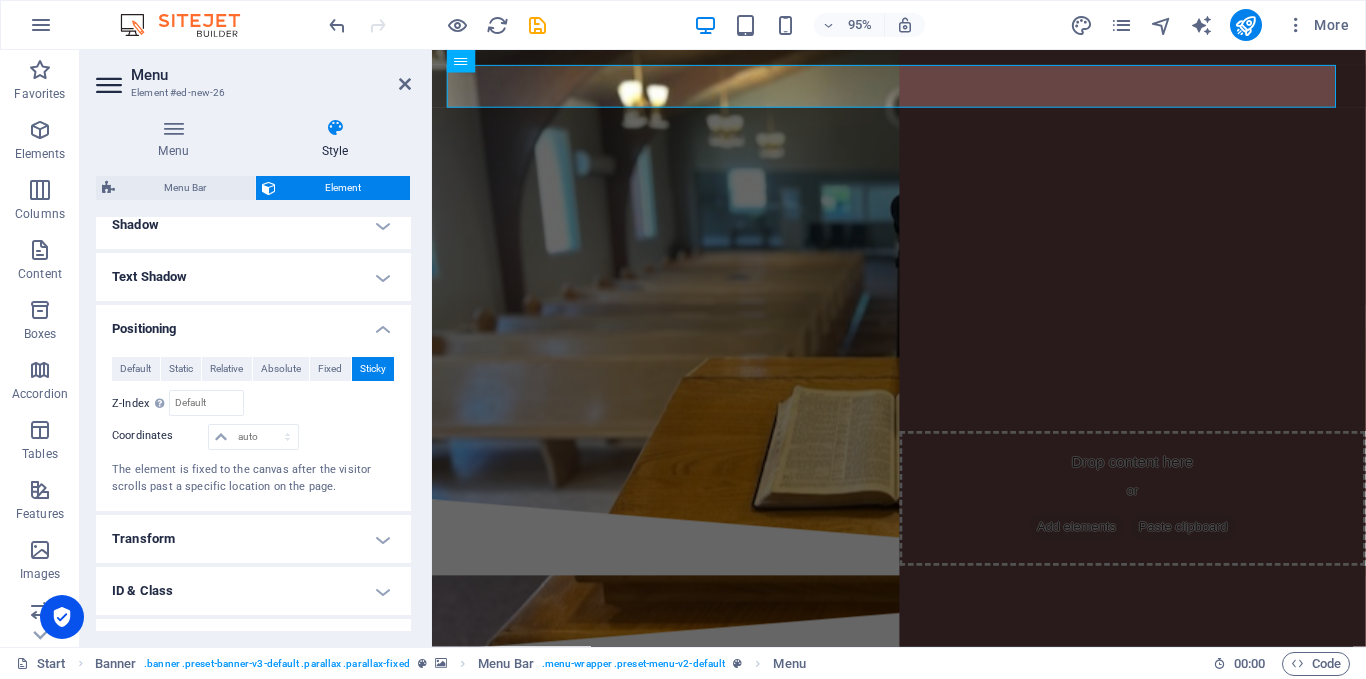 click on "Positioning" at bounding box center [253, 323] 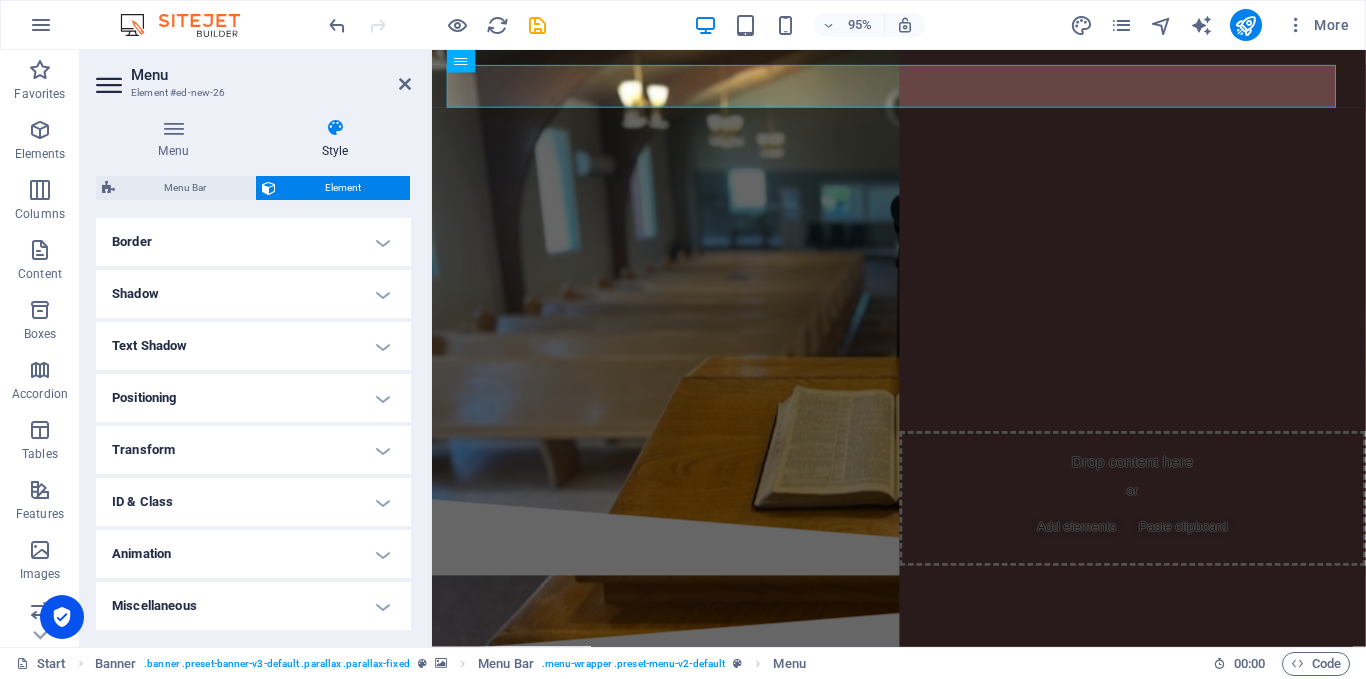 click on "Border" at bounding box center (253, 242) 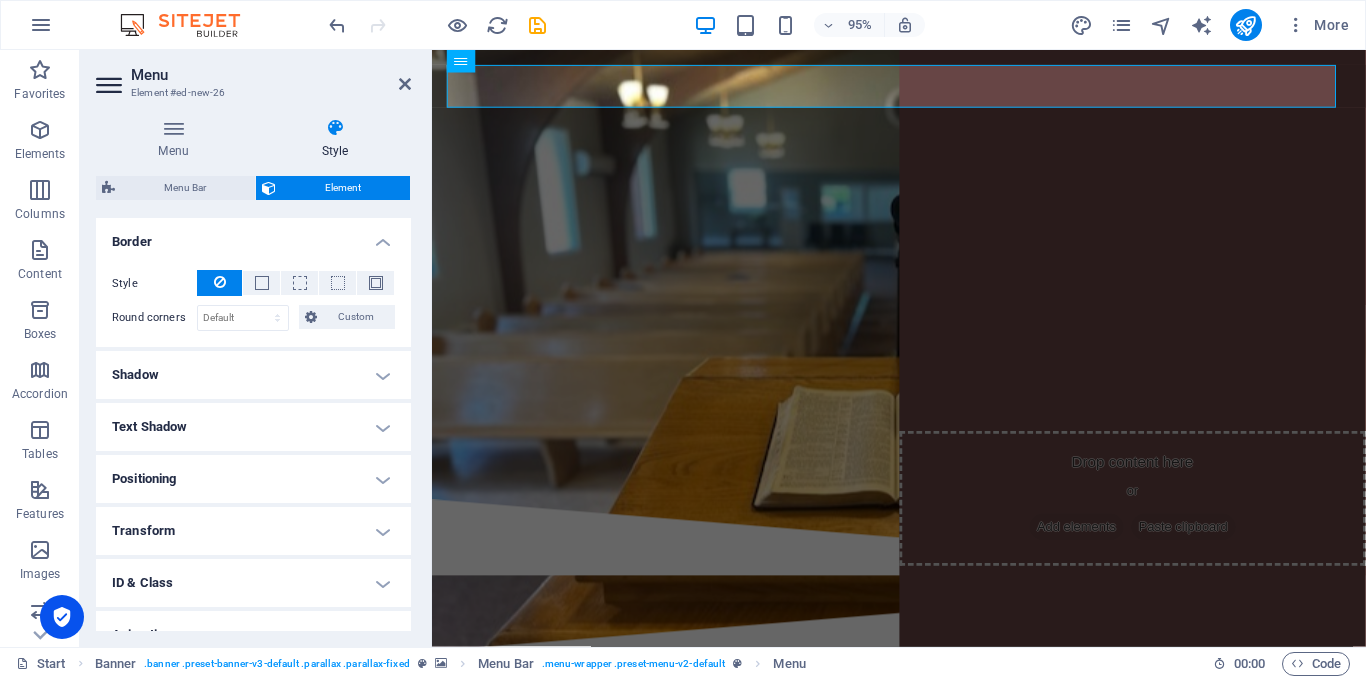 scroll, scrollTop: 513, scrollLeft: 0, axis: vertical 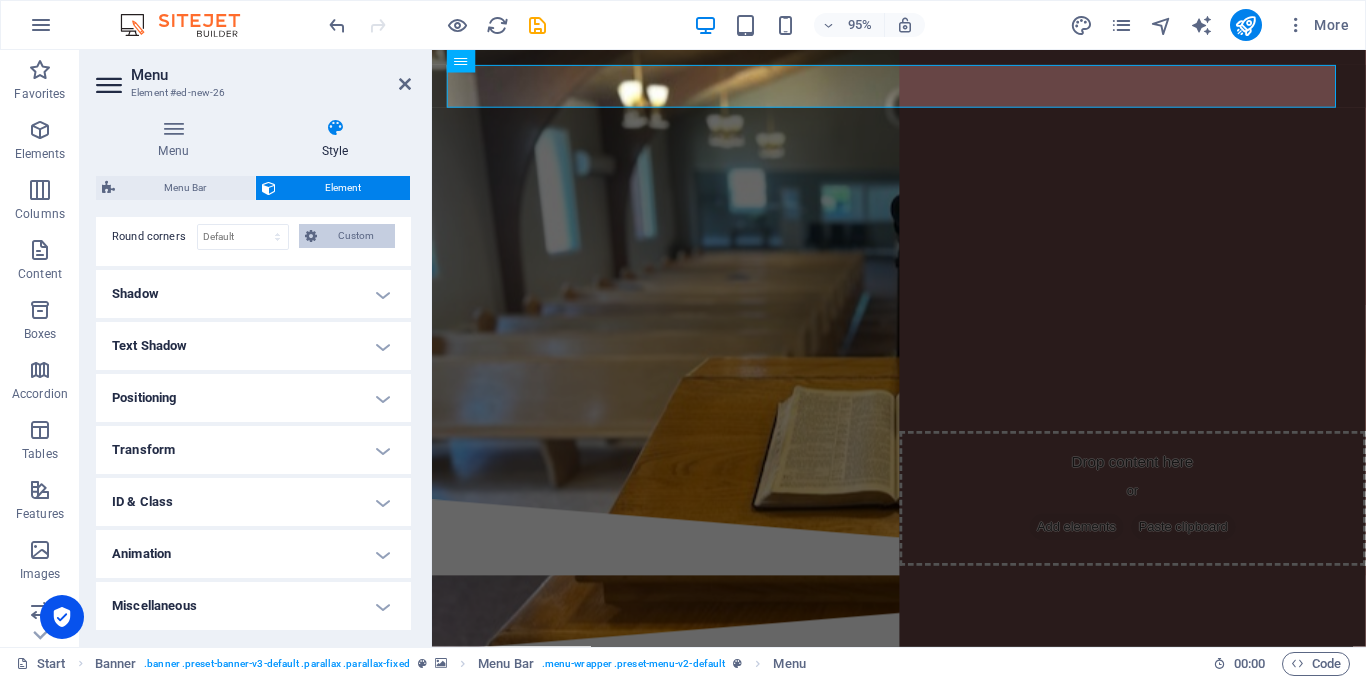 click on "Custom" at bounding box center (356, 236) 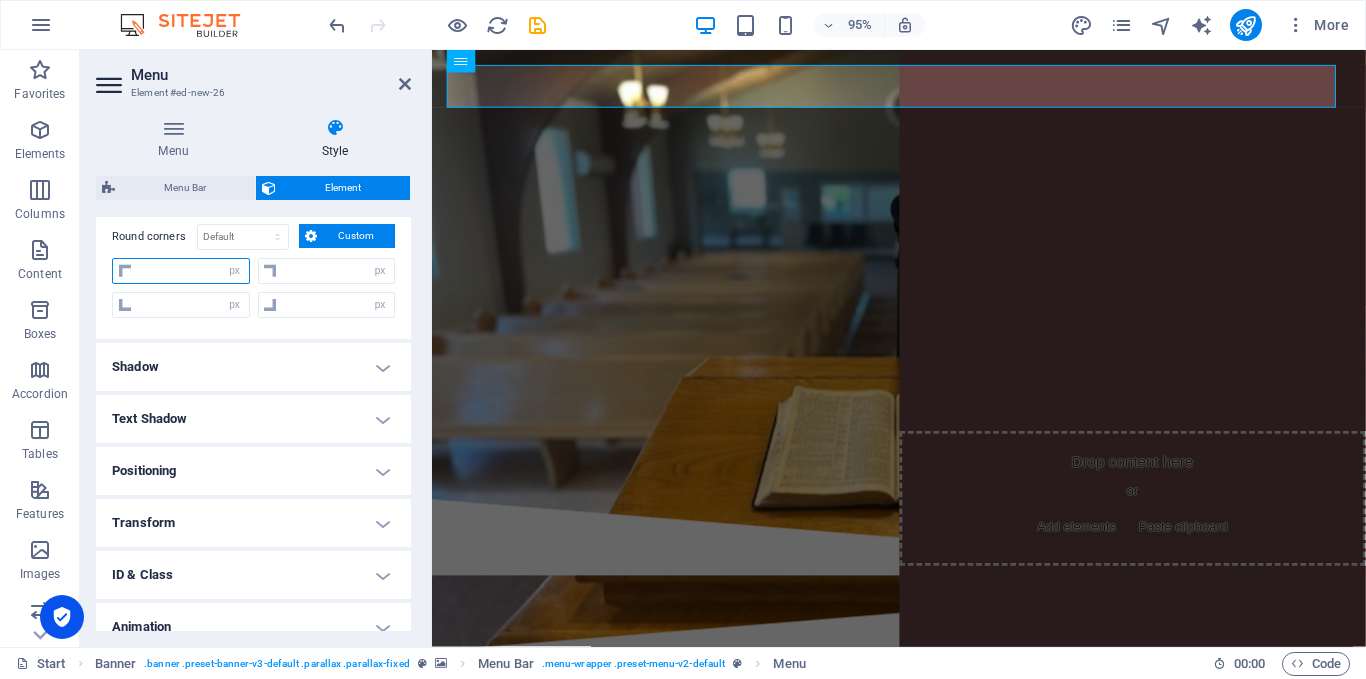 click at bounding box center [193, 271] 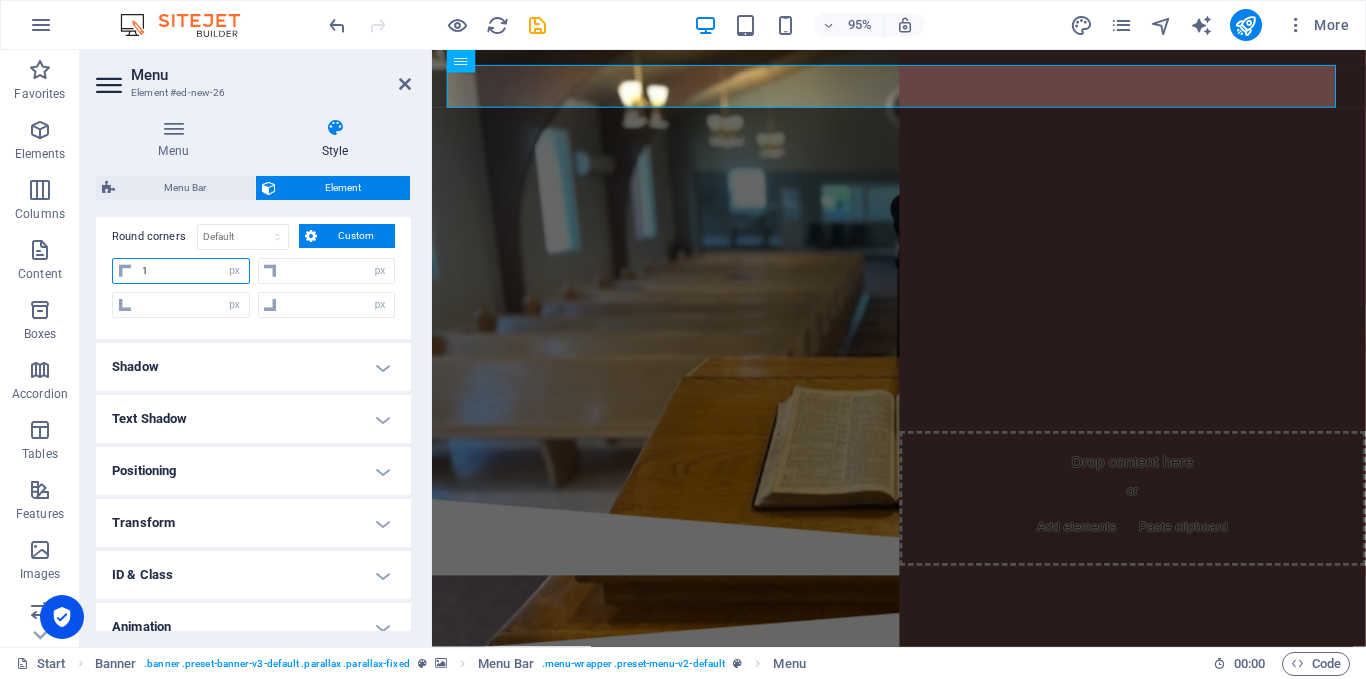 type on "10" 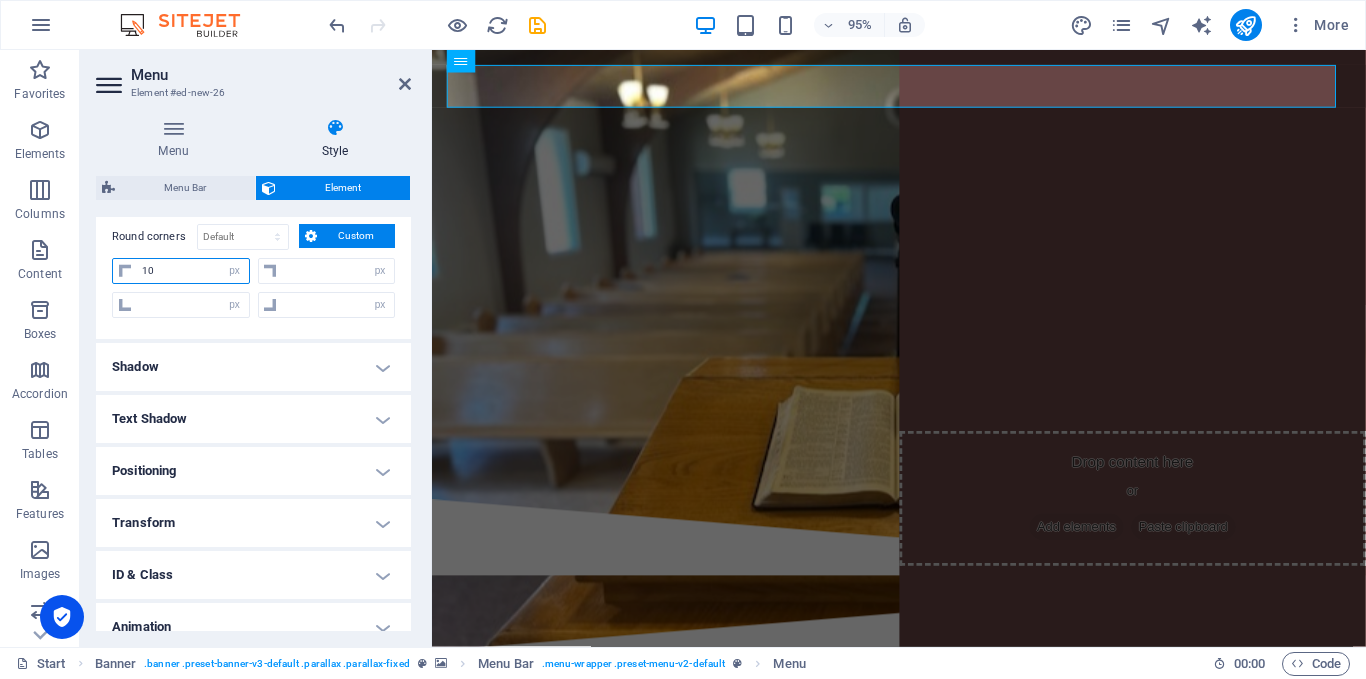 type on "0" 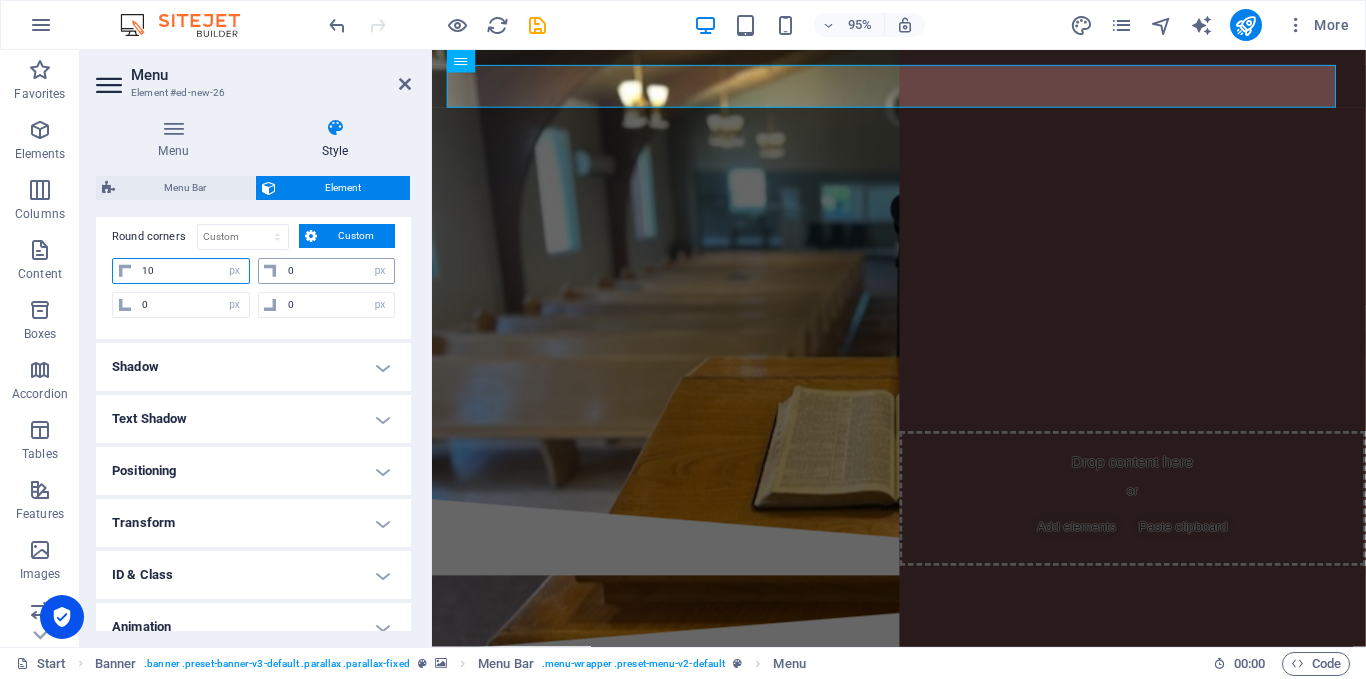 type on "10" 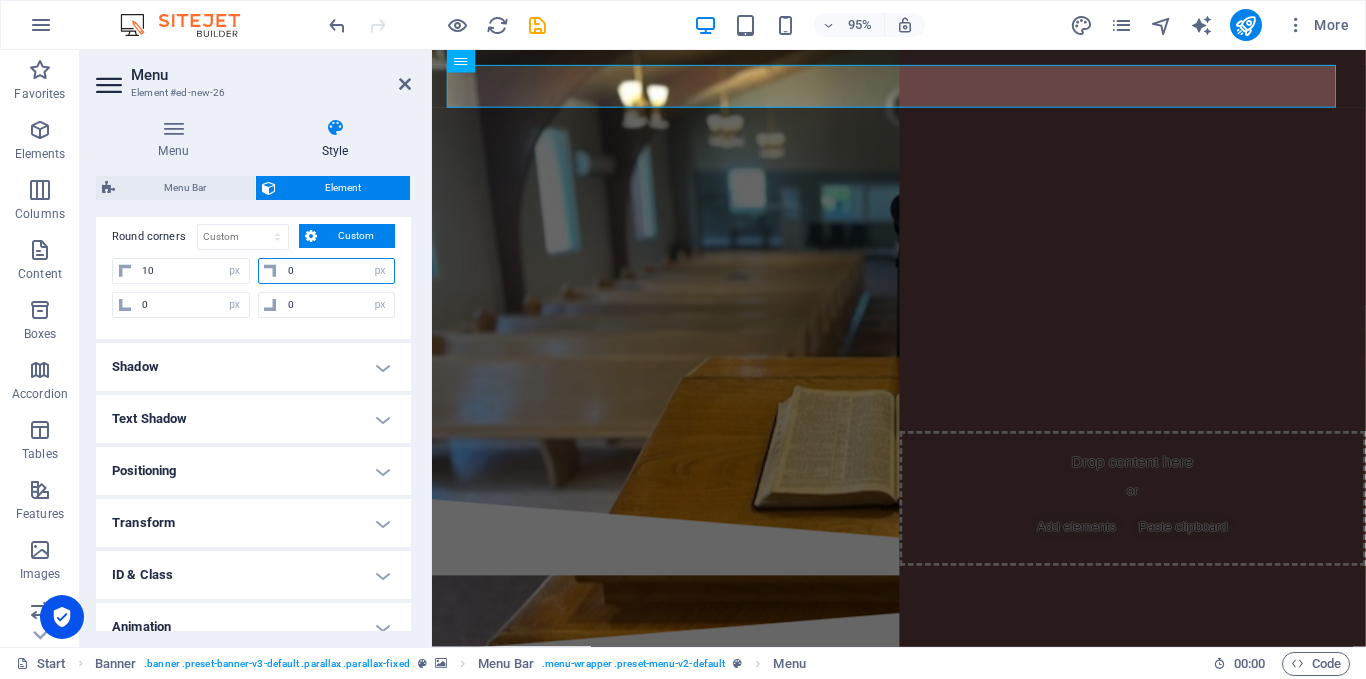 click on "0" at bounding box center [339, 271] 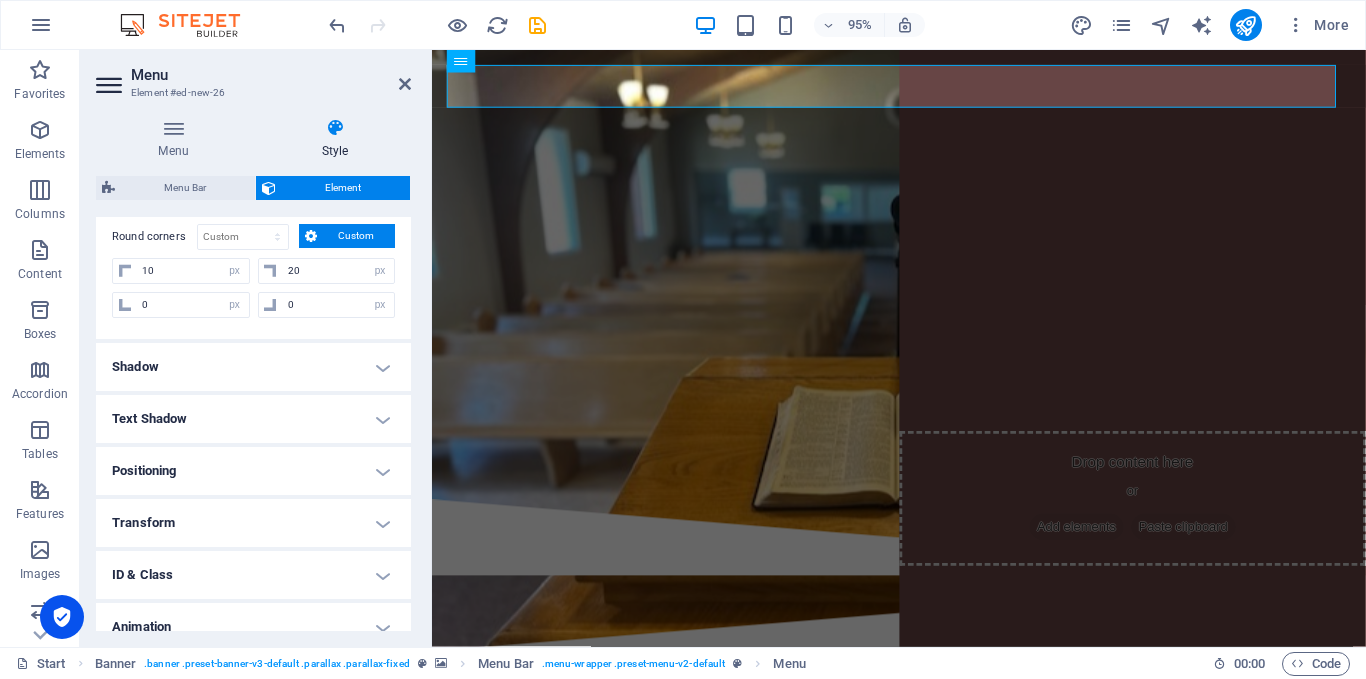 click at bounding box center [335, 128] 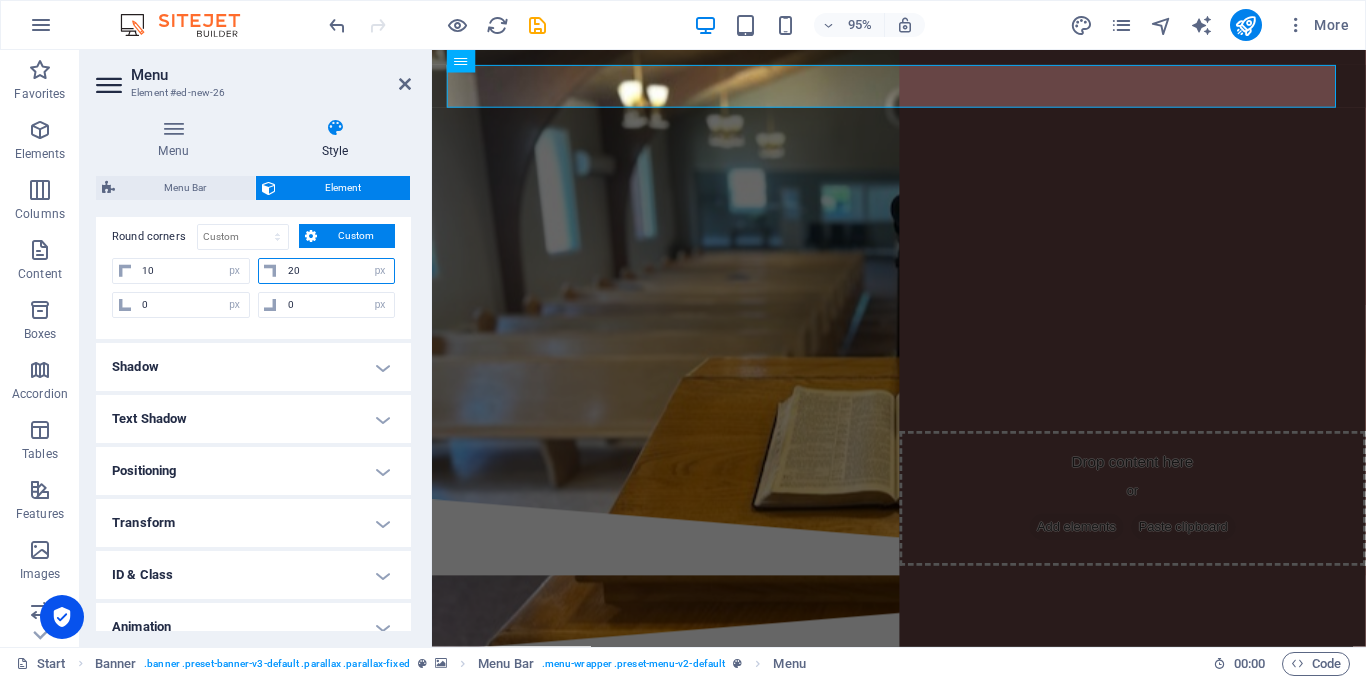 click on "20" at bounding box center (339, 271) 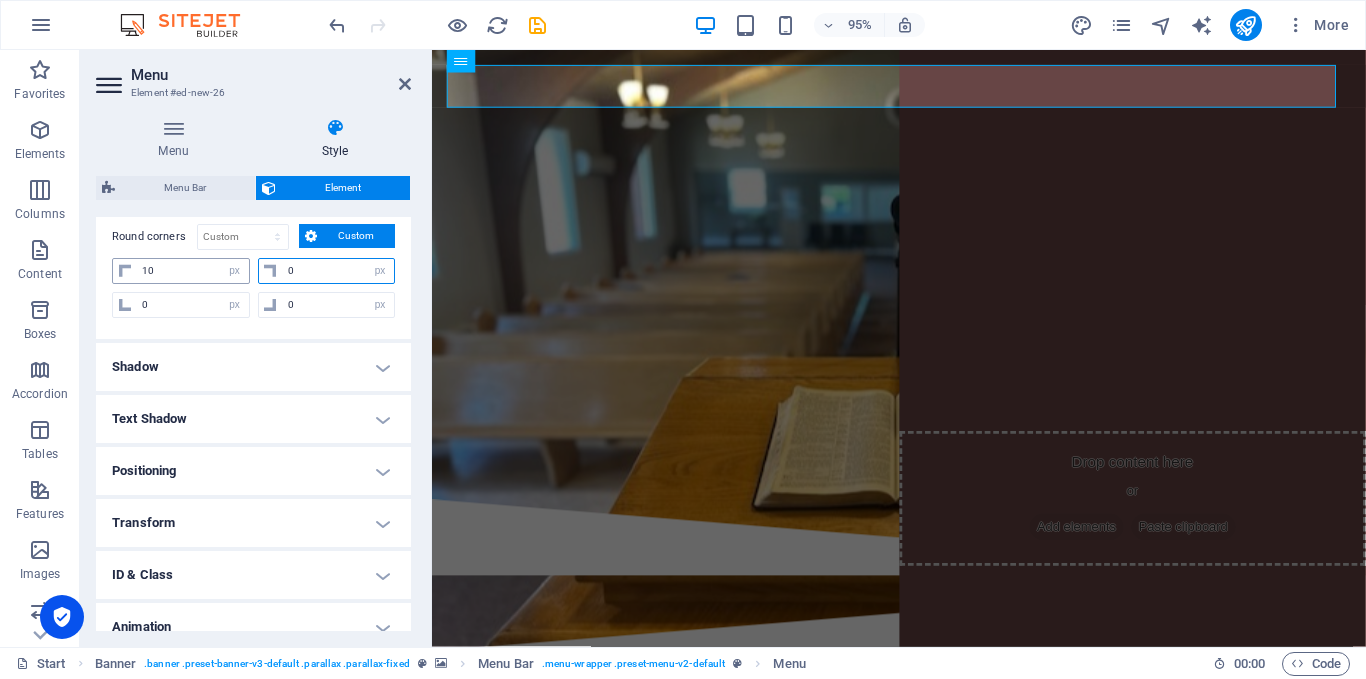 type on "0" 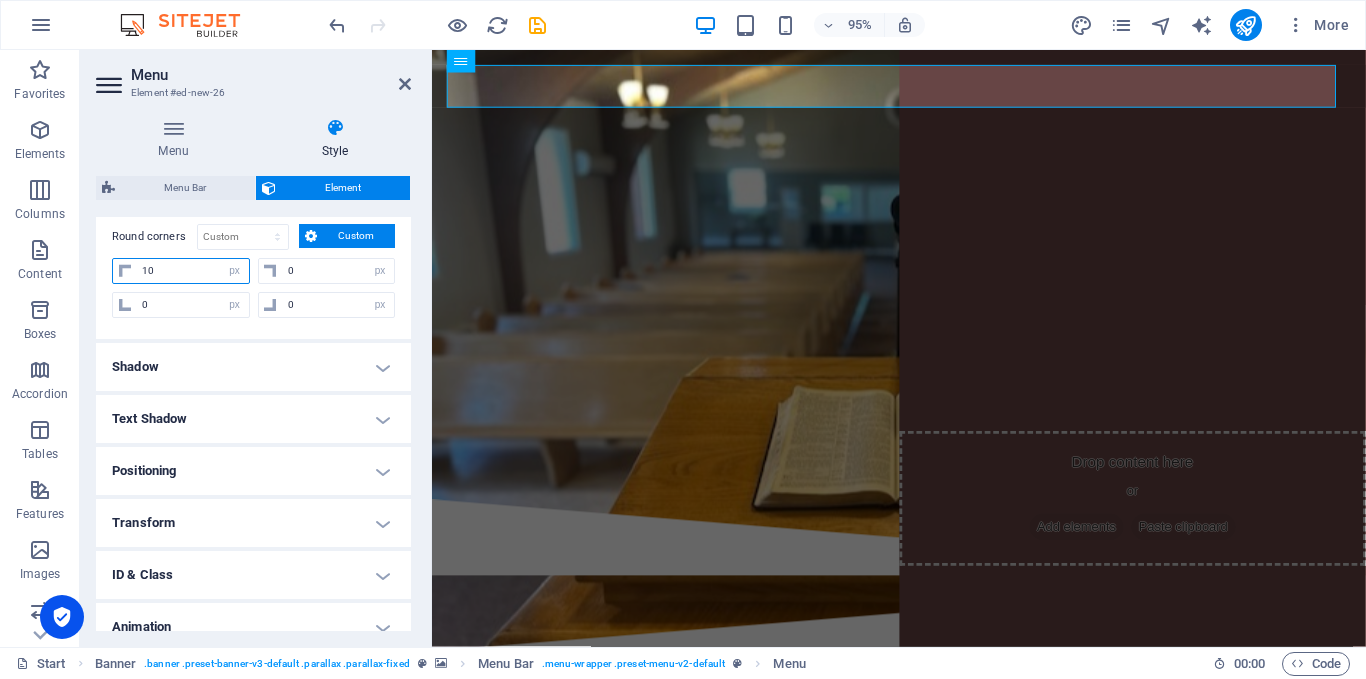 click on "10" at bounding box center (193, 271) 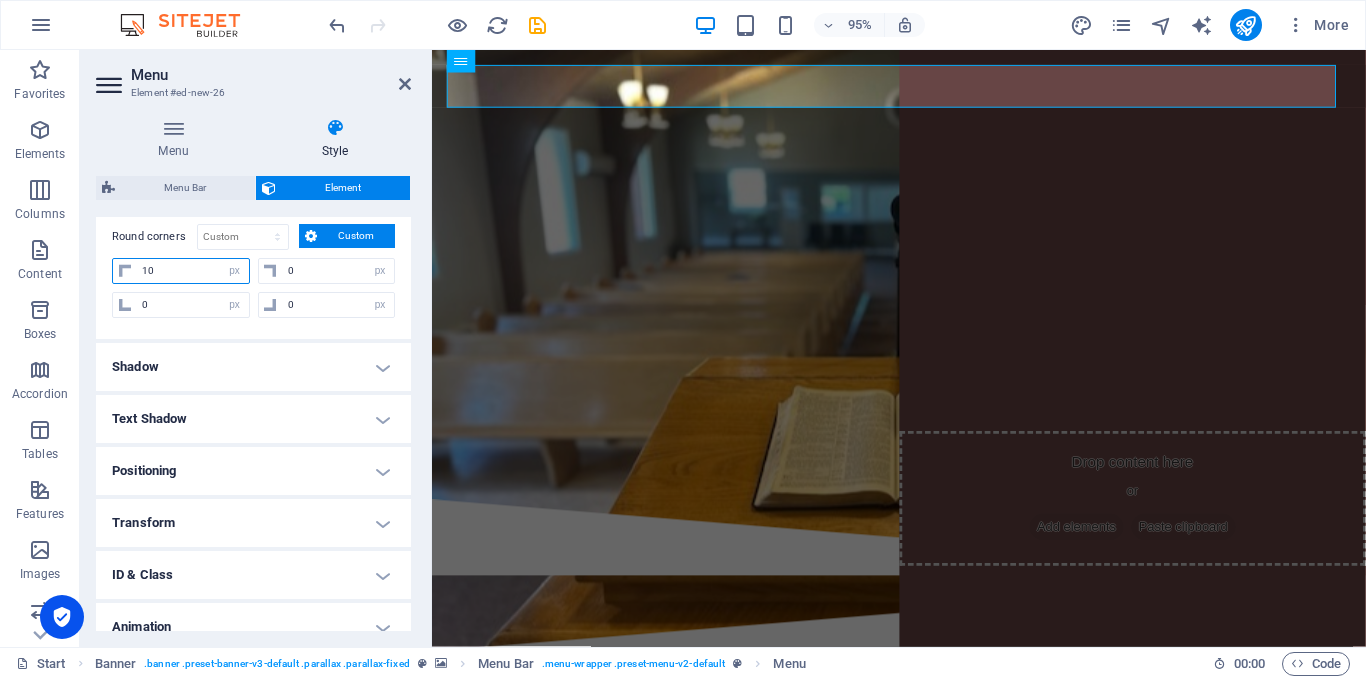 type on "1" 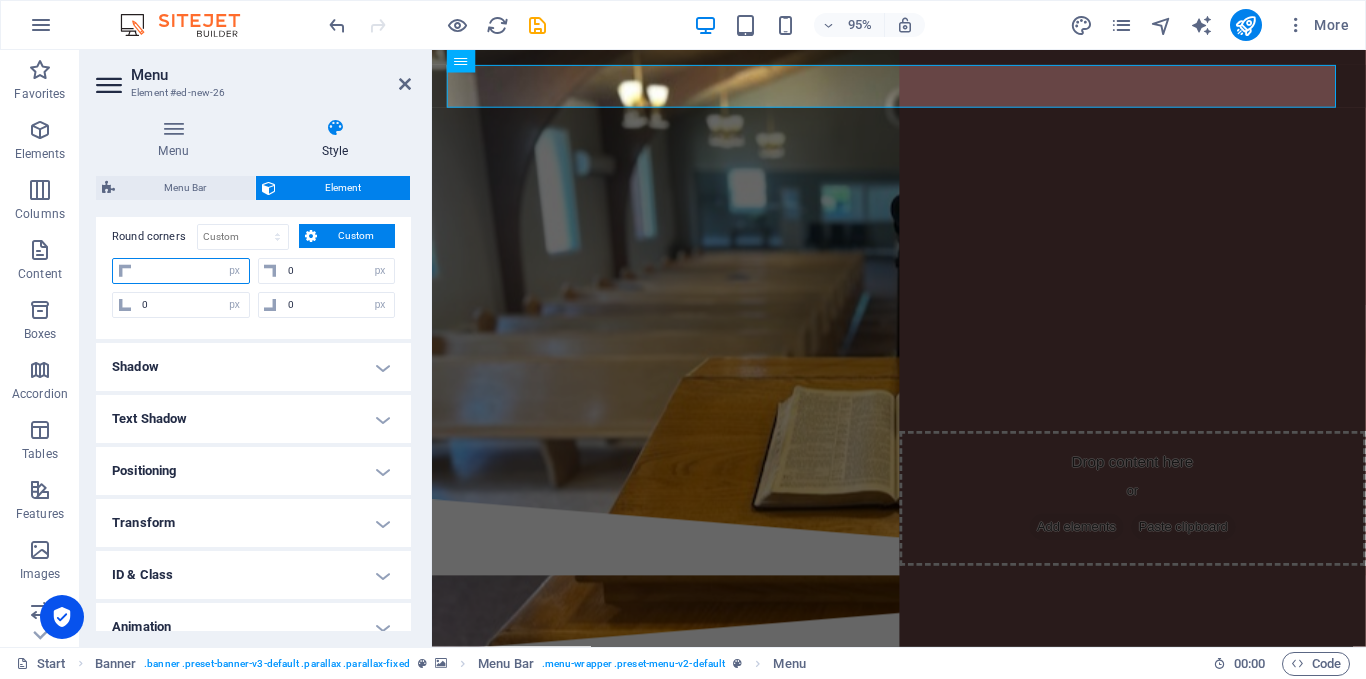 type on "0" 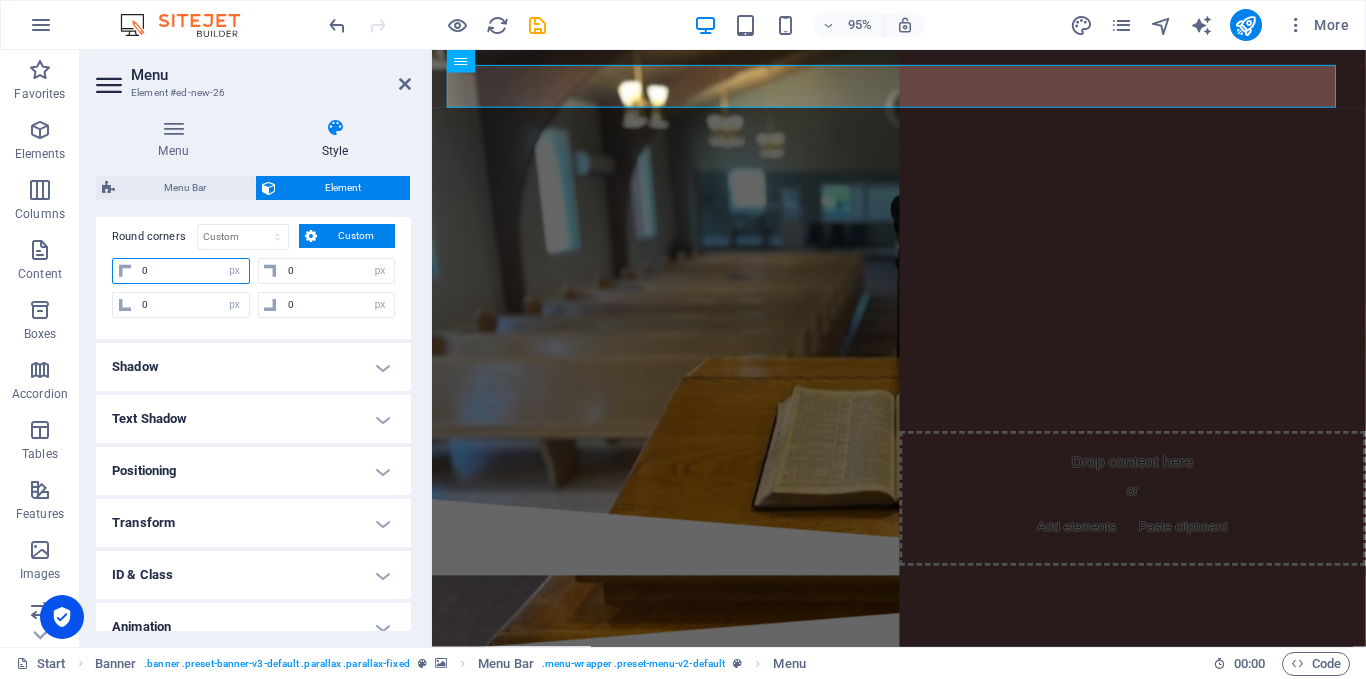 type on "0" 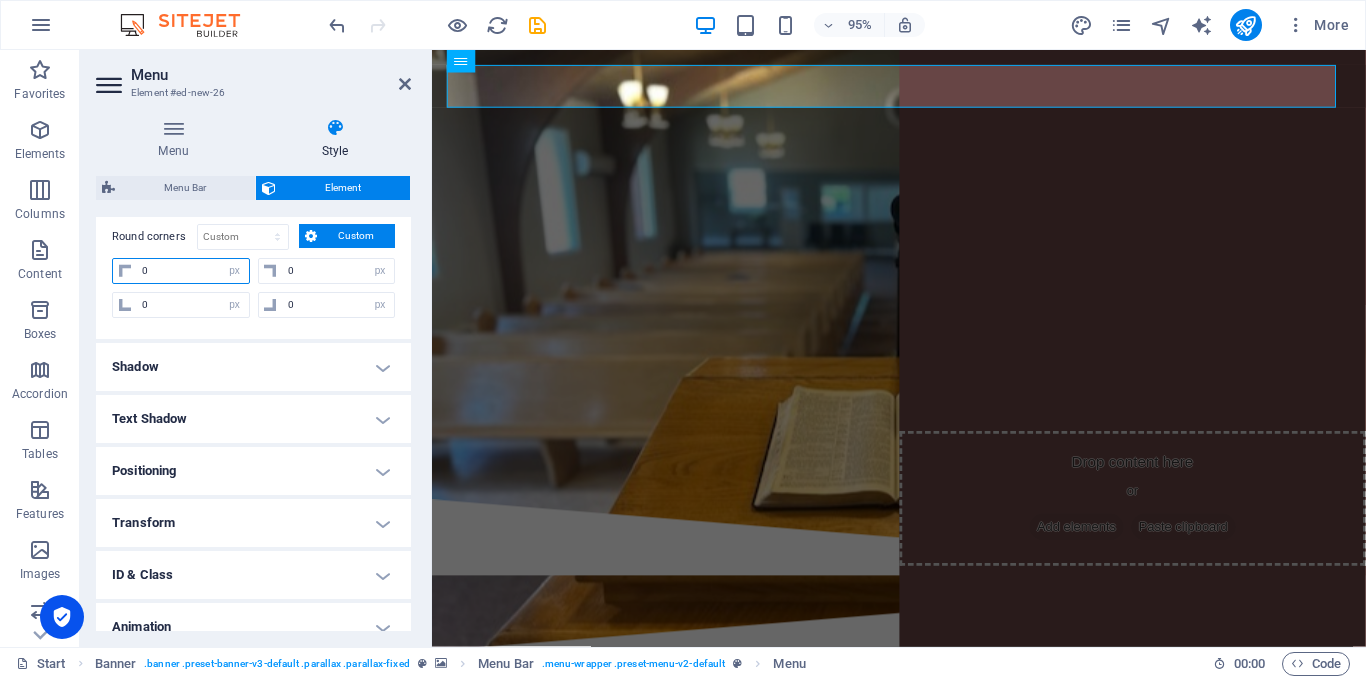 select on "px" 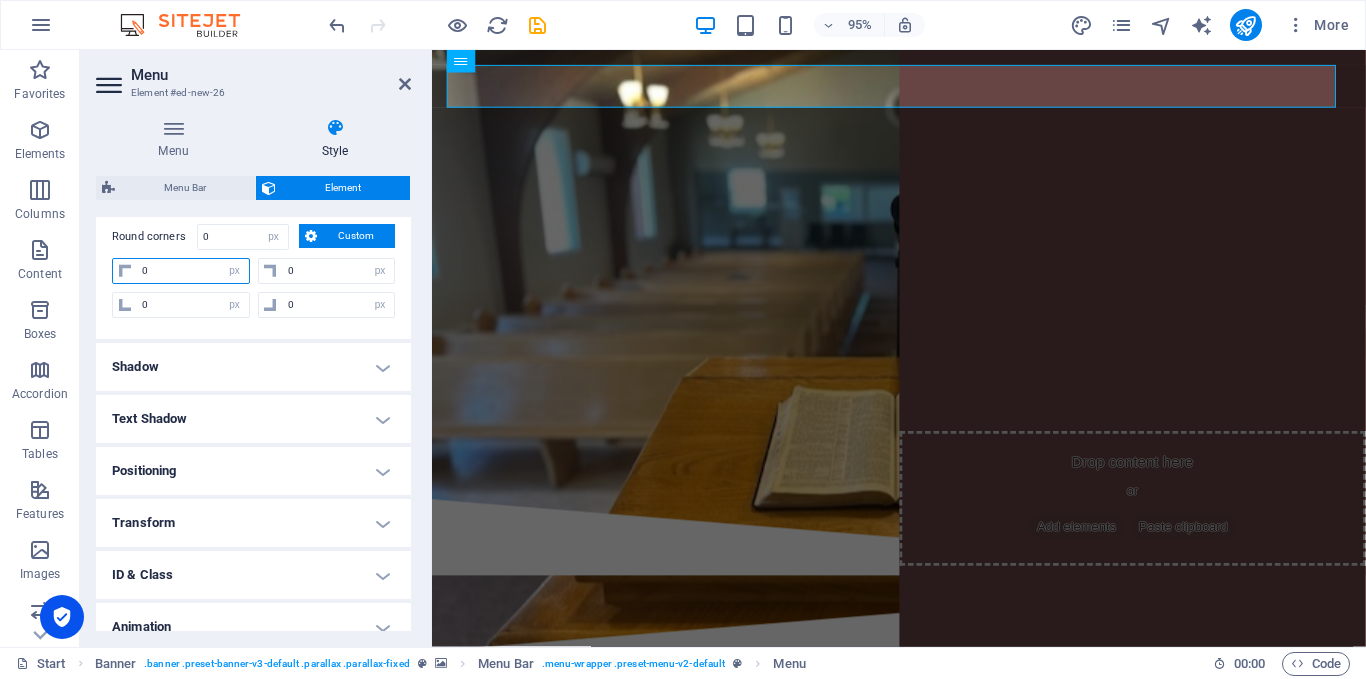 type on "0" 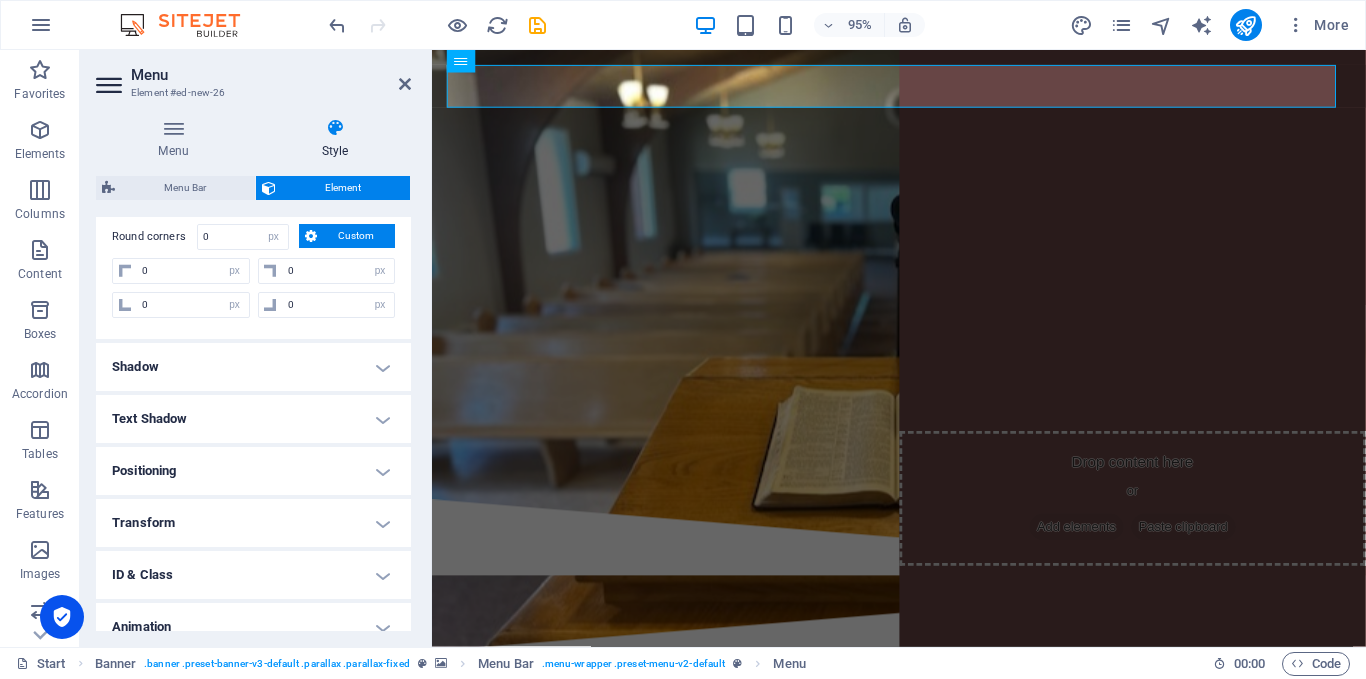 click on "Element #ed-new-26" at bounding box center [251, 93] 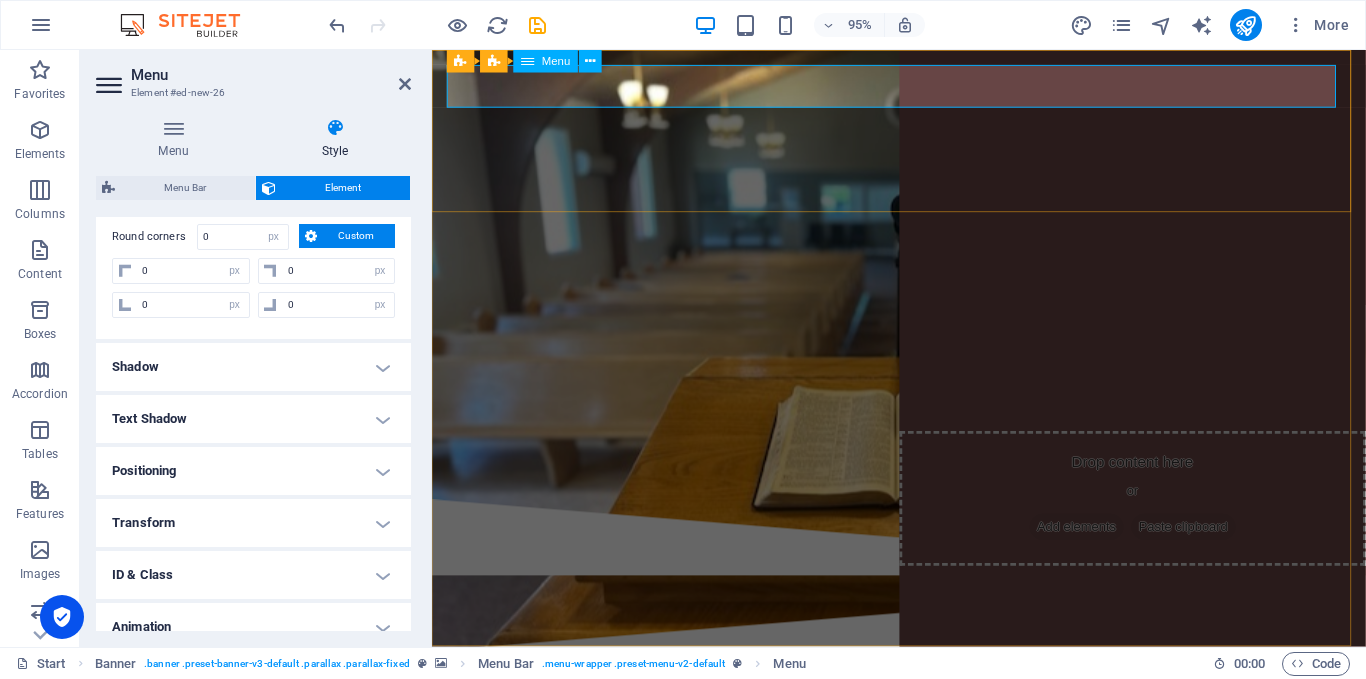 click on "Start Subpage" at bounding box center [924, 88] 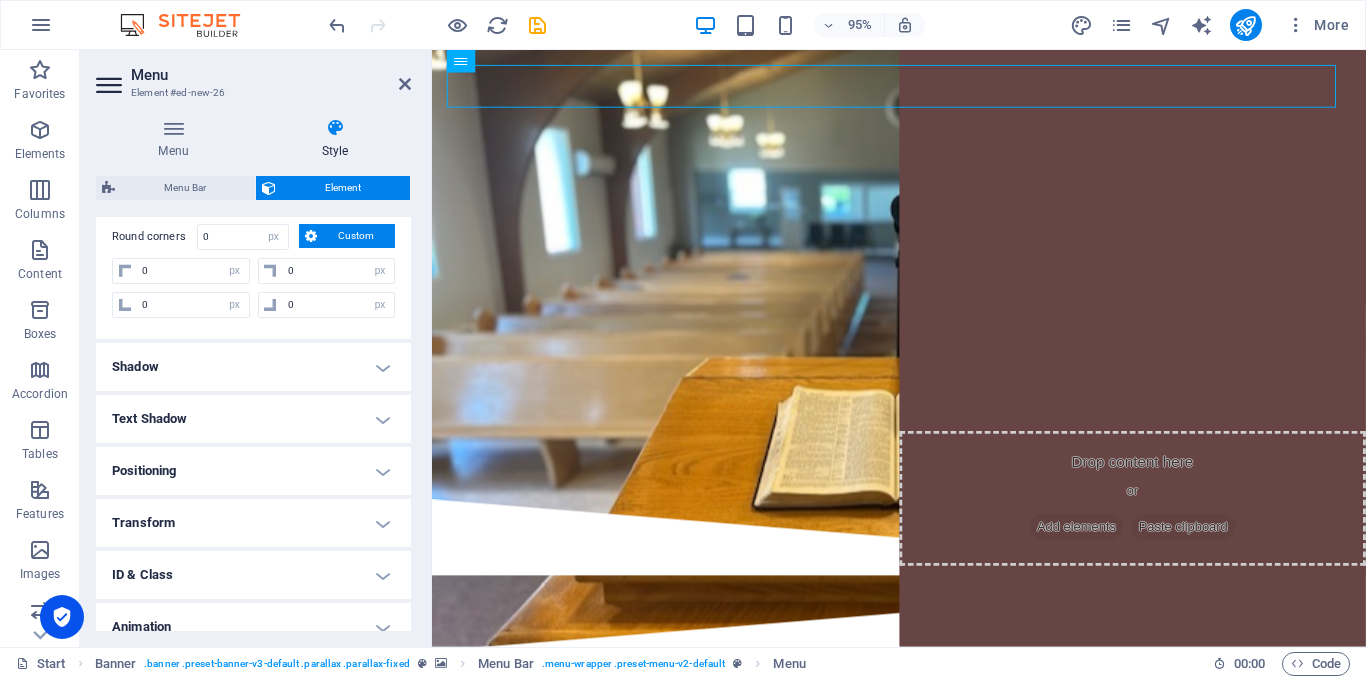 click on "Start Subpage" at bounding box center [924, 88] 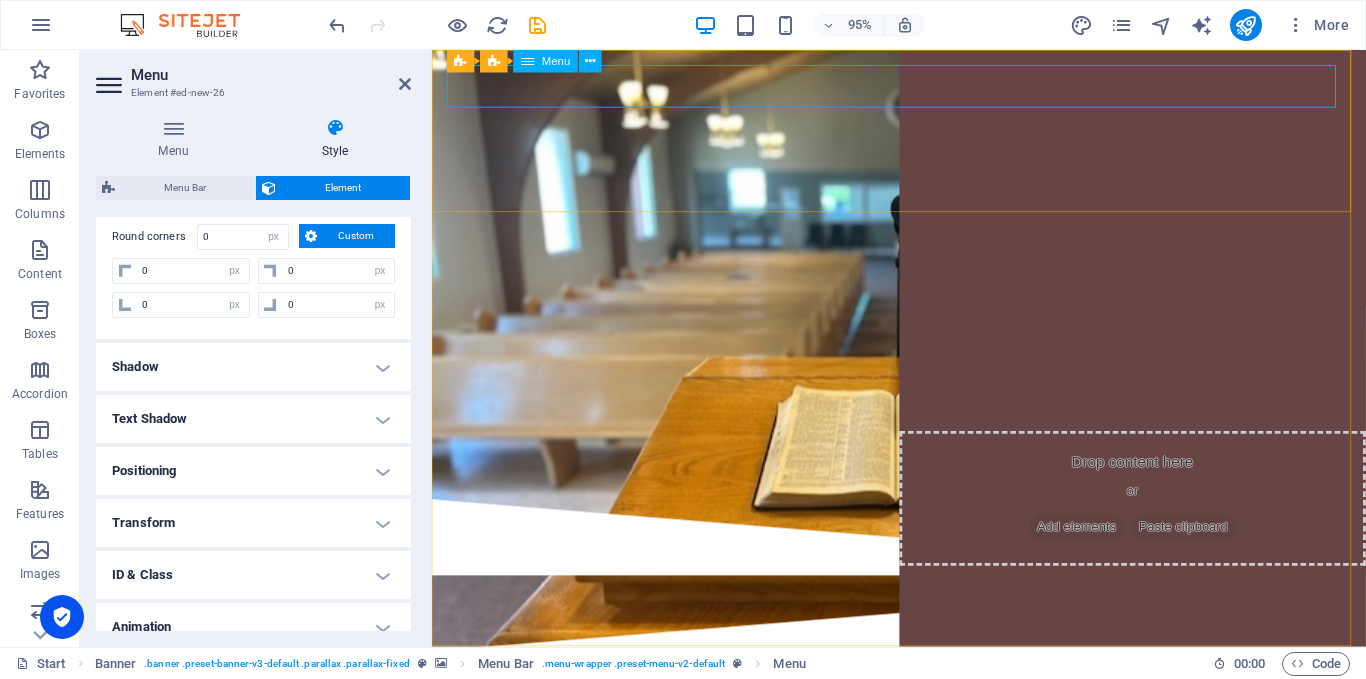 click on "Start Subpage" at bounding box center (924, 88) 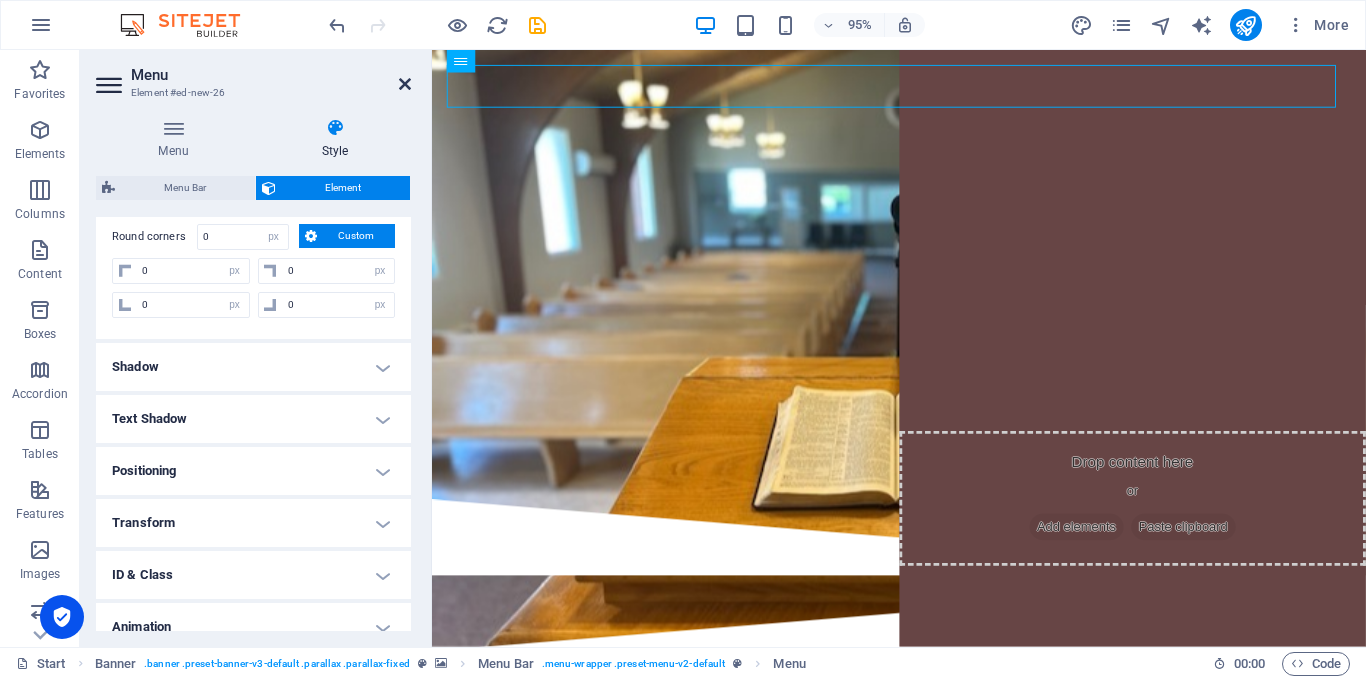 click at bounding box center [405, 84] 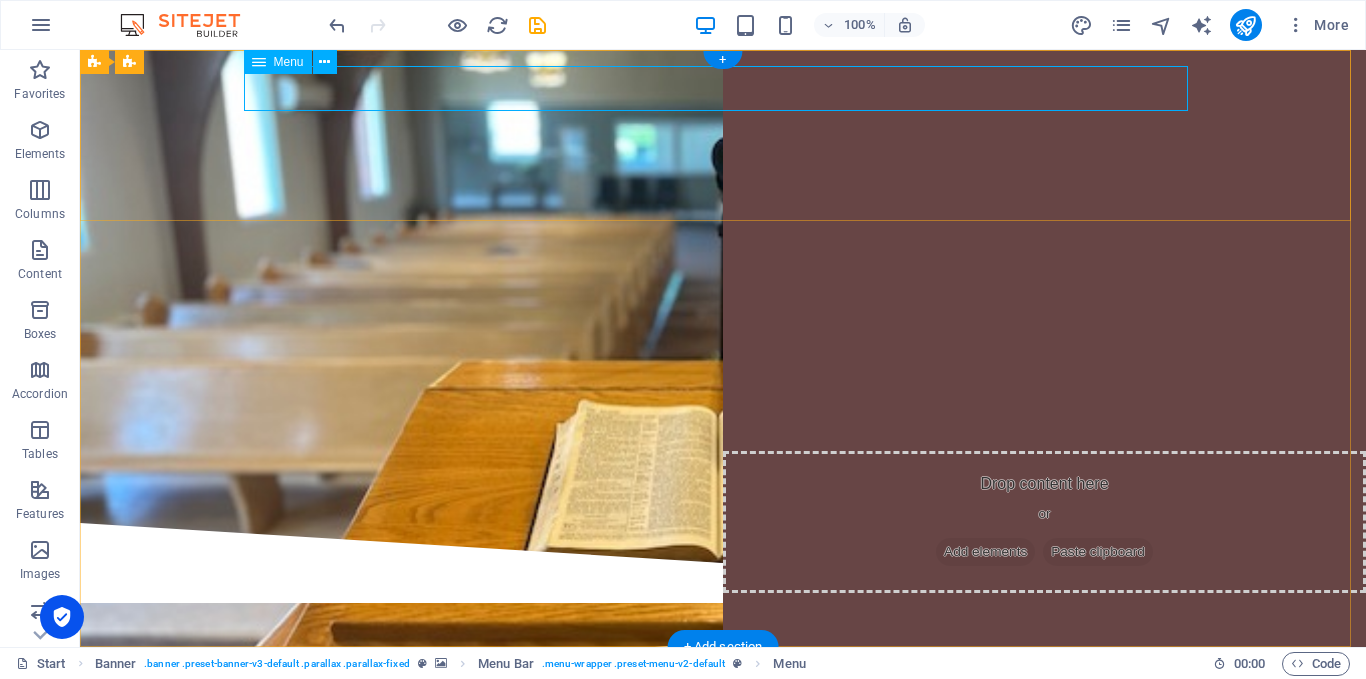 click on "Start Subpage" at bounding box center [723, 88] 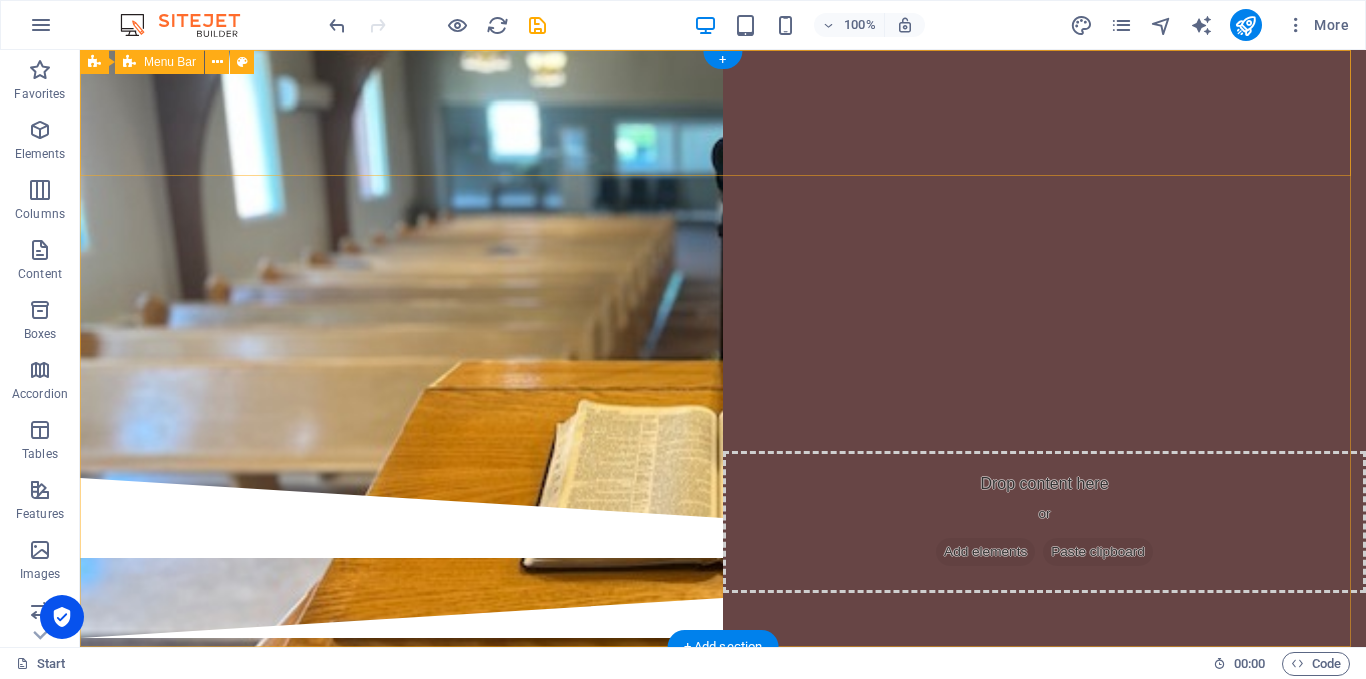 click at bounding box center (723, 113) 